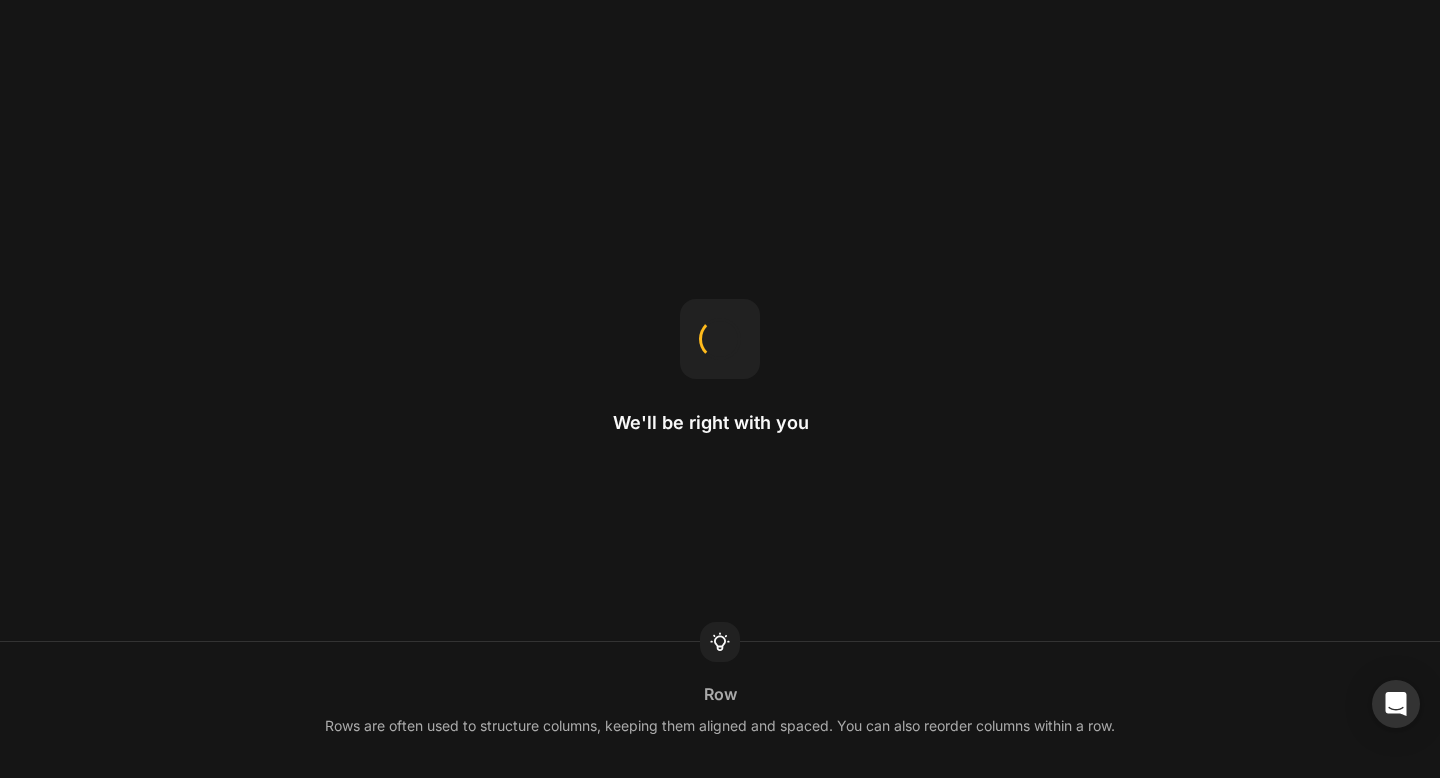 scroll, scrollTop: 0, scrollLeft: 0, axis: both 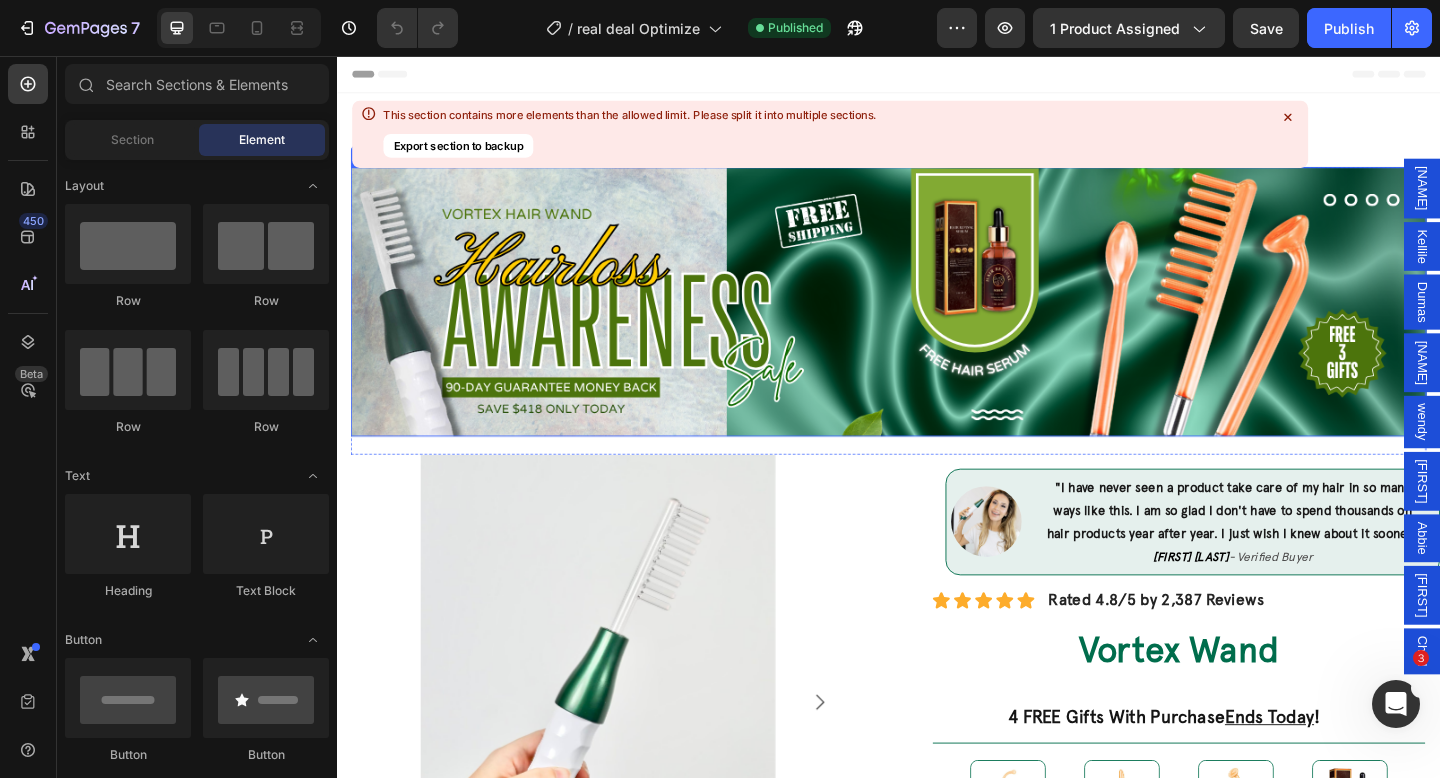 click at bounding box center (937, 323) 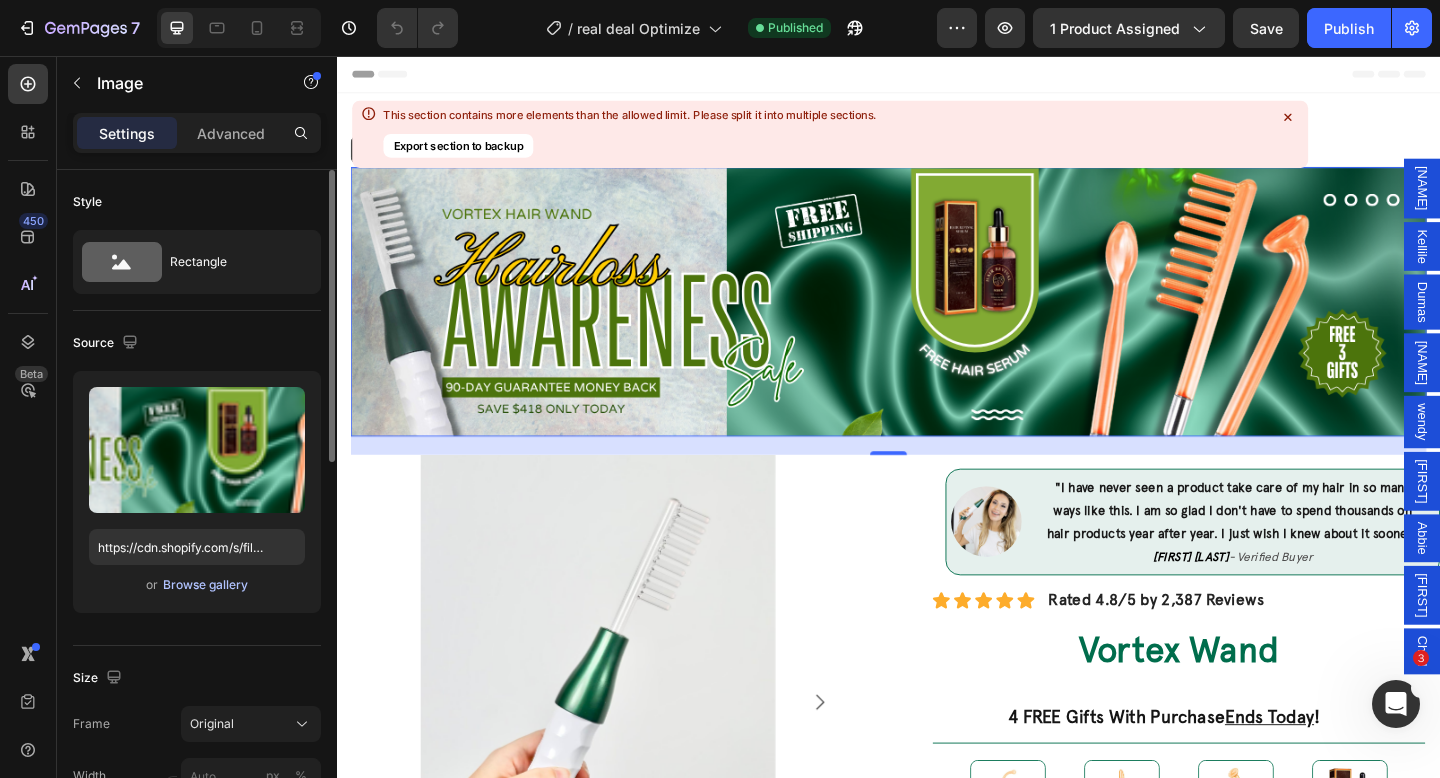 click on "Browse gallery" at bounding box center (205, 585) 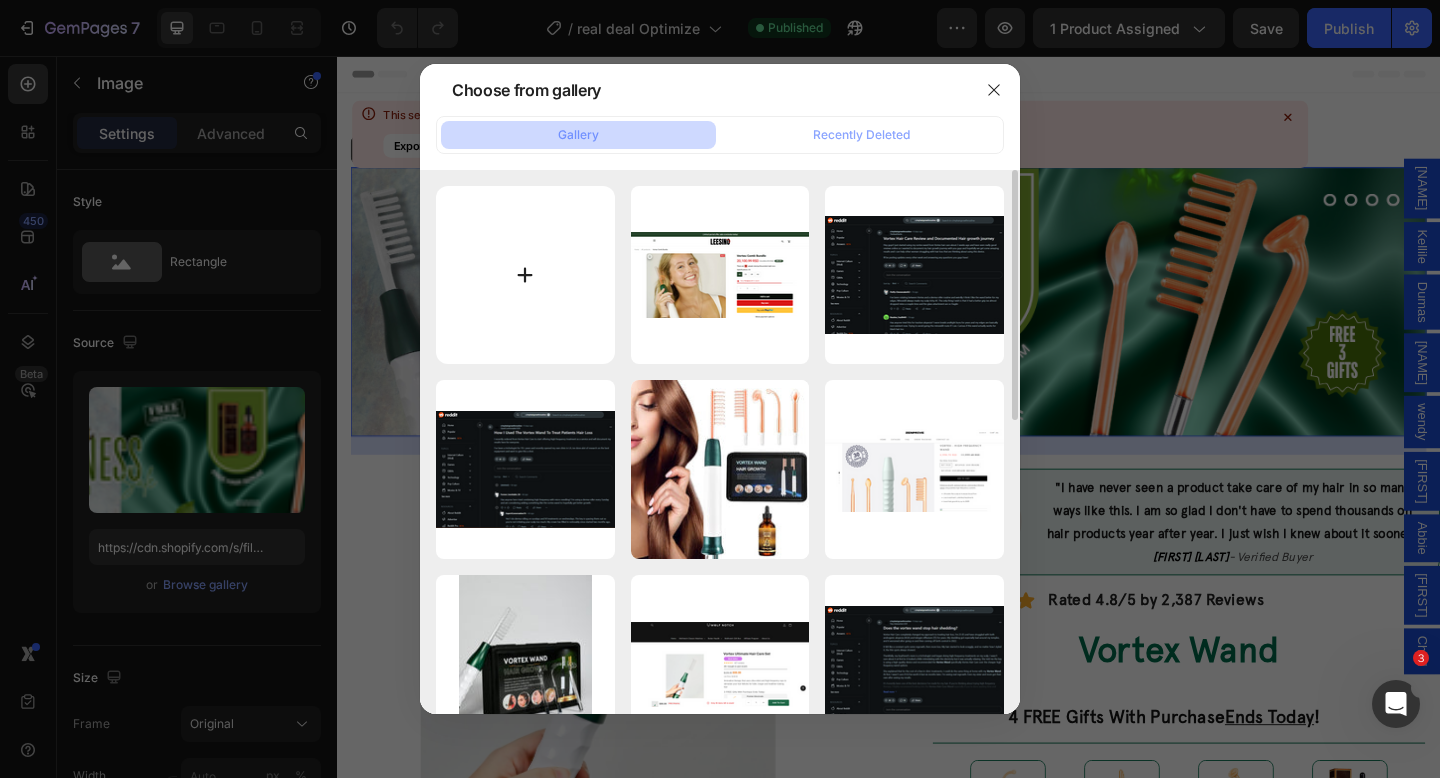 click at bounding box center [525, 275] 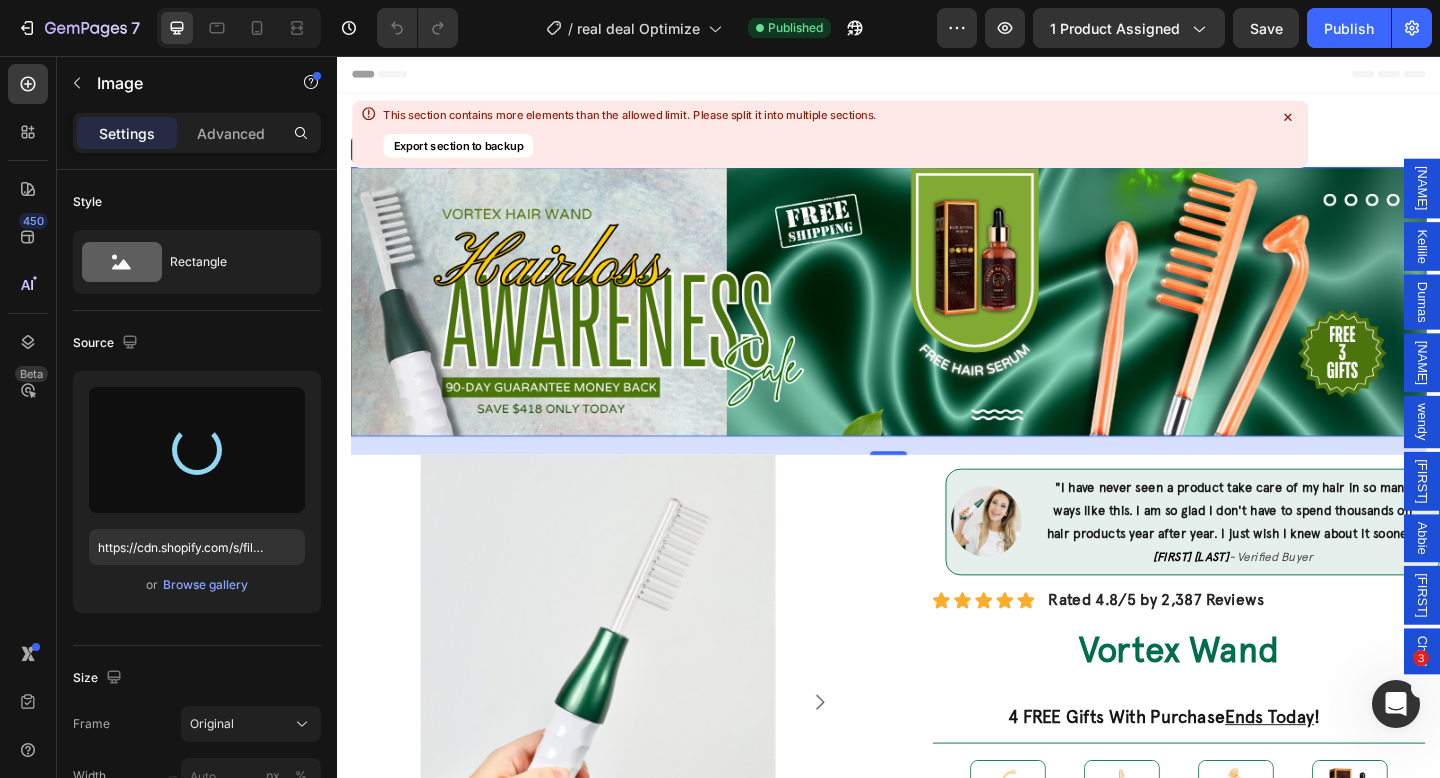 type on "https://cdn.shopify.com/s/files/1/[ID]/[ID]/files/[FILENAME].png" 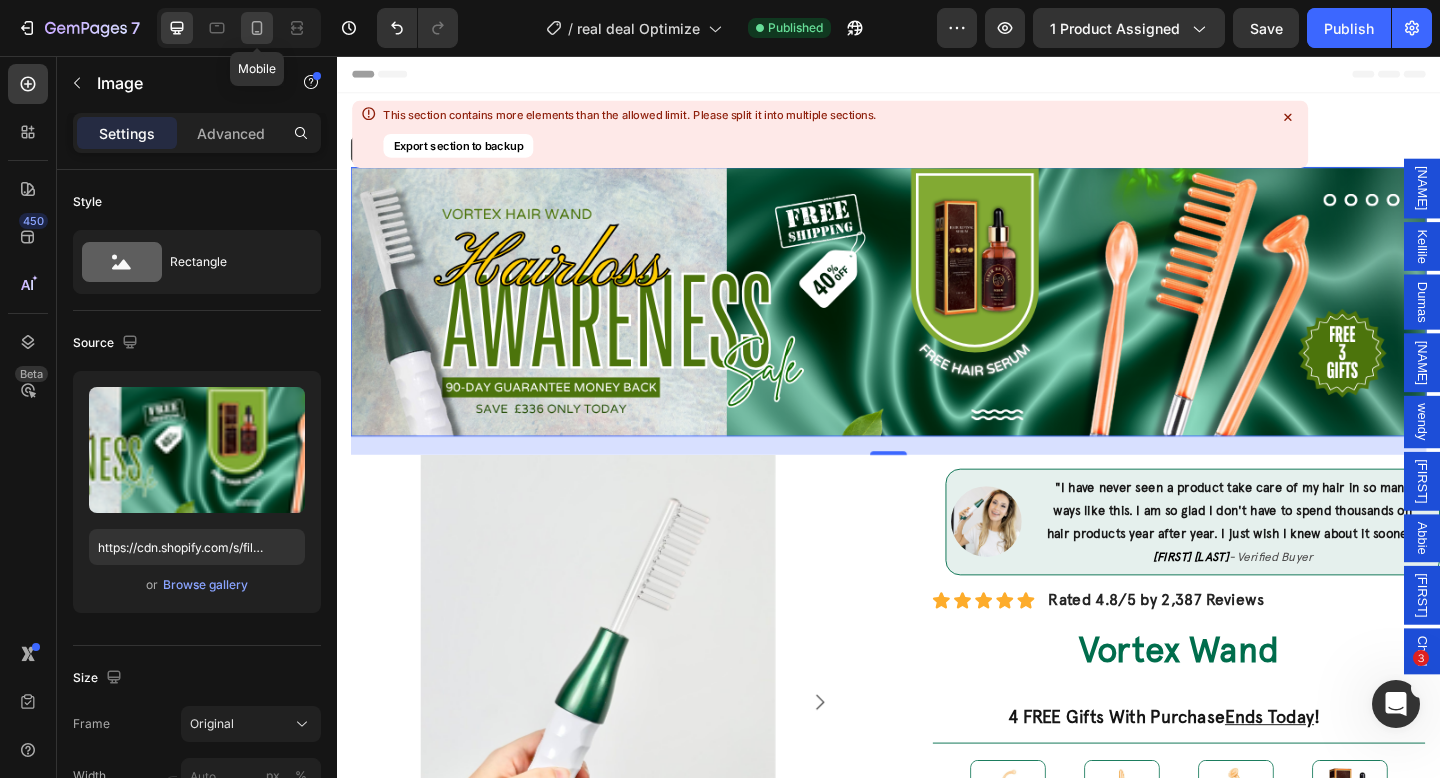 click 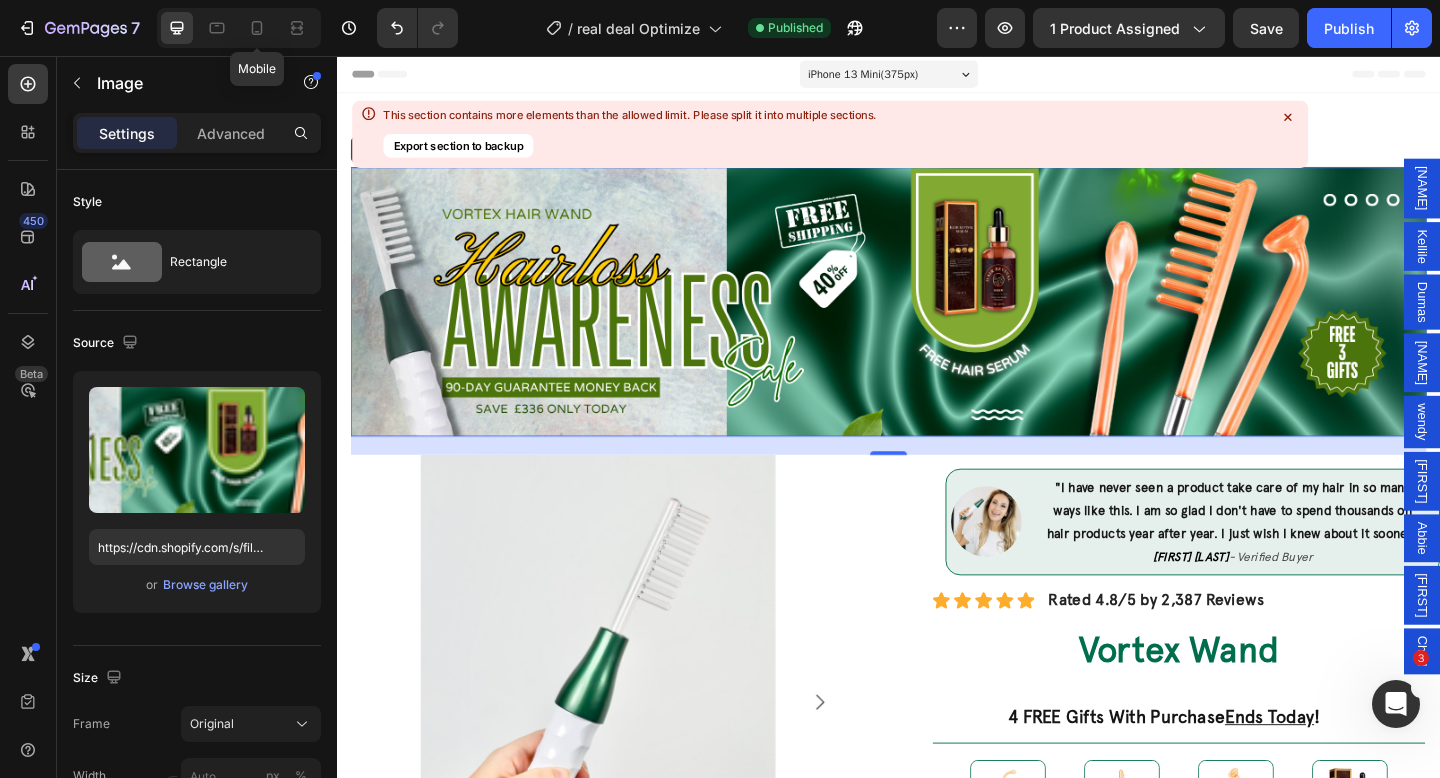click at bounding box center (621, 759) 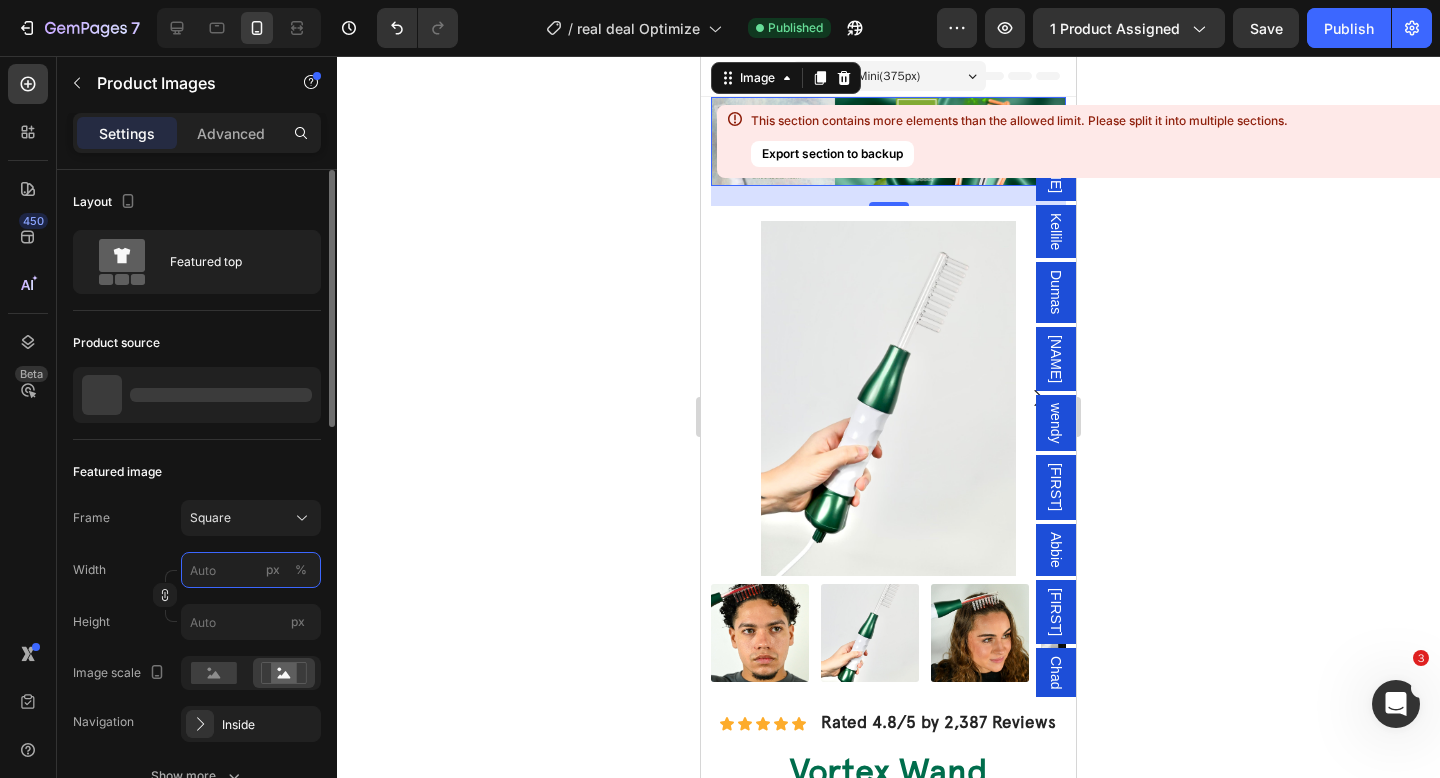 click on "px %" at bounding box center [251, 570] 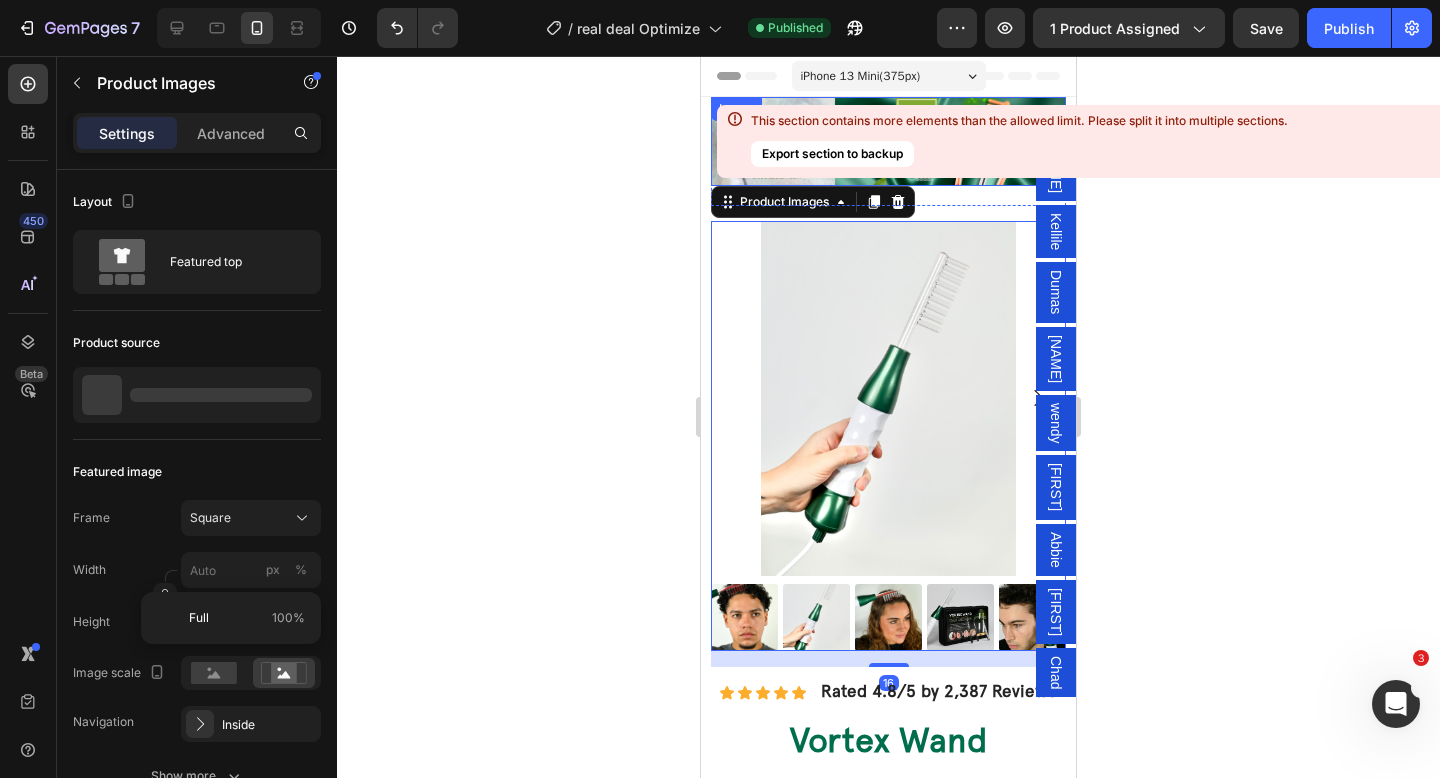 click at bounding box center [888, 398] 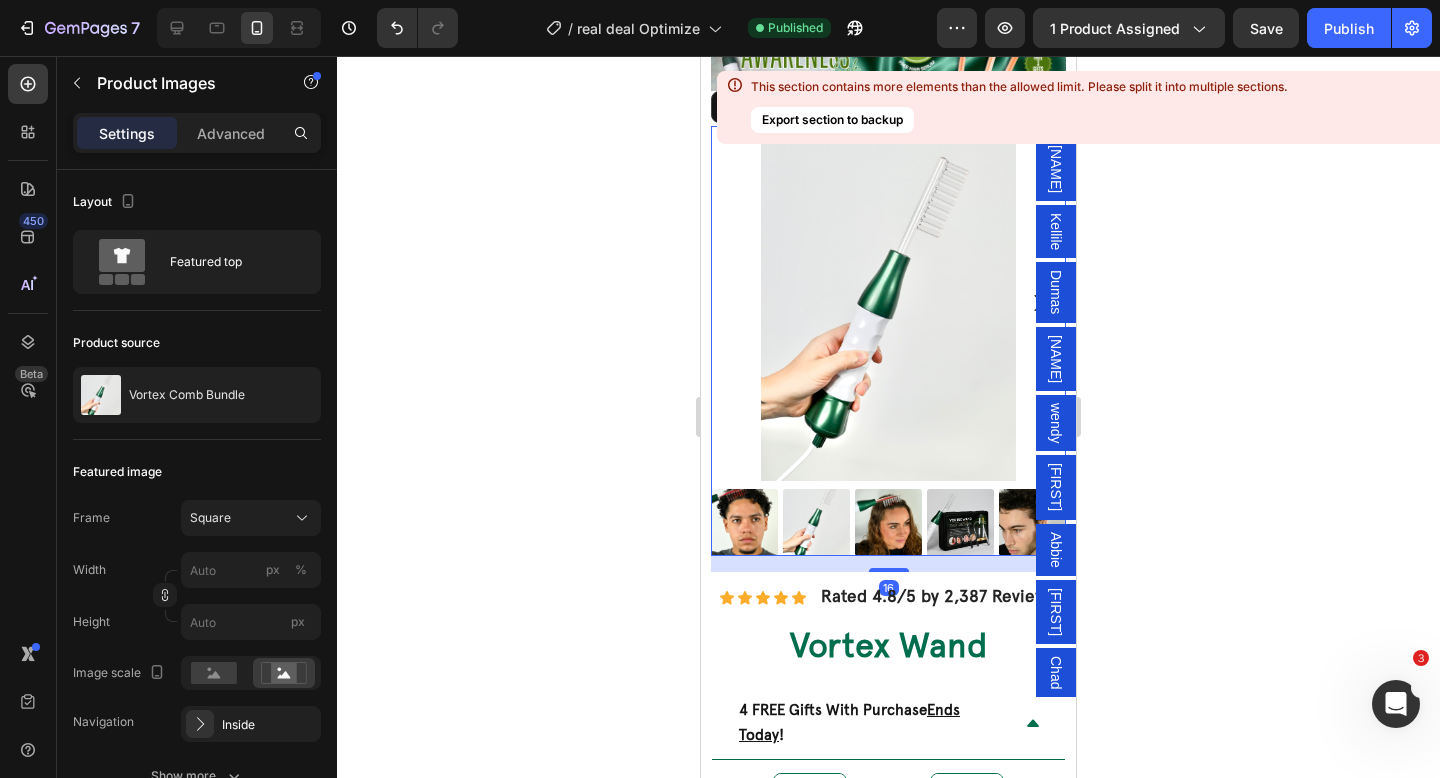 scroll, scrollTop: 0, scrollLeft: 0, axis: both 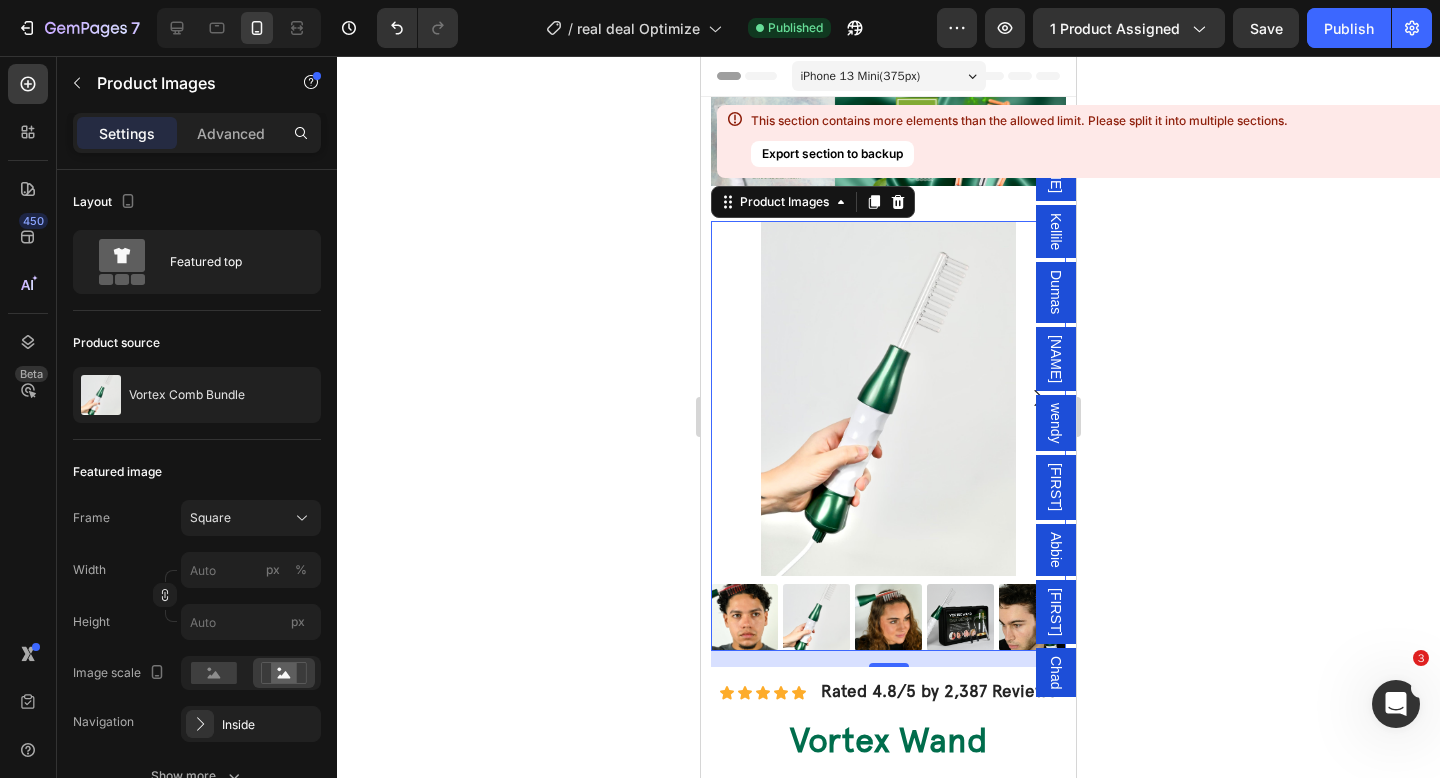 click 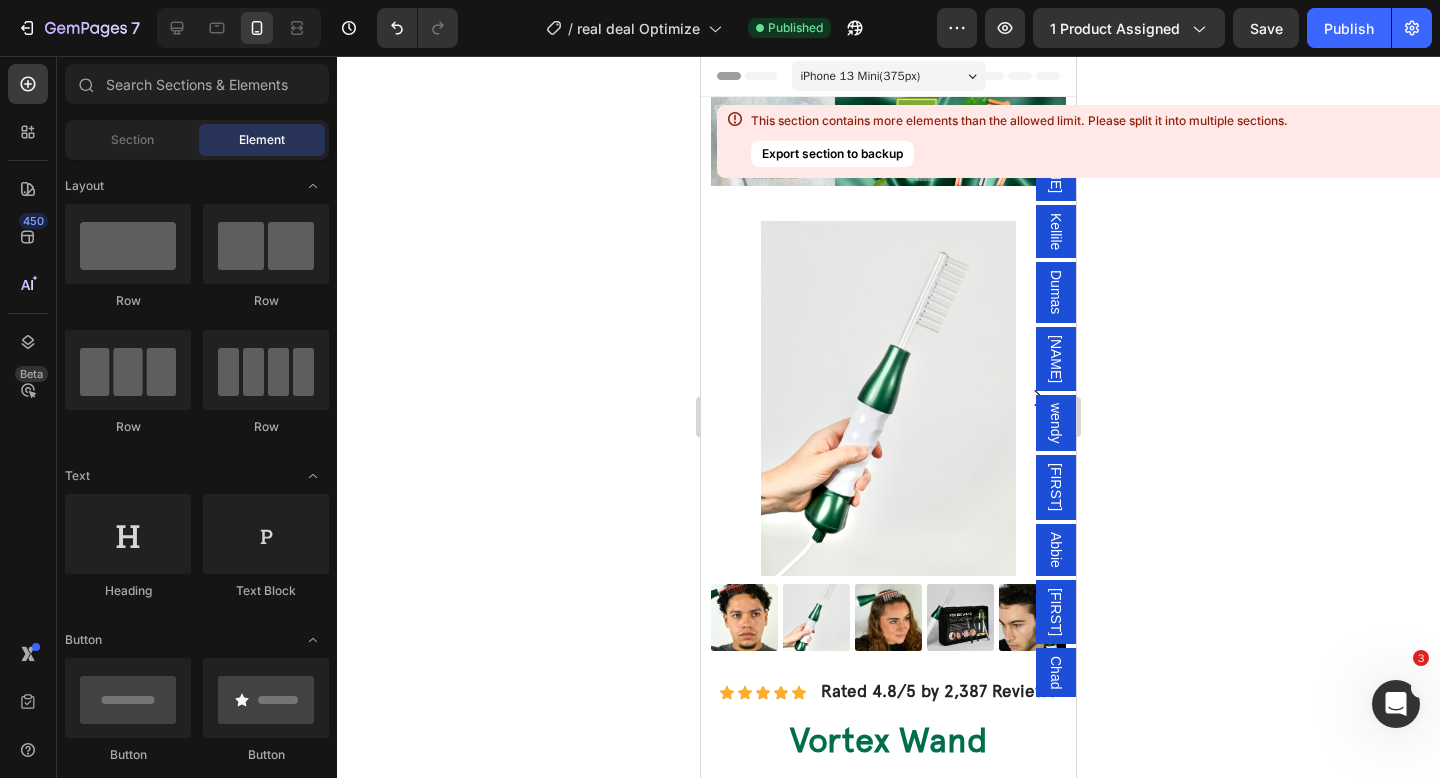 click 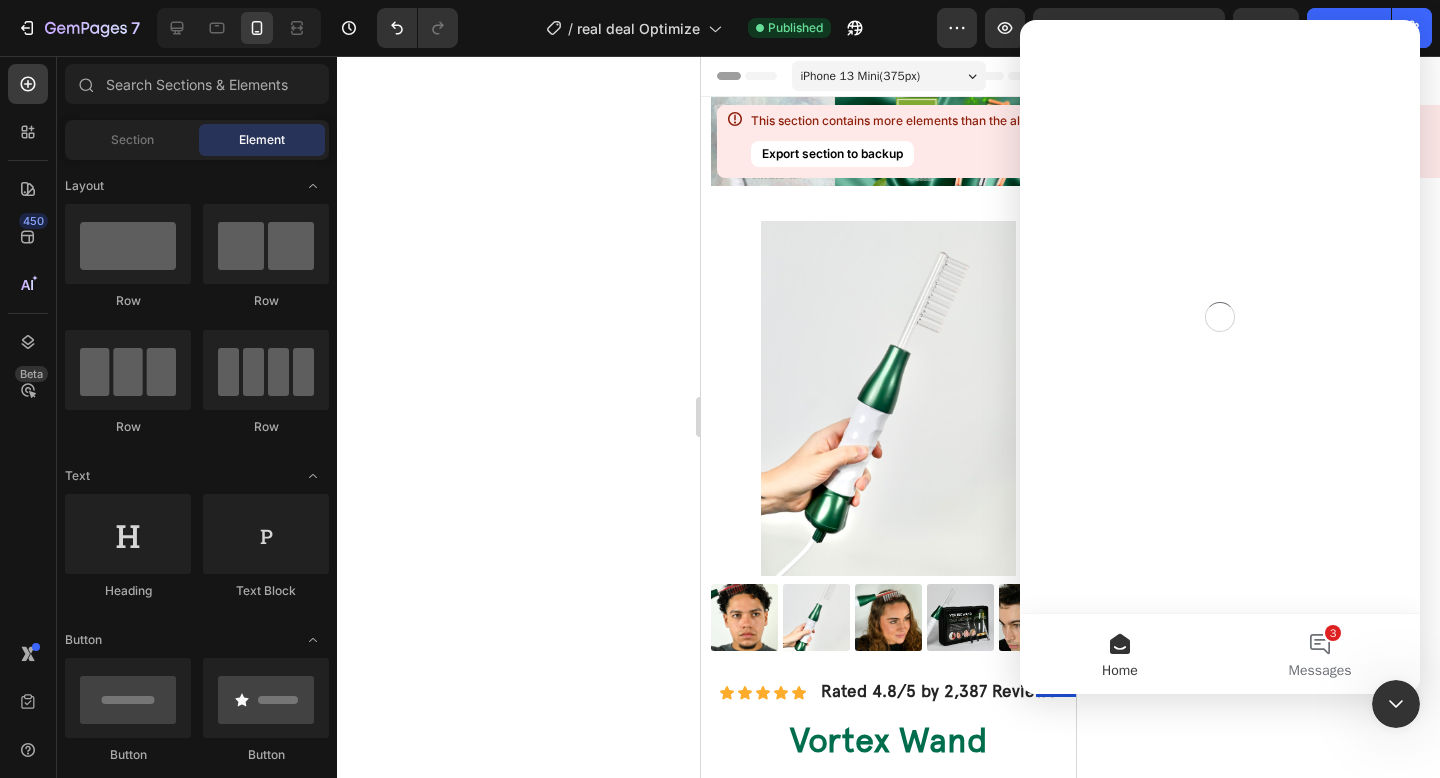 scroll, scrollTop: 0, scrollLeft: 0, axis: both 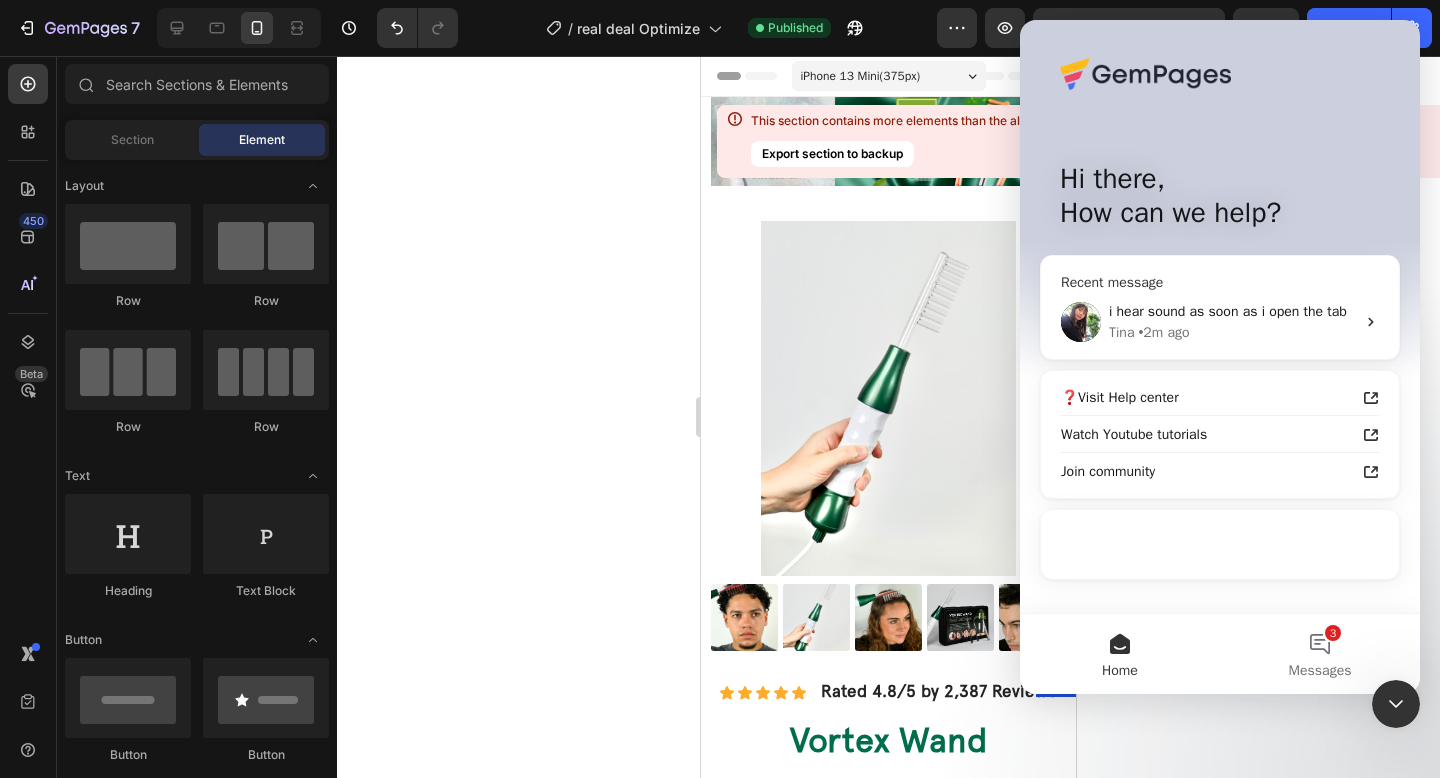 click on "[NAME] • [TIME] ago" at bounding box center [1232, 332] 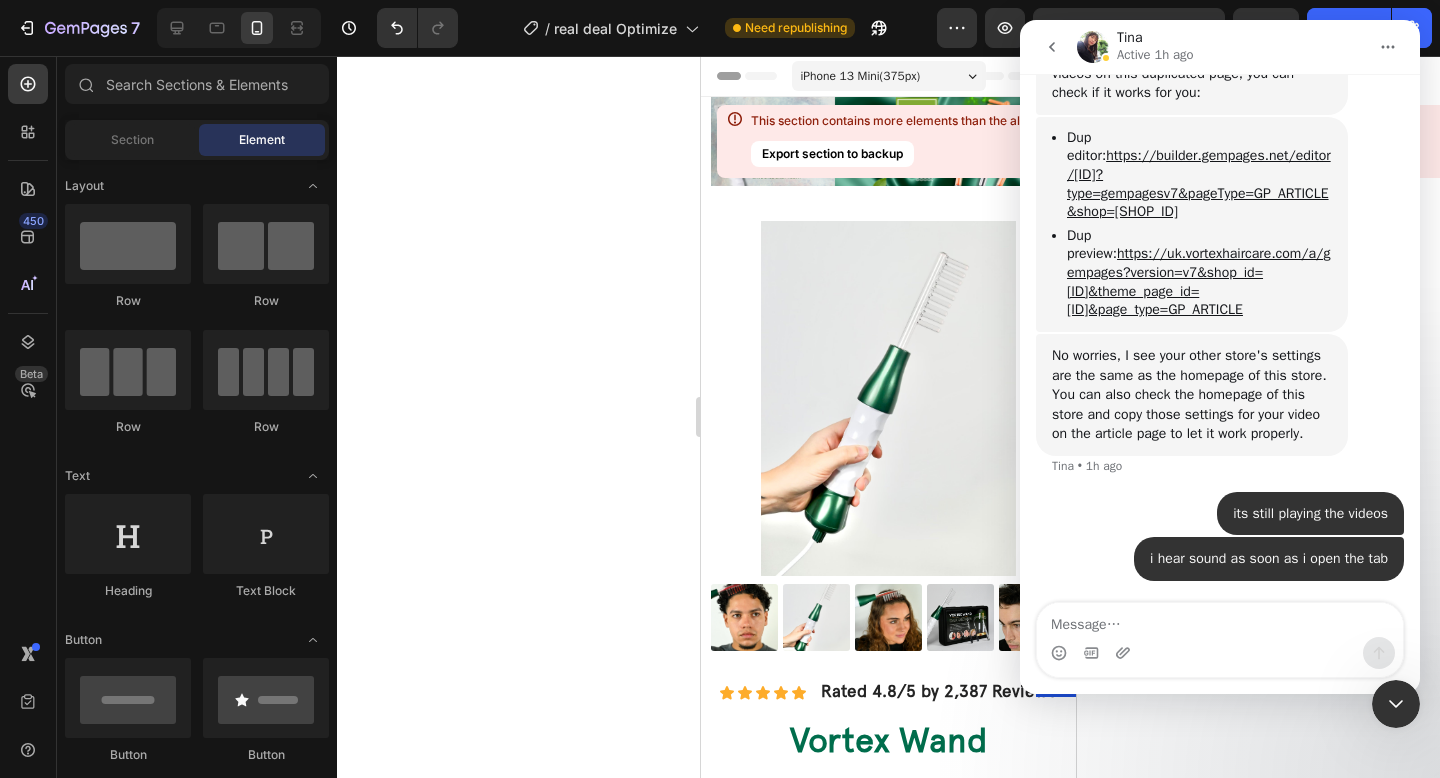 scroll, scrollTop: 12312, scrollLeft: 0, axis: vertical 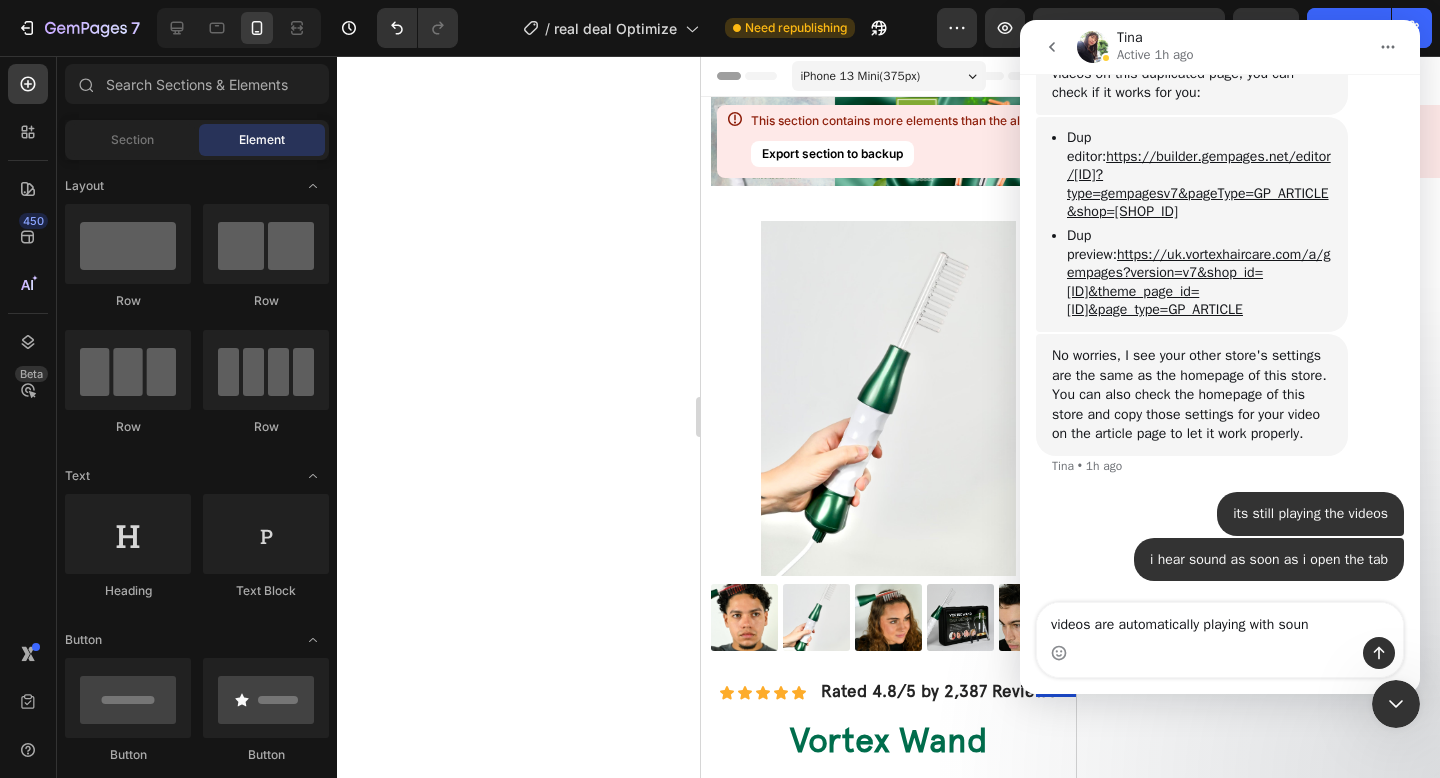 type on "videos are automatically playing with sound" 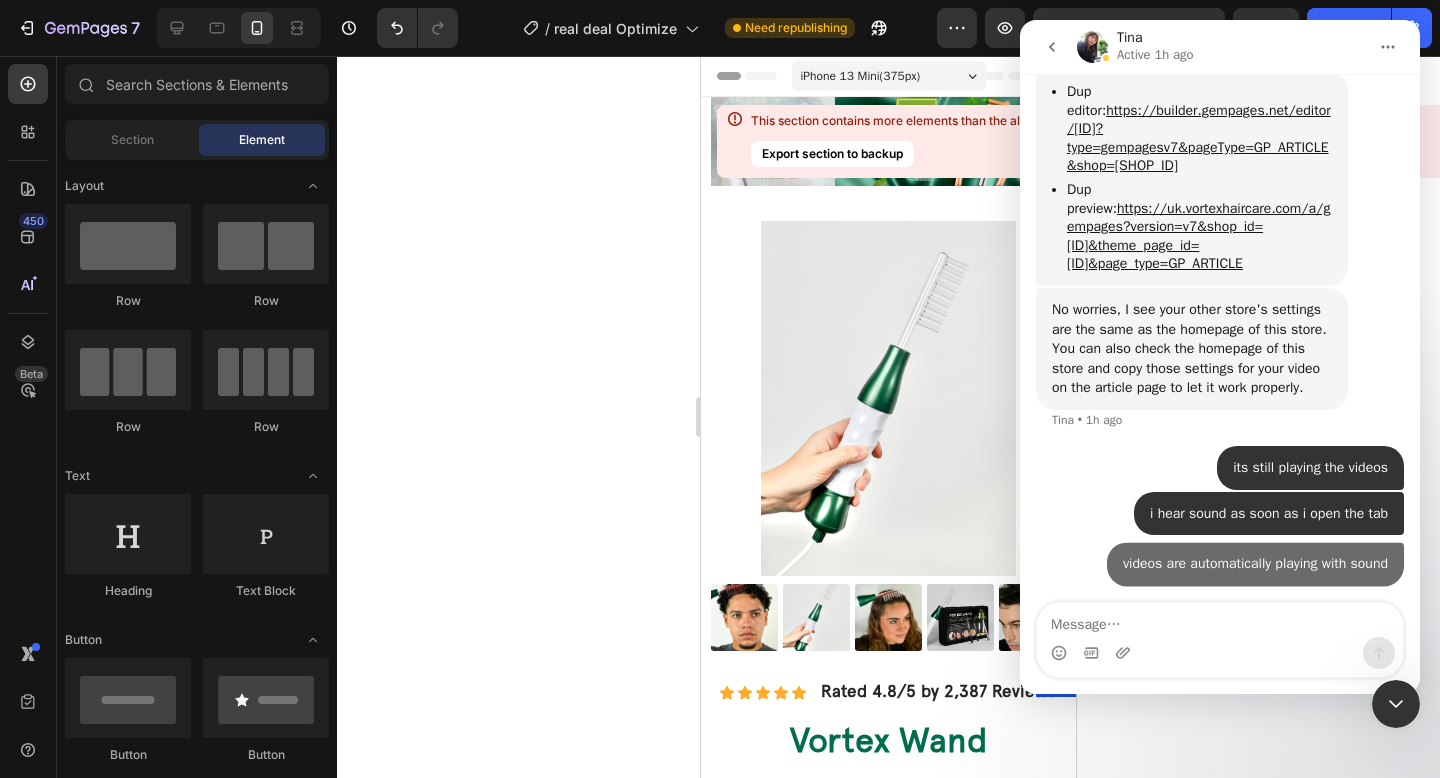 scroll, scrollTop: 12378, scrollLeft: 0, axis: vertical 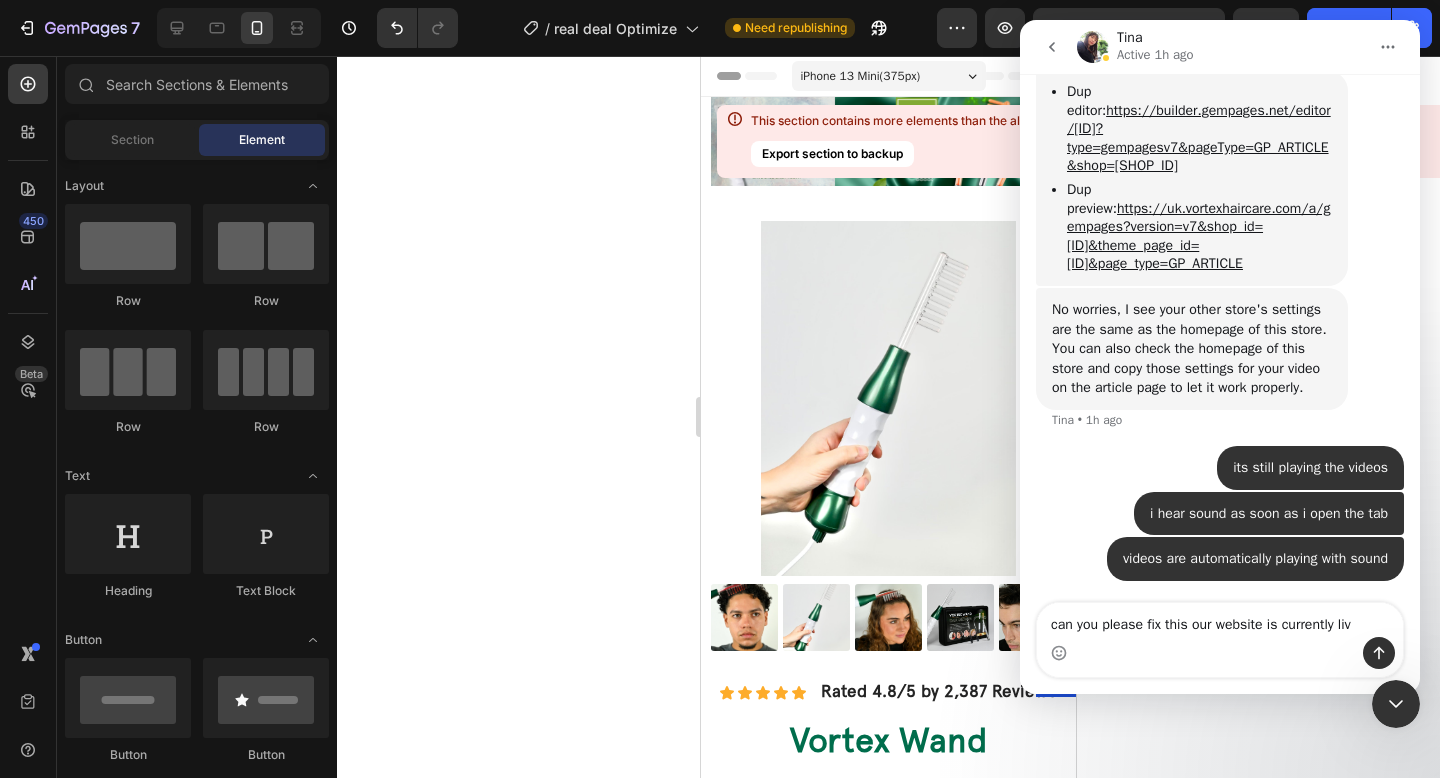 type on "can you please fix this our website is currently live" 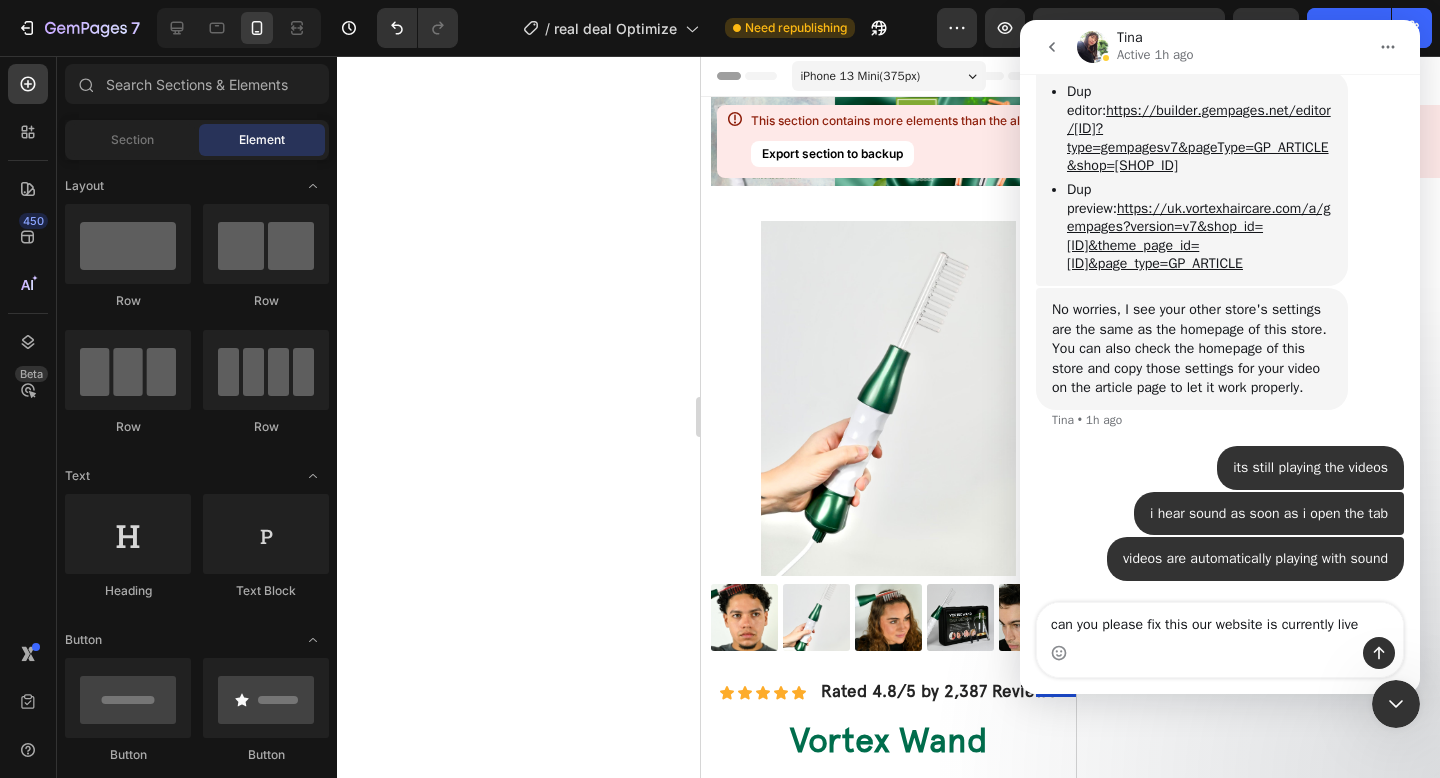 type 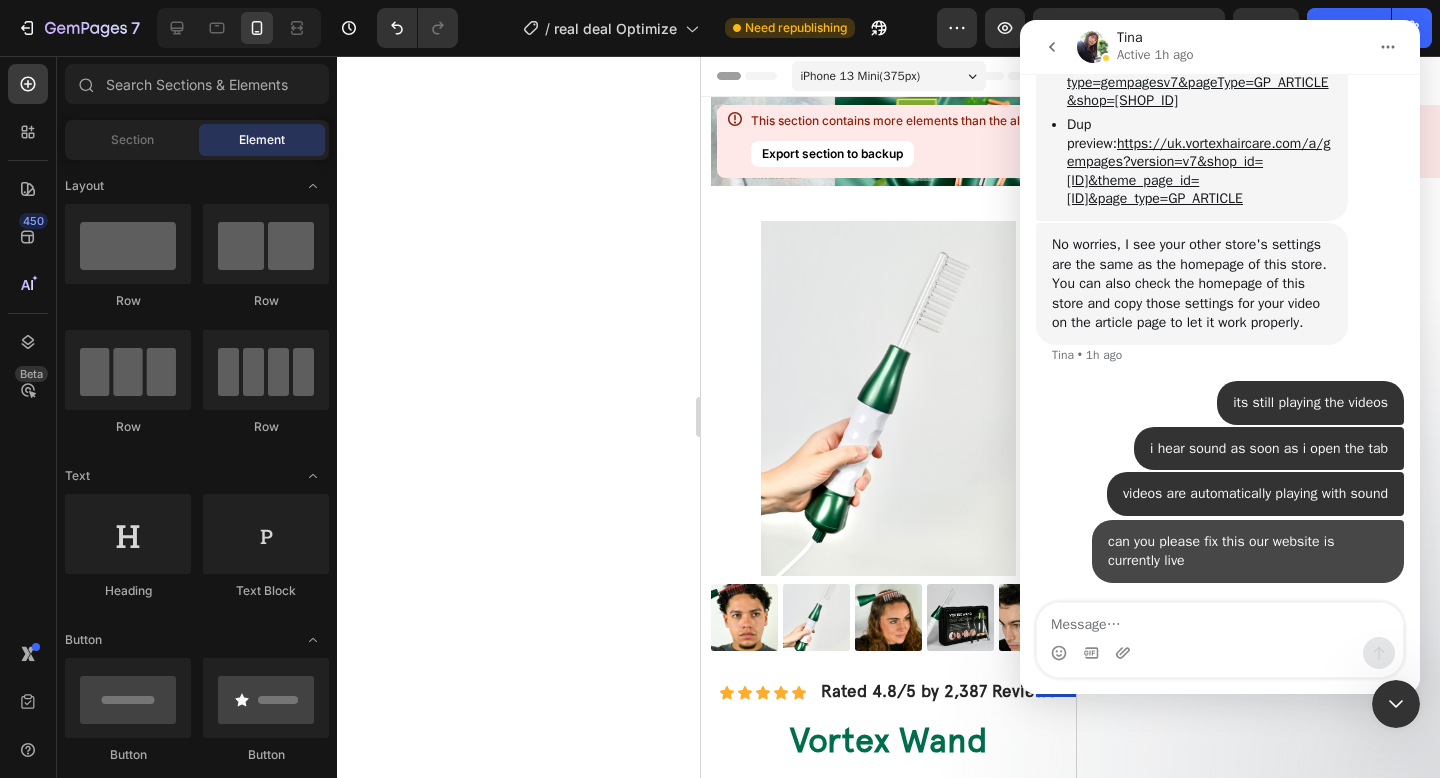 scroll, scrollTop: 12443, scrollLeft: 0, axis: vertical 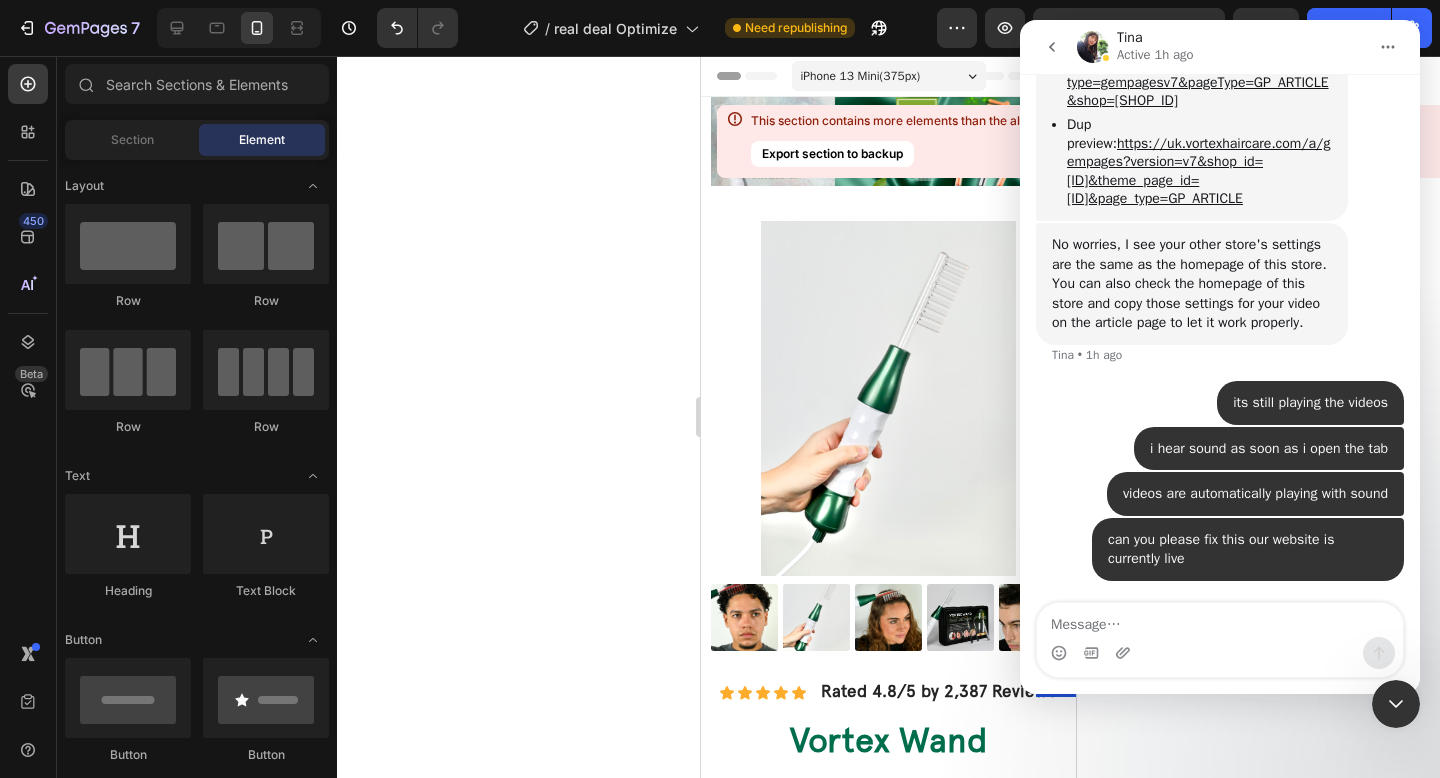 click 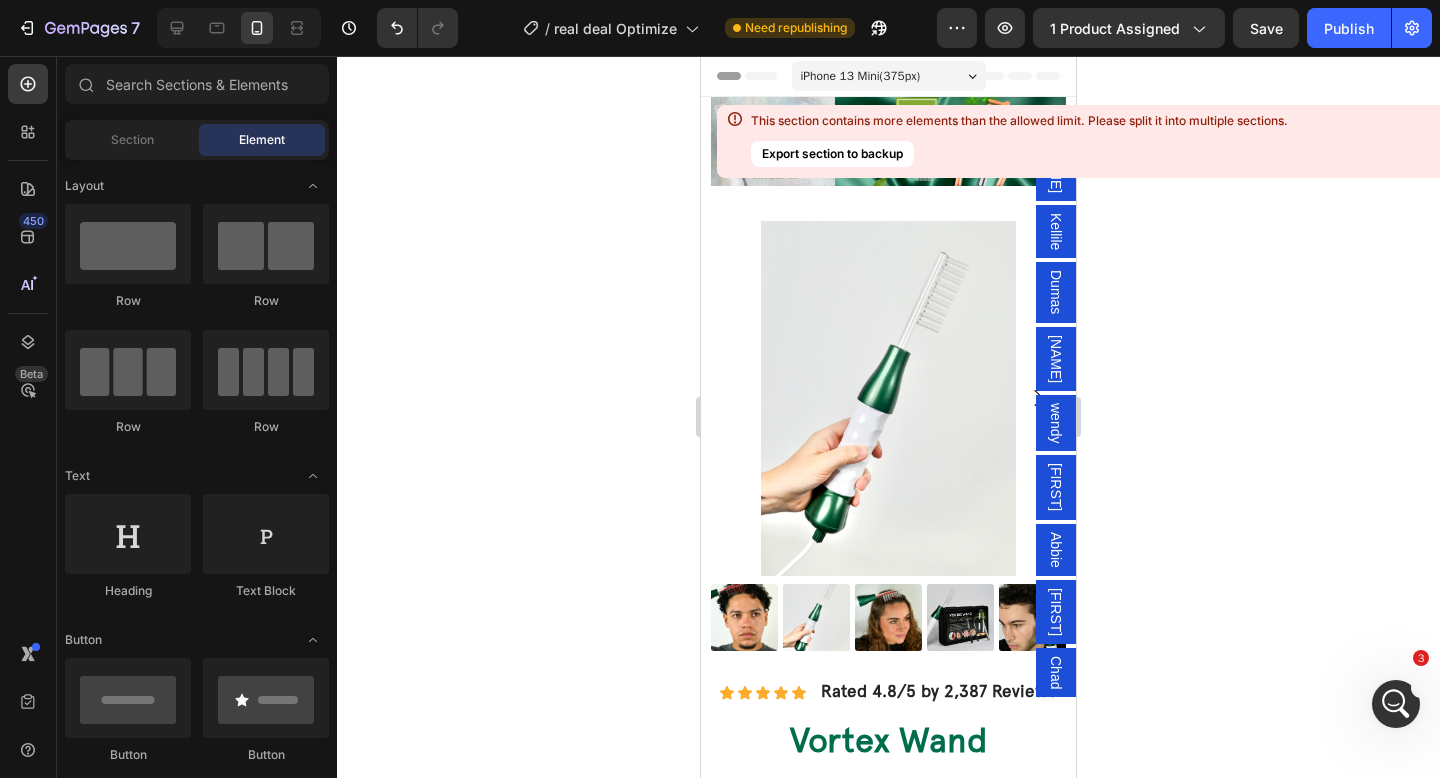 scroll, scrollTop: 0, scrollLeft: 0, axis: both 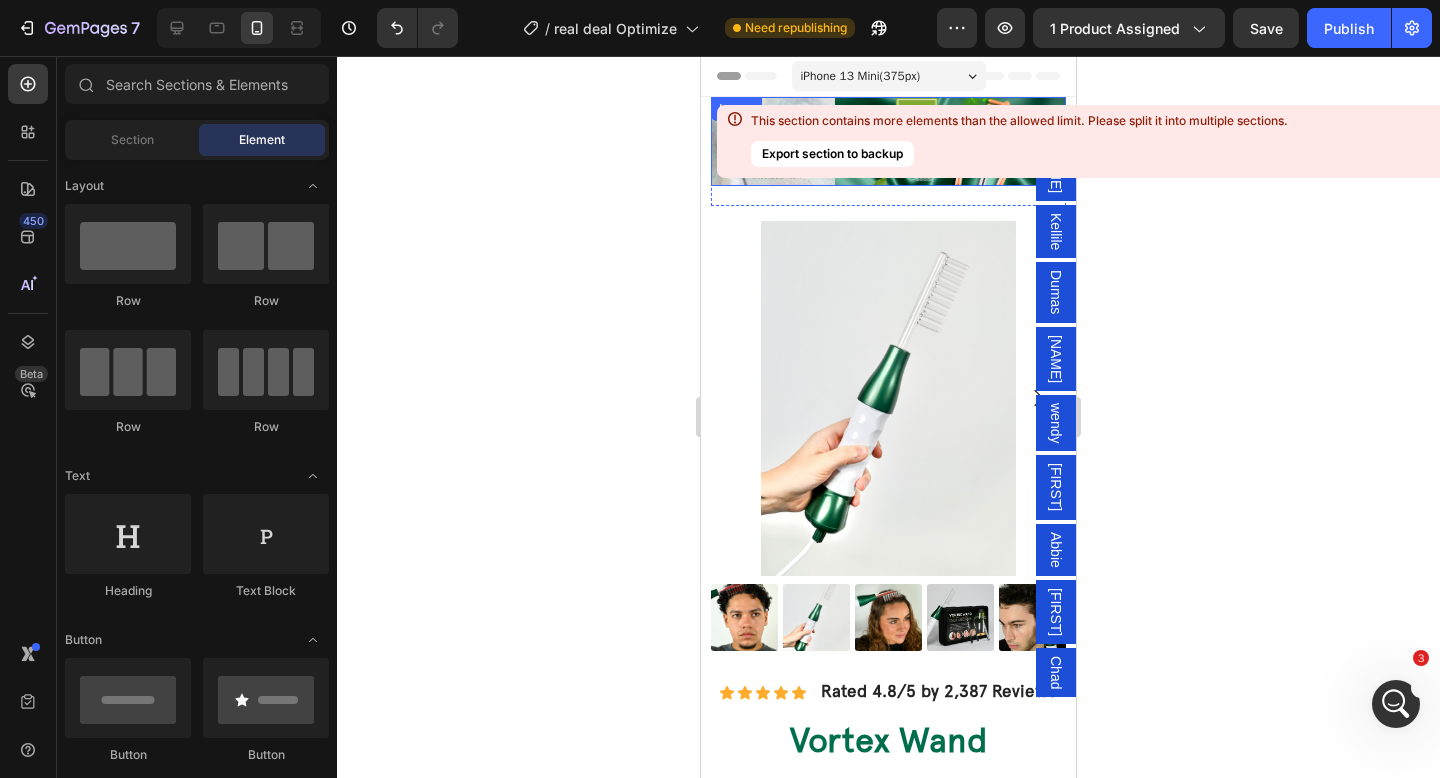 click at bounding box center (888, 141) 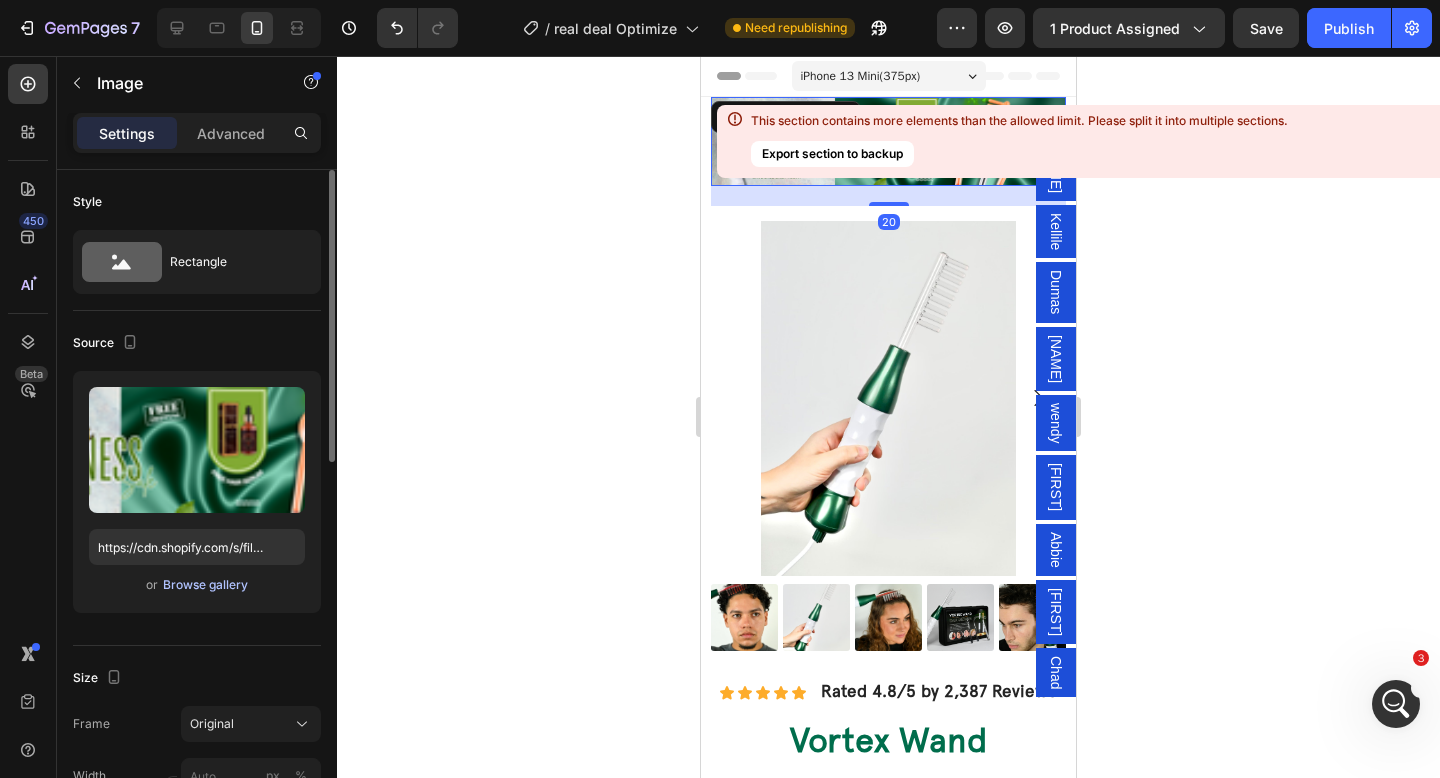 click on "Browse gallery" at bounding box center (205, 585) 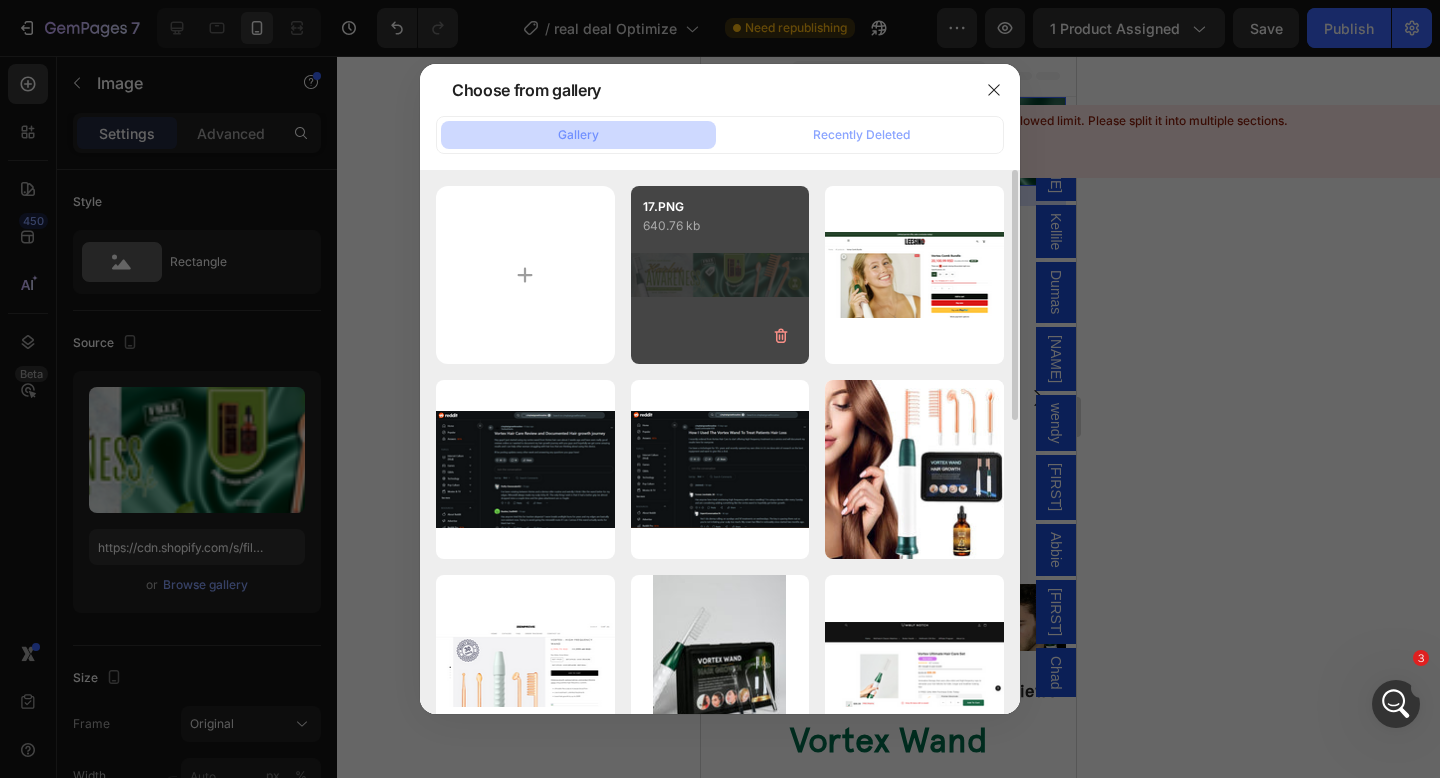 click on "17.PNG 640.76 kb" at bounding box center (720, 275) 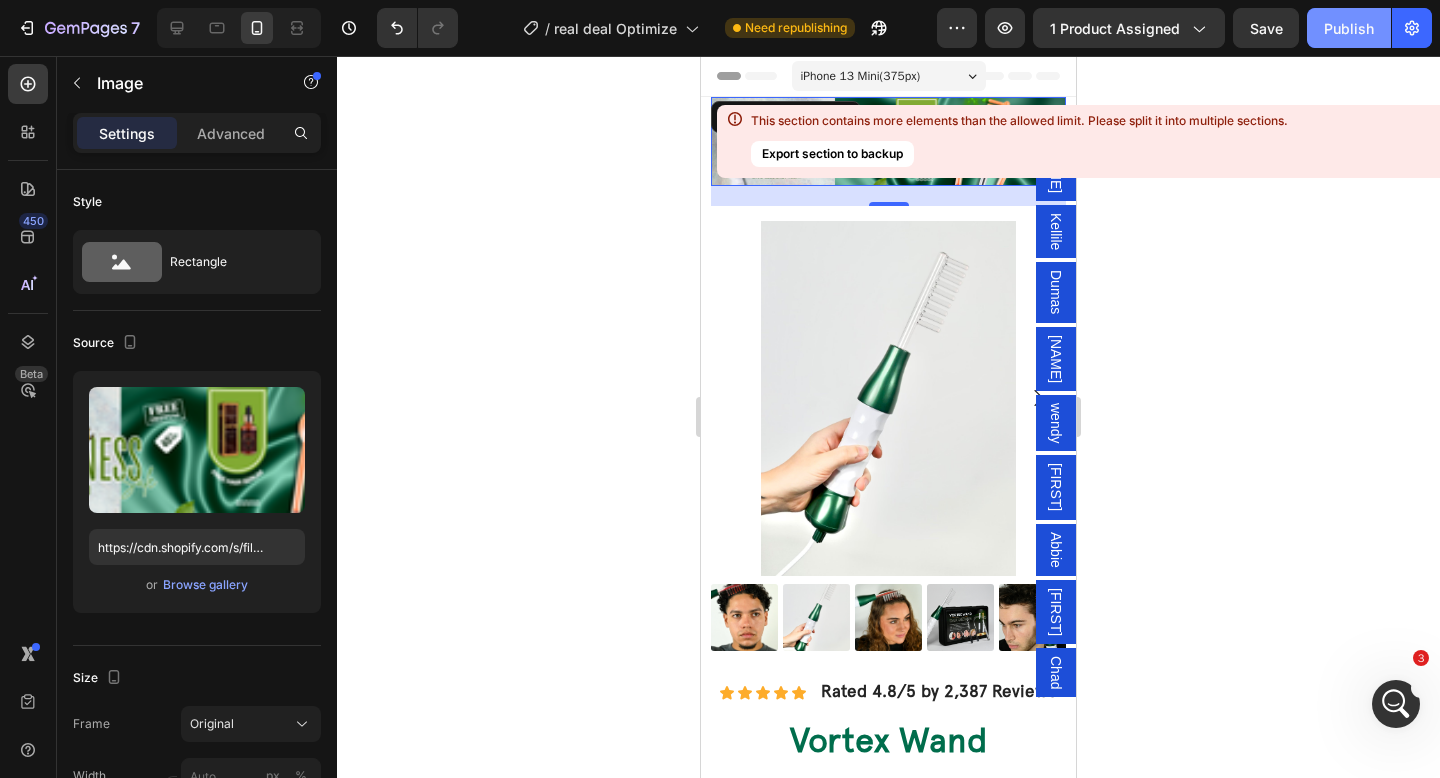 click on "Publish" at bounding box center (1349, 28) 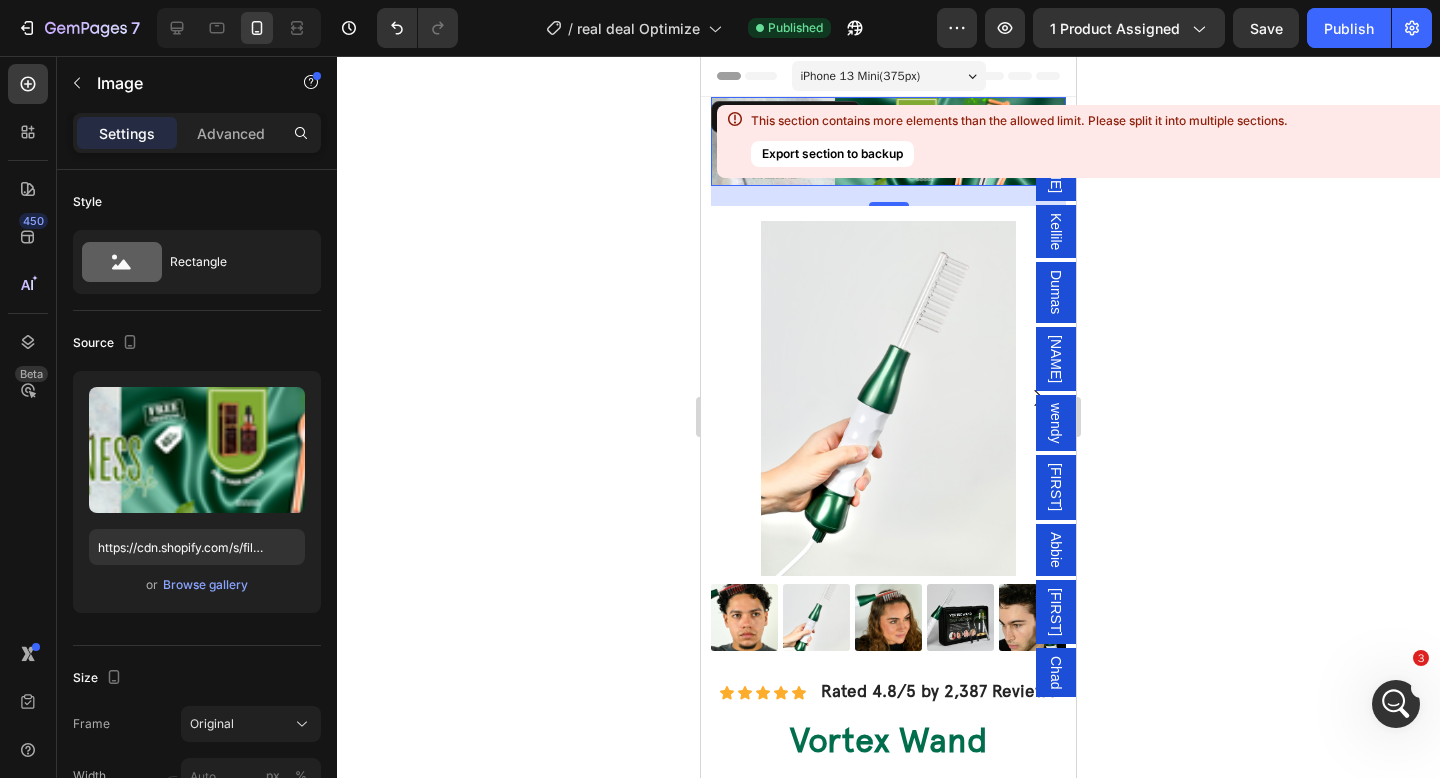scroll, scrollTop: 12443, scrollLeft: 0, axis: vertical 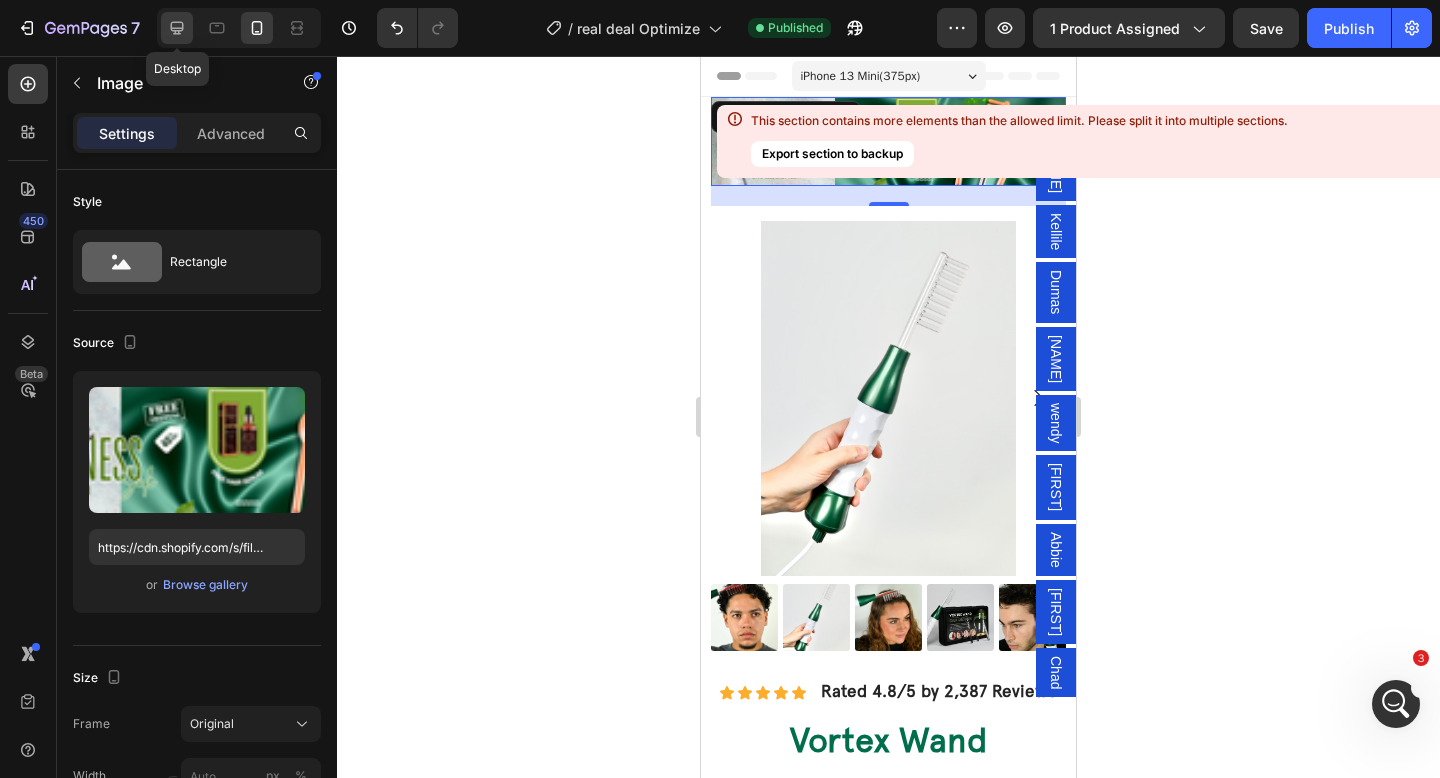 drag, startPoint x: 165, startPoint y: 31, endPoint x: 575, endPoint y: 215, distance: 449.39514 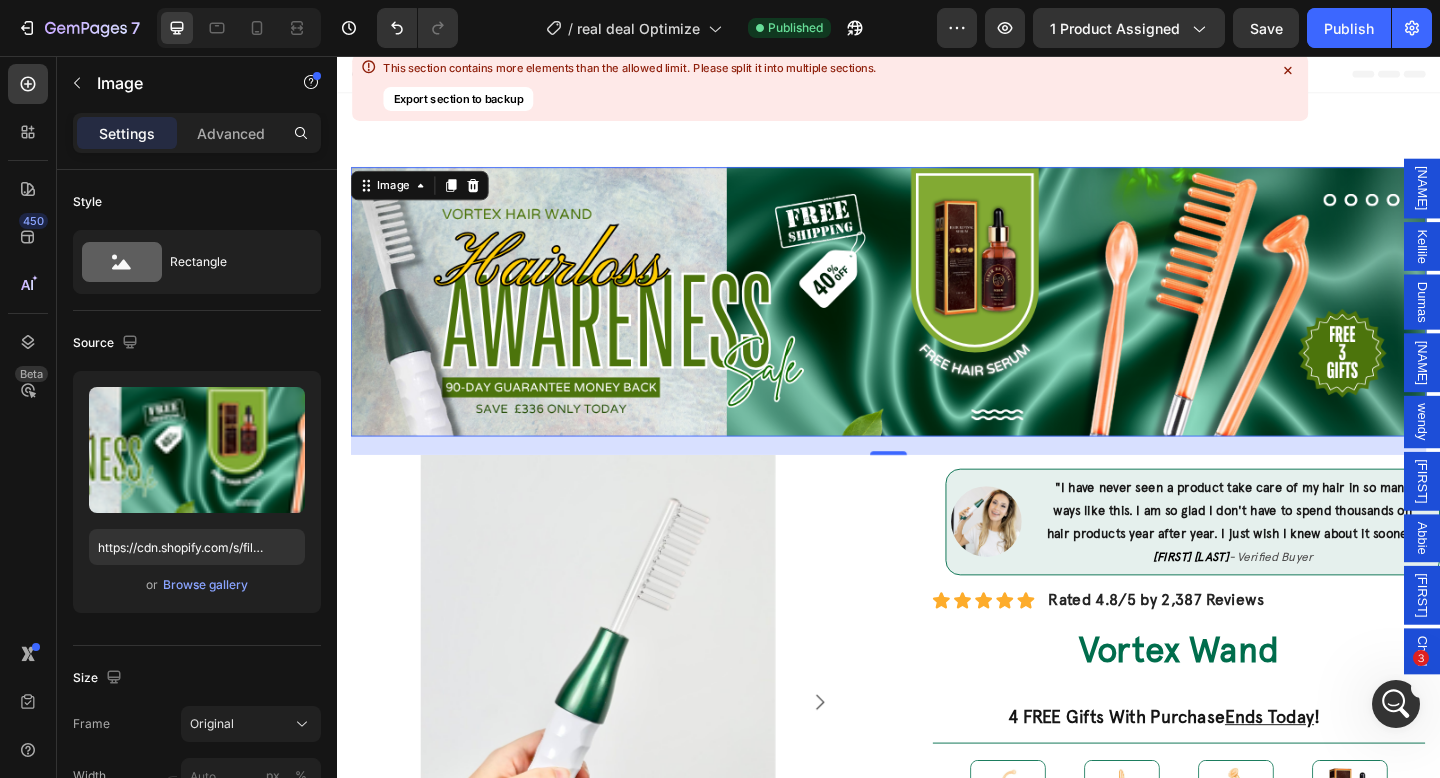 scroll, scrollTop: 51, scrollLeft: 0, axis: vertical 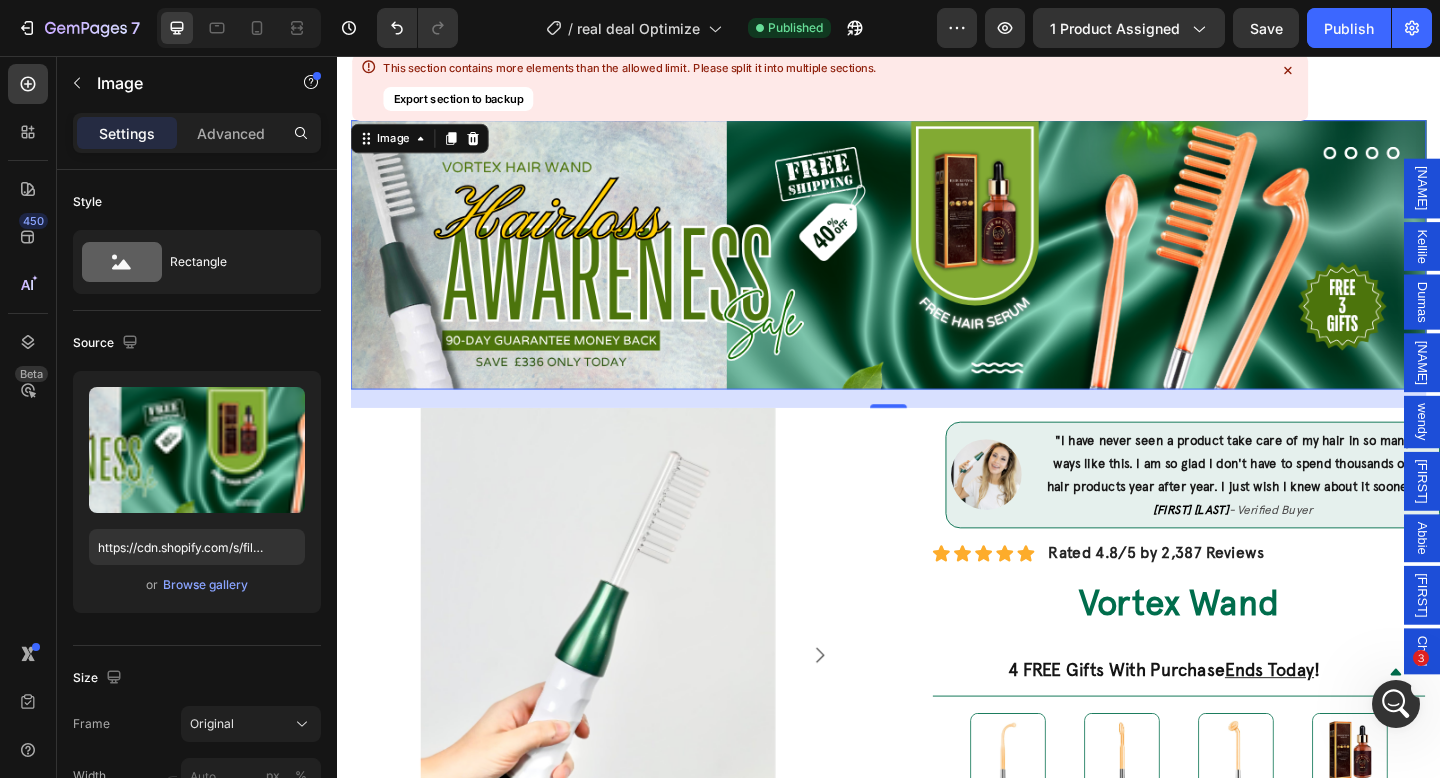 click 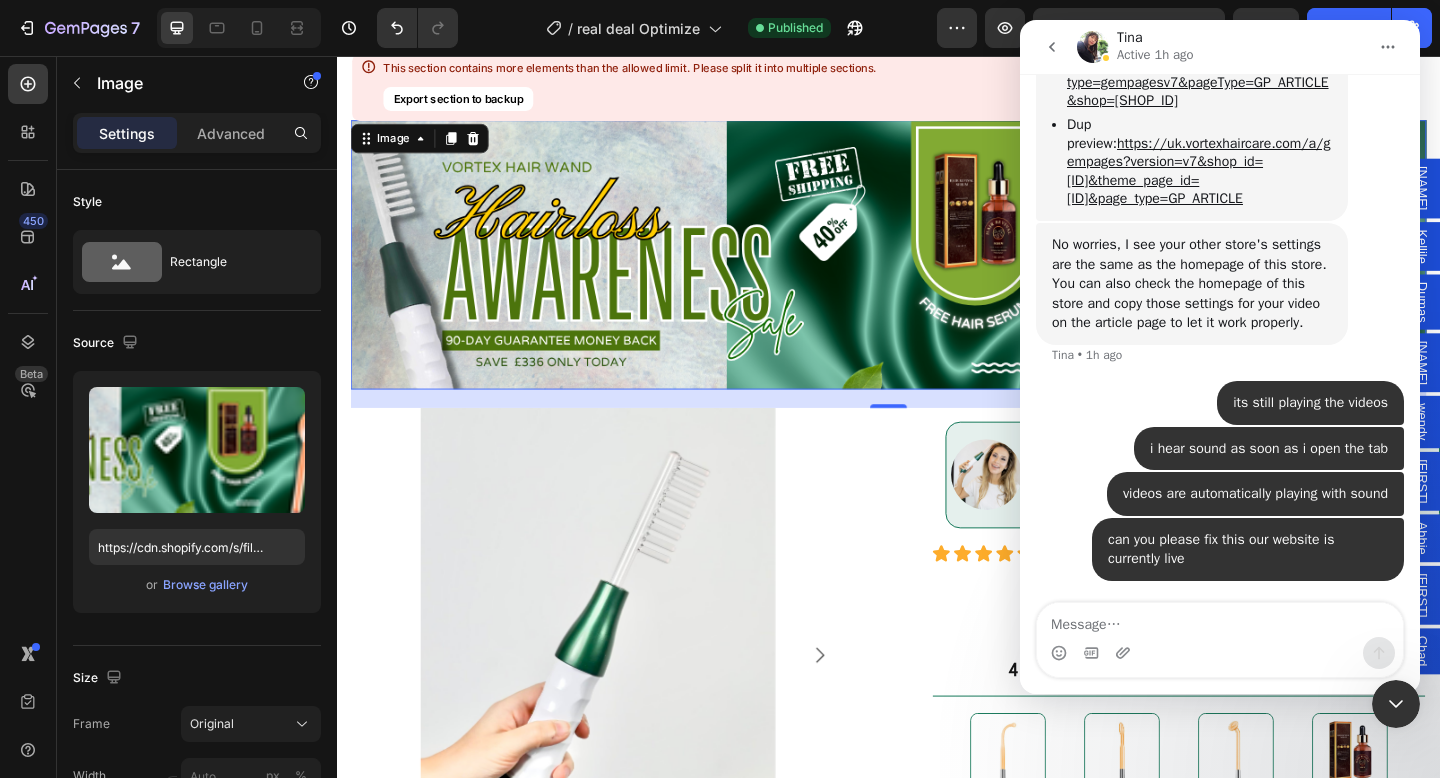scroll, scrollTop: 12443, scrollLeft: 0, axis: vertical 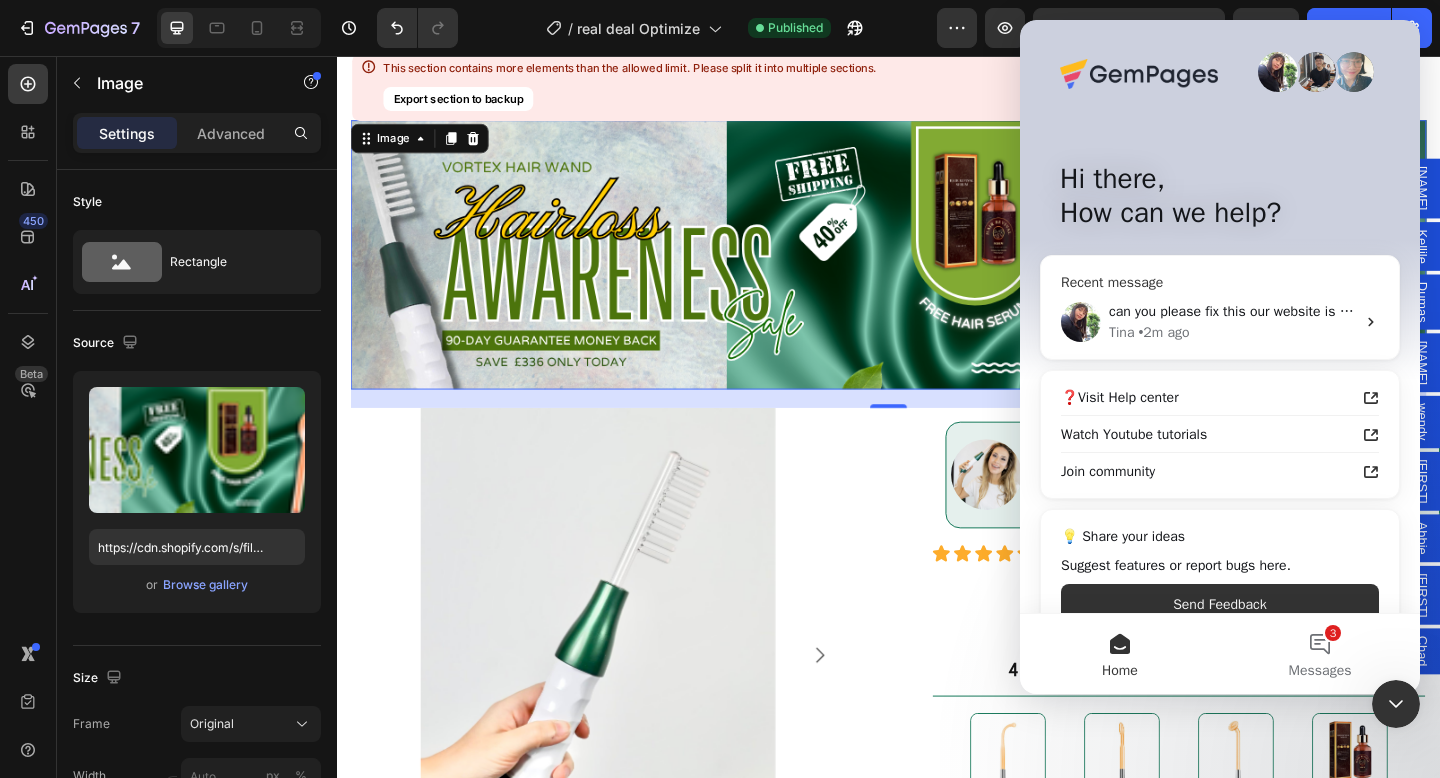 click on "[NAME] • [TIME] ago" at bounding box center (1232, 332) 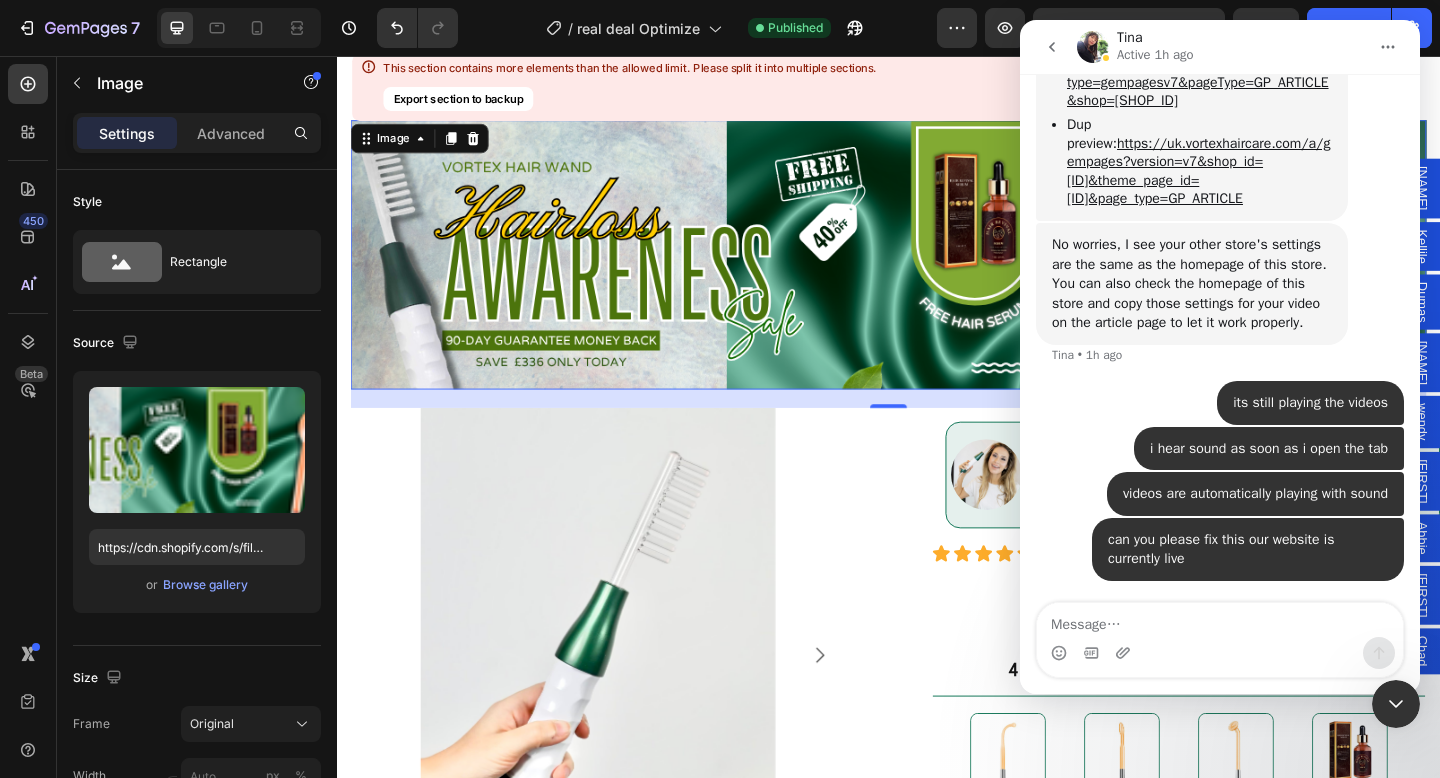 scroll, scrollTop: 12443, scrollLeft: 0, axis: vertical 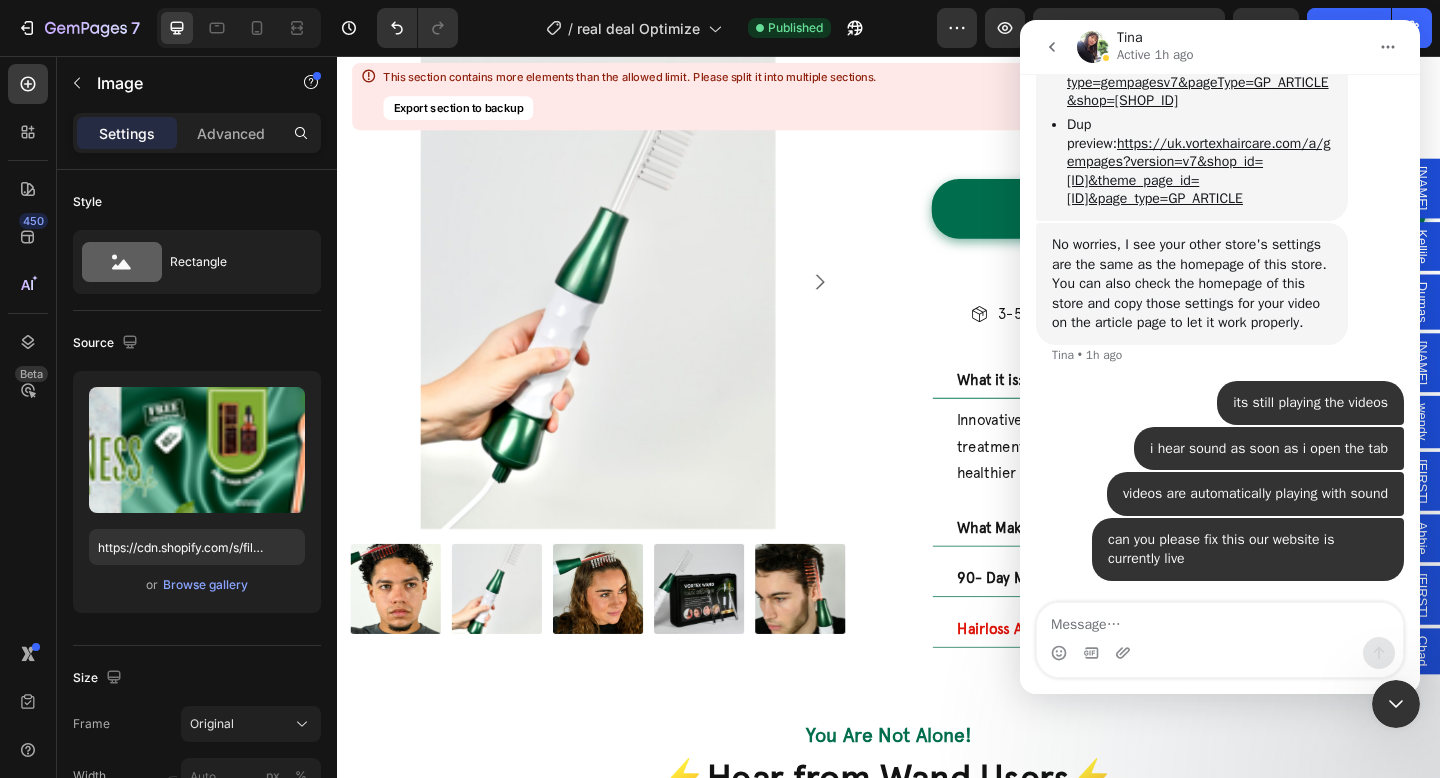 click 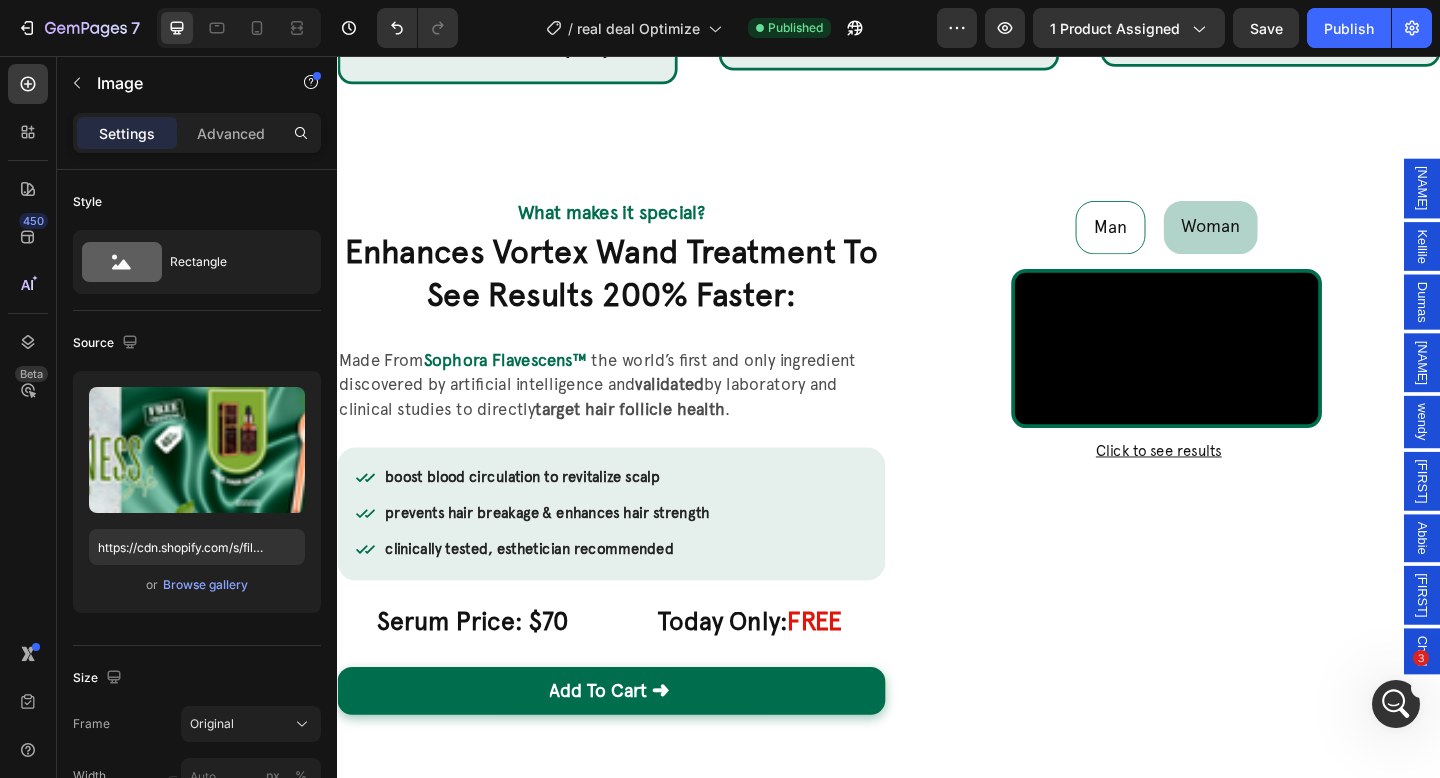 scroll, scrollTop: 8387, scrollLeft: 0, axis: vertical 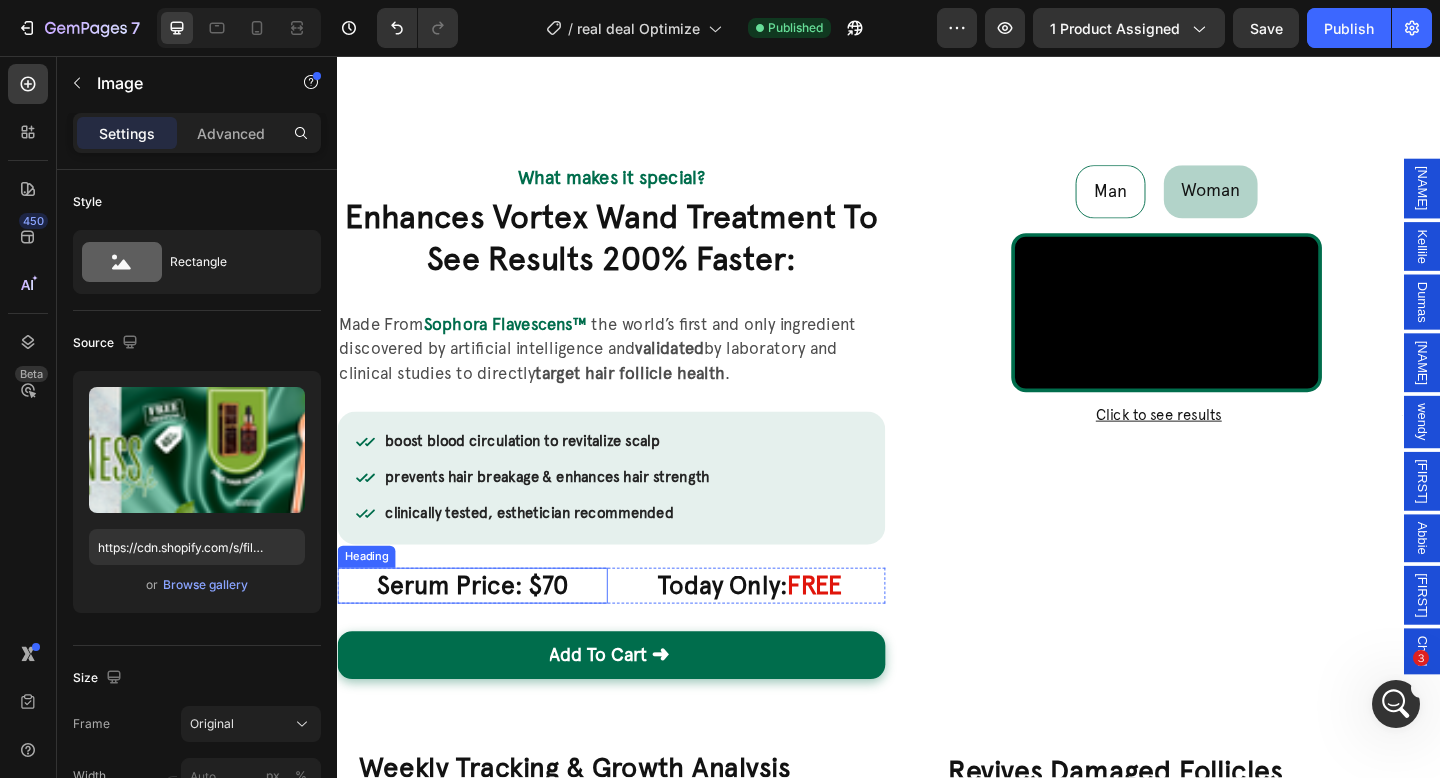 click on "Serum Price: $70" at bounding box center [484, 632] 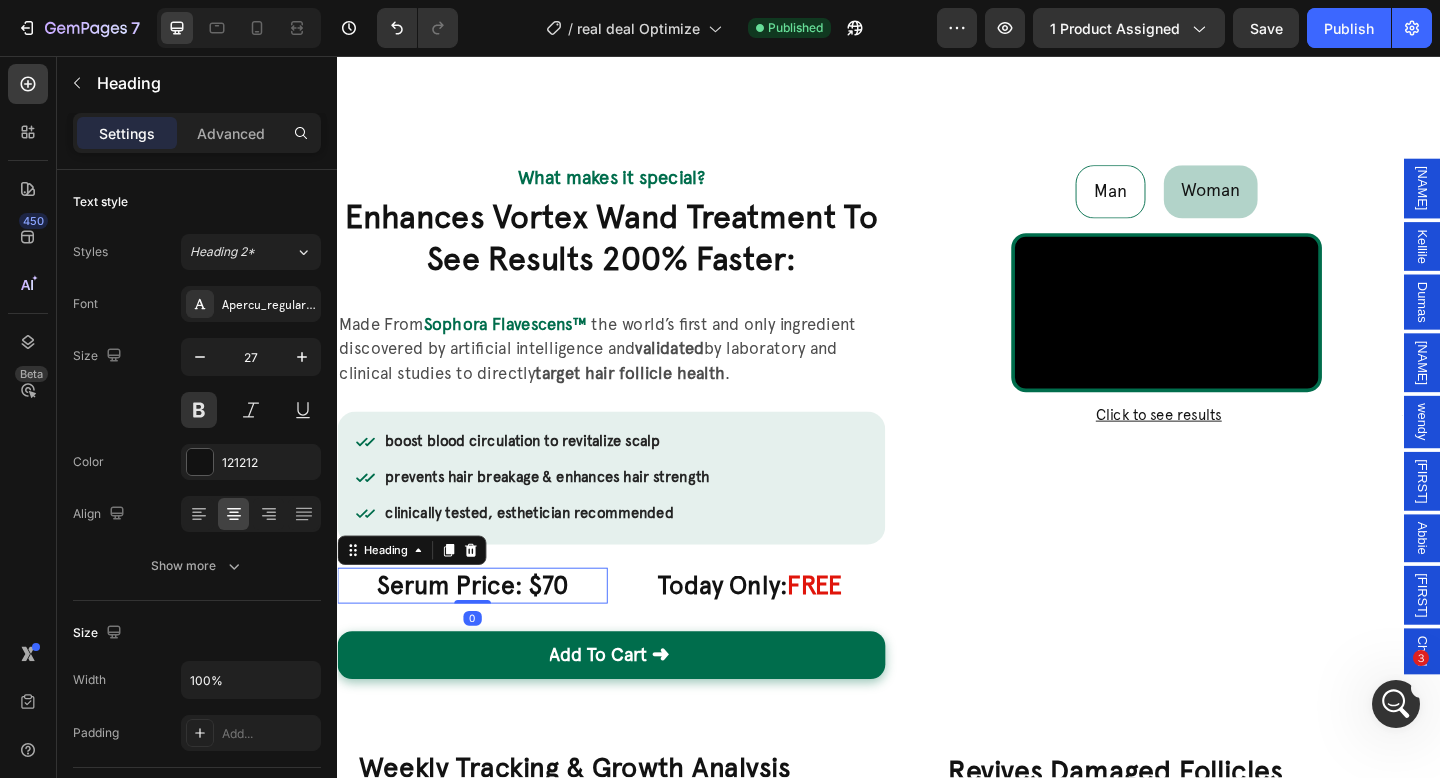 click on "Serum Price: $70" at bounding box center (484, 632) 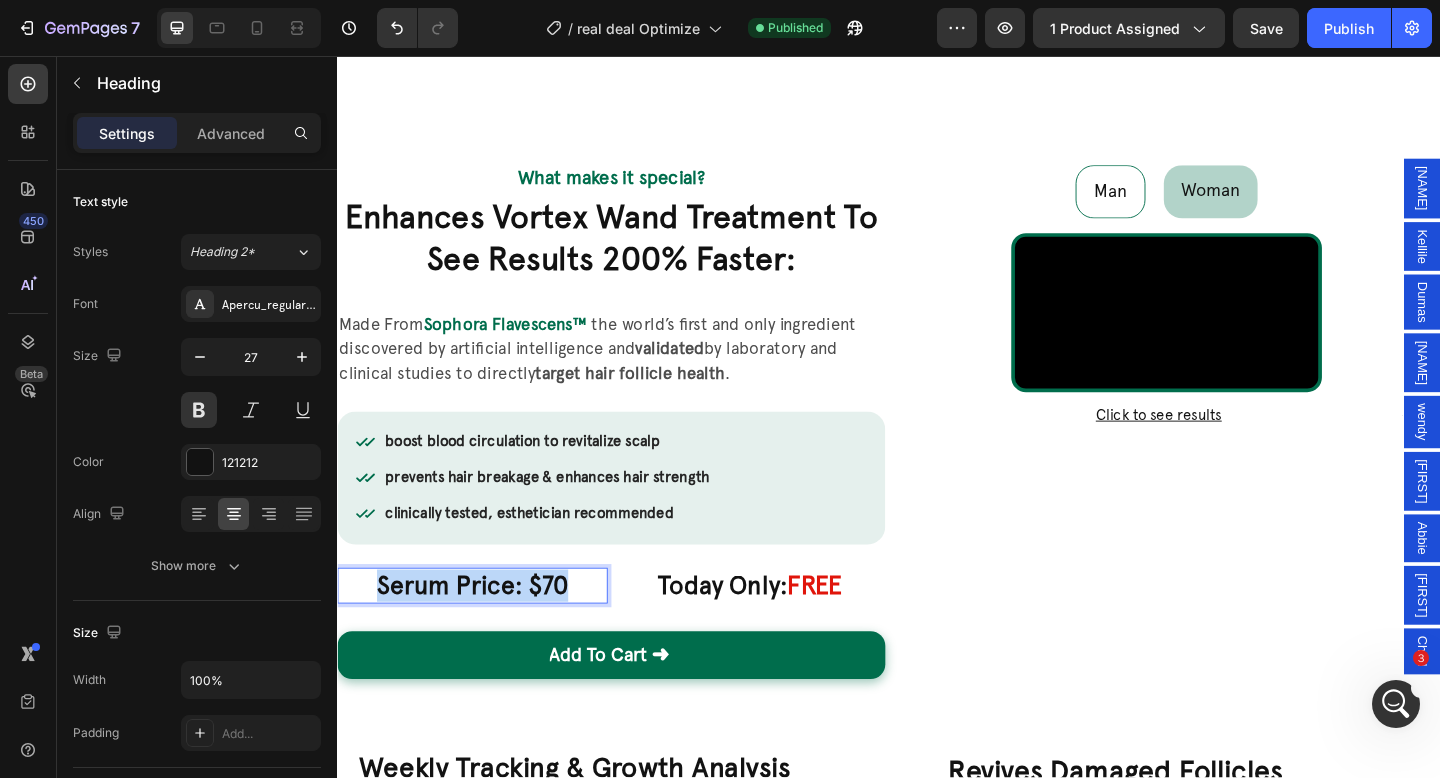 click on "Serum Price: $70" at bounding box center [484, 632] 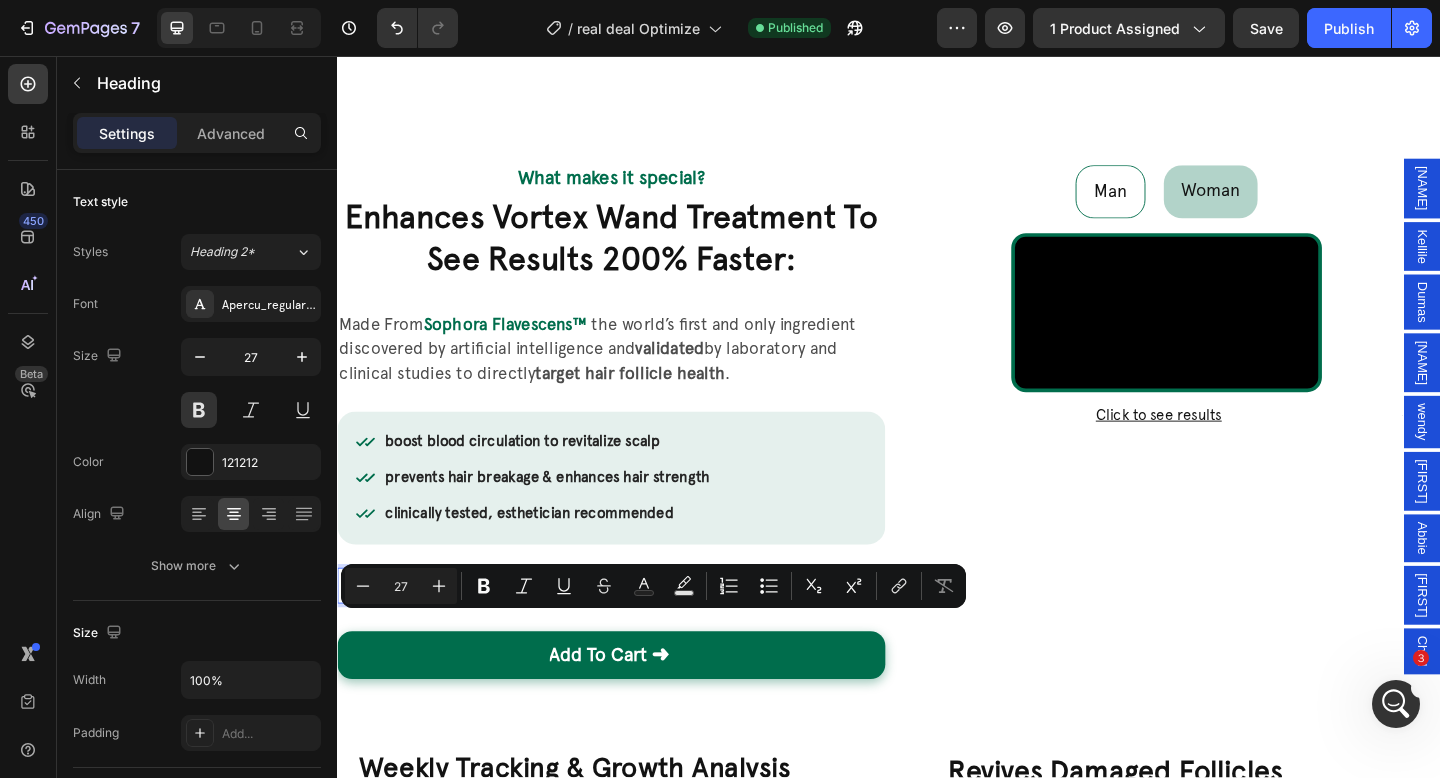 click on "Serum Price: $70" at bounding box center (484, 632) 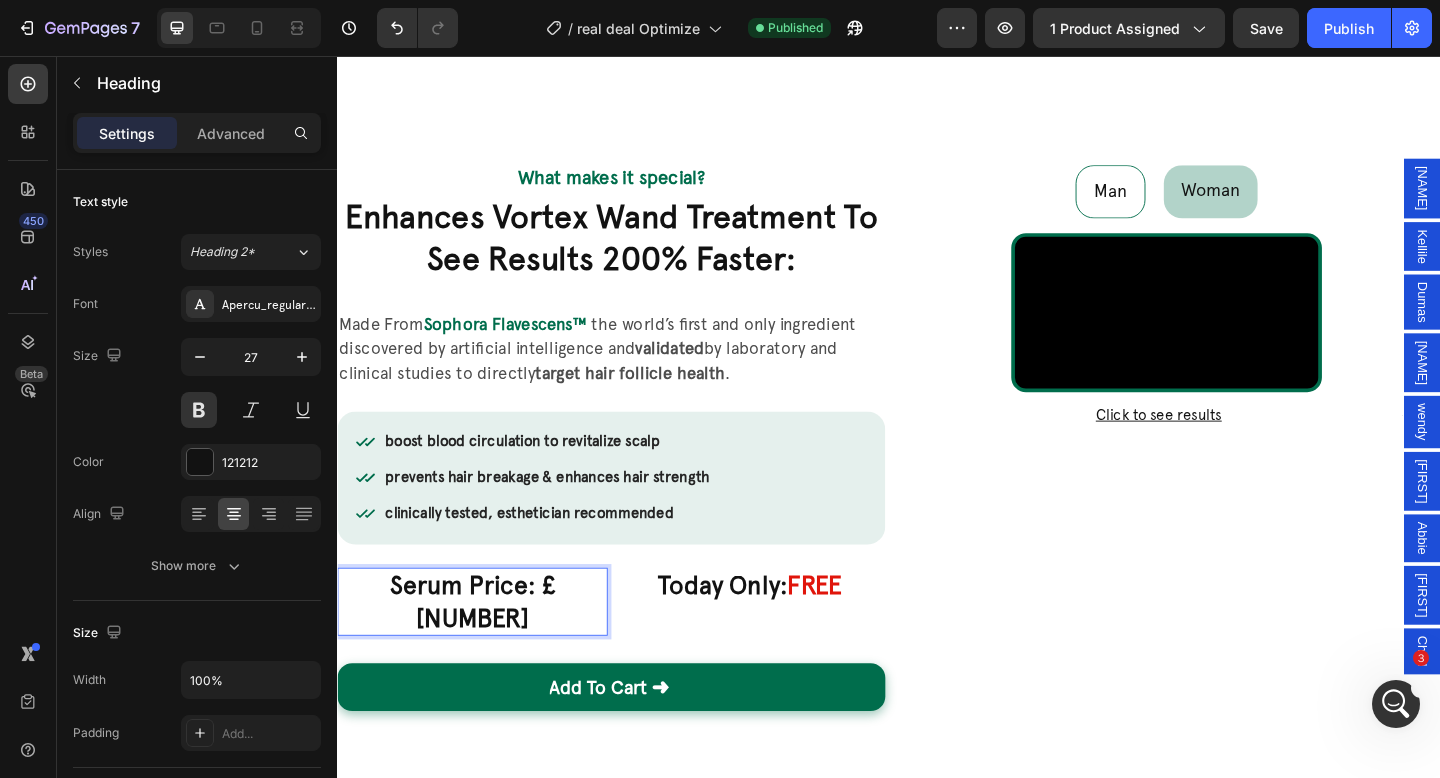 click on "Serum Price: £[NUMBER]" at bounding box center [484, 650] 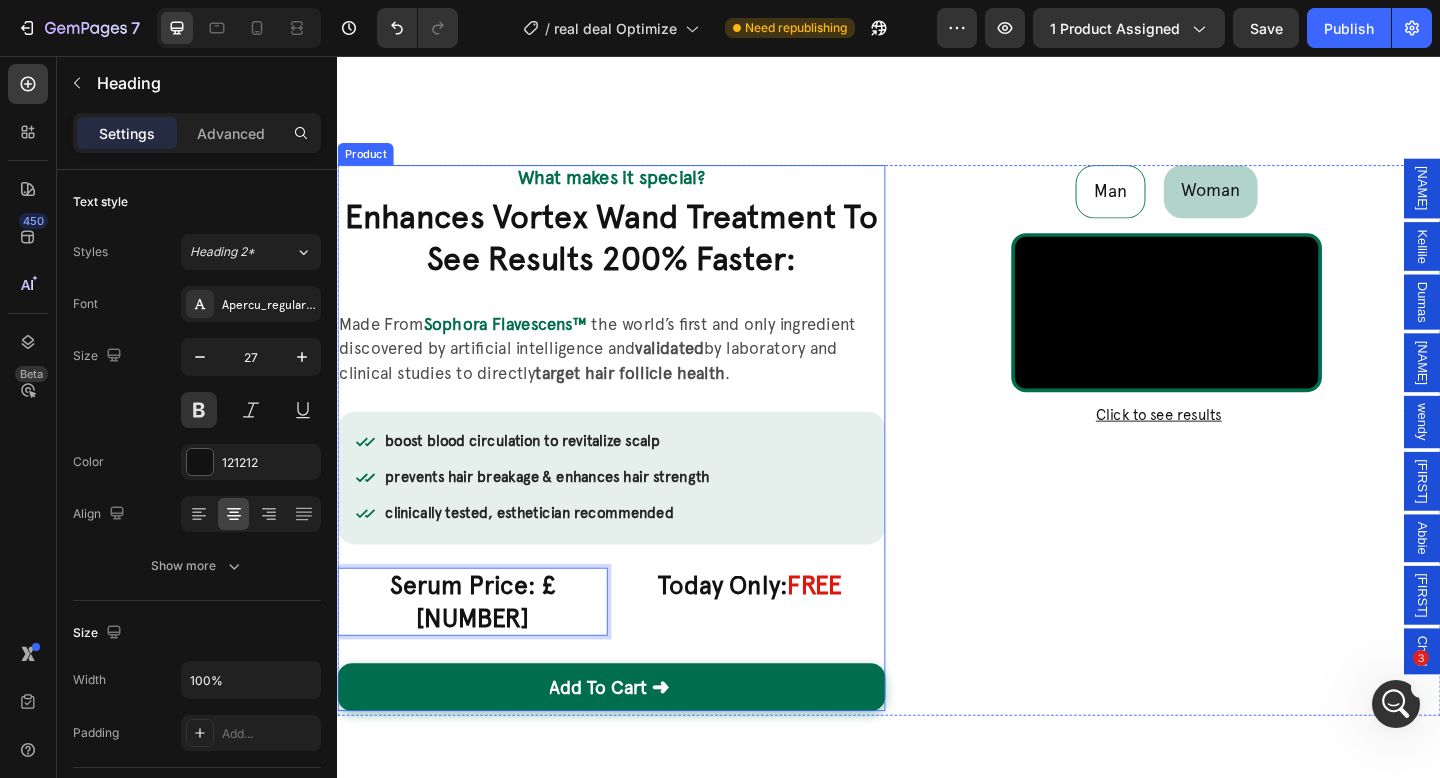 click on "Made From Sophora Flavescens™ the world’s first and only ingredient discovered by artificial intelligence and validated by laboratory and clinical studies to directly target hair follicle health . Text Block
boost blood circulation to revitalize scalp
prevents hair breakage & enhances hair strength
clinically tested, esthetician recommended Item List Serum Price: £55 Heading 0 Today Only: FREE Heading Row Add To Cart ➜ Add to Cart" at bounding box center [635, 535] 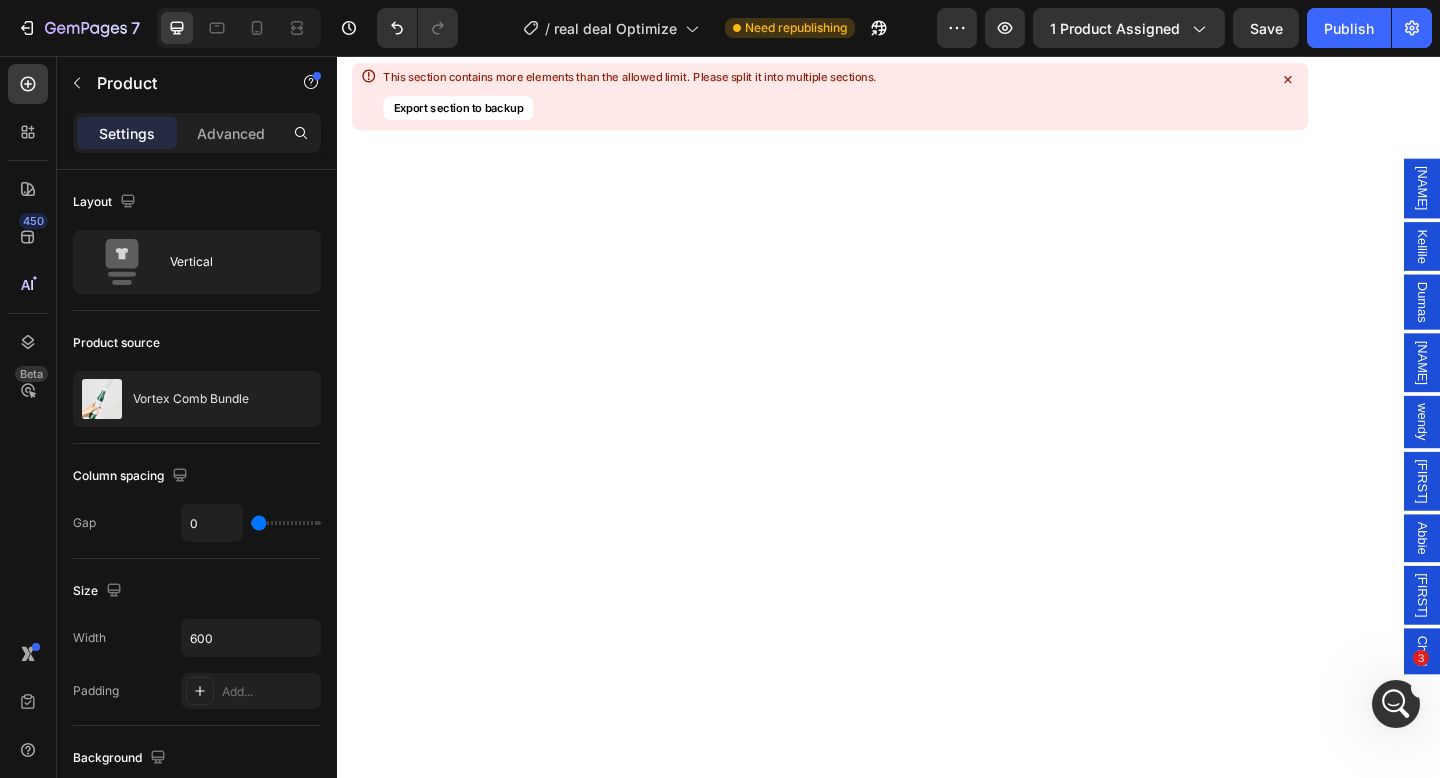 scroll, scrollTop: 300, scrollLeft: 0, axis: vertical 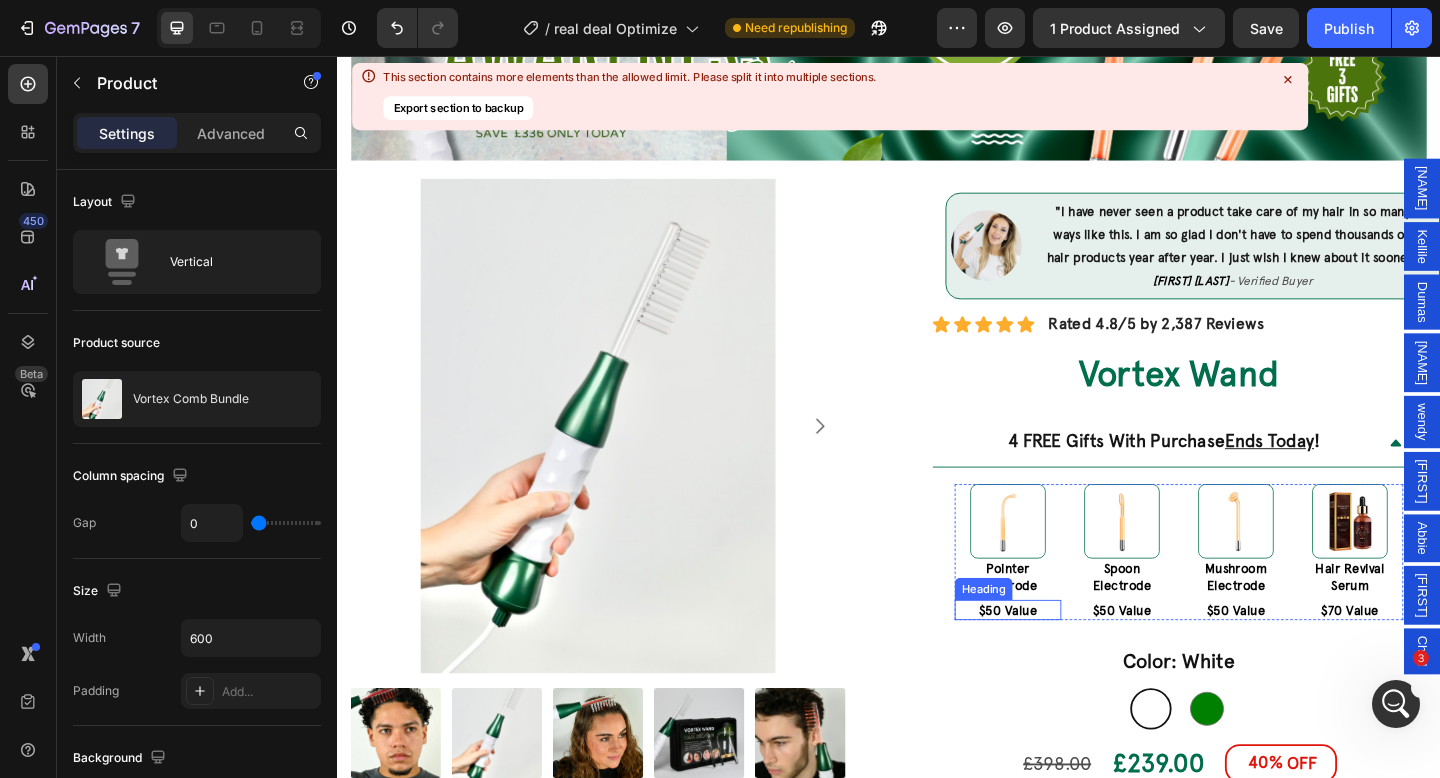click on "$50 Value" at bounding box center [1067, 659] 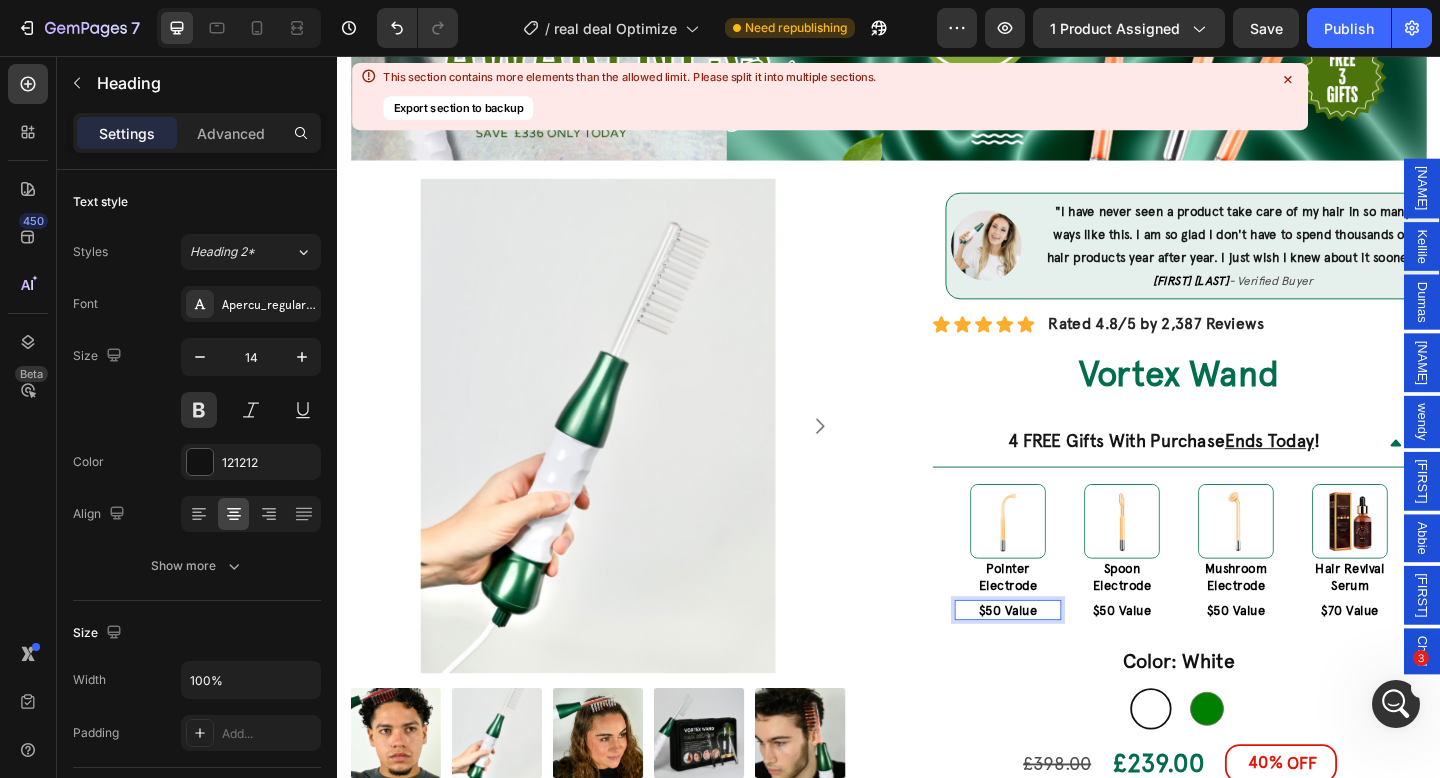 click on "$50 Value" at bounding box center (1067, 659) 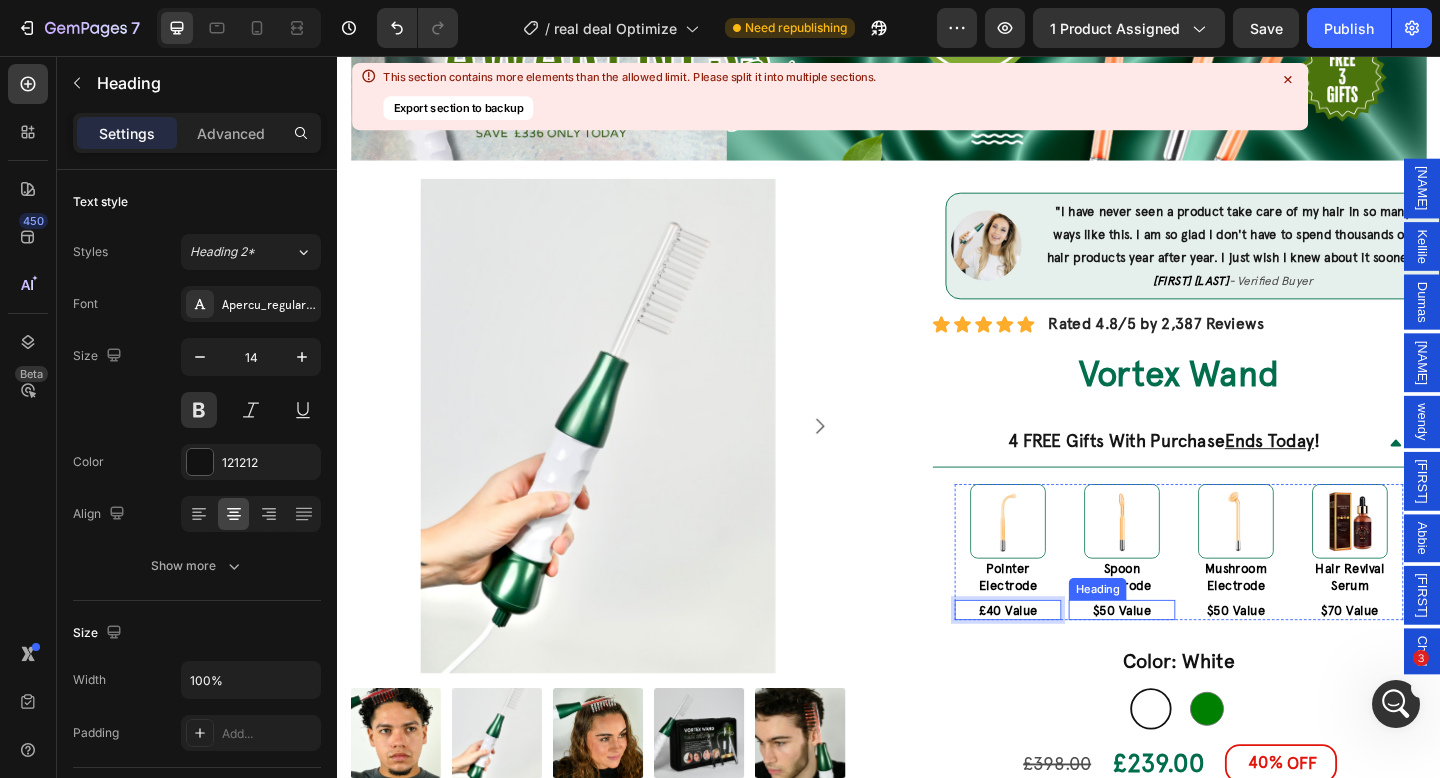 click on "$50 Value" at bounding box center [1191, 659] 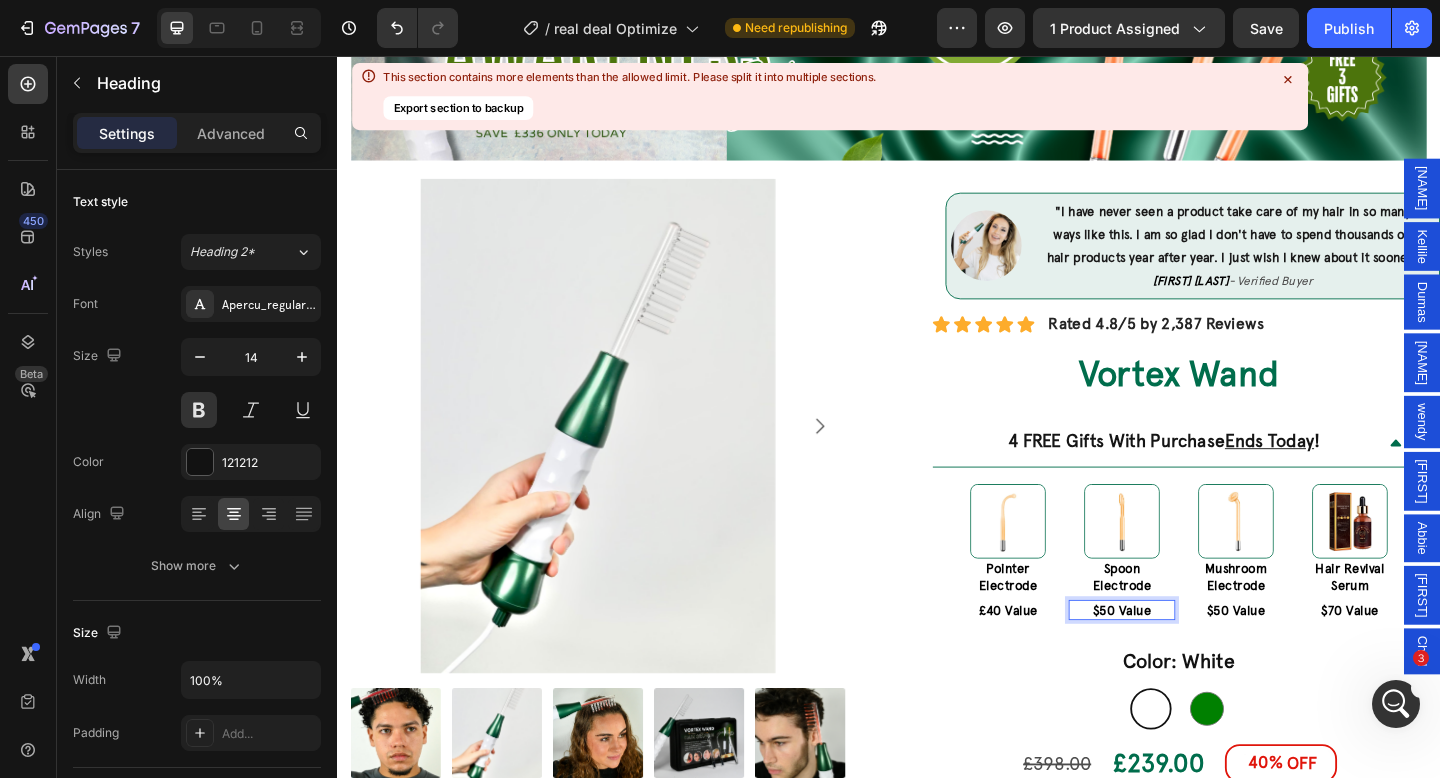 click on "$50 Value" at bounding box center (1191, 659) 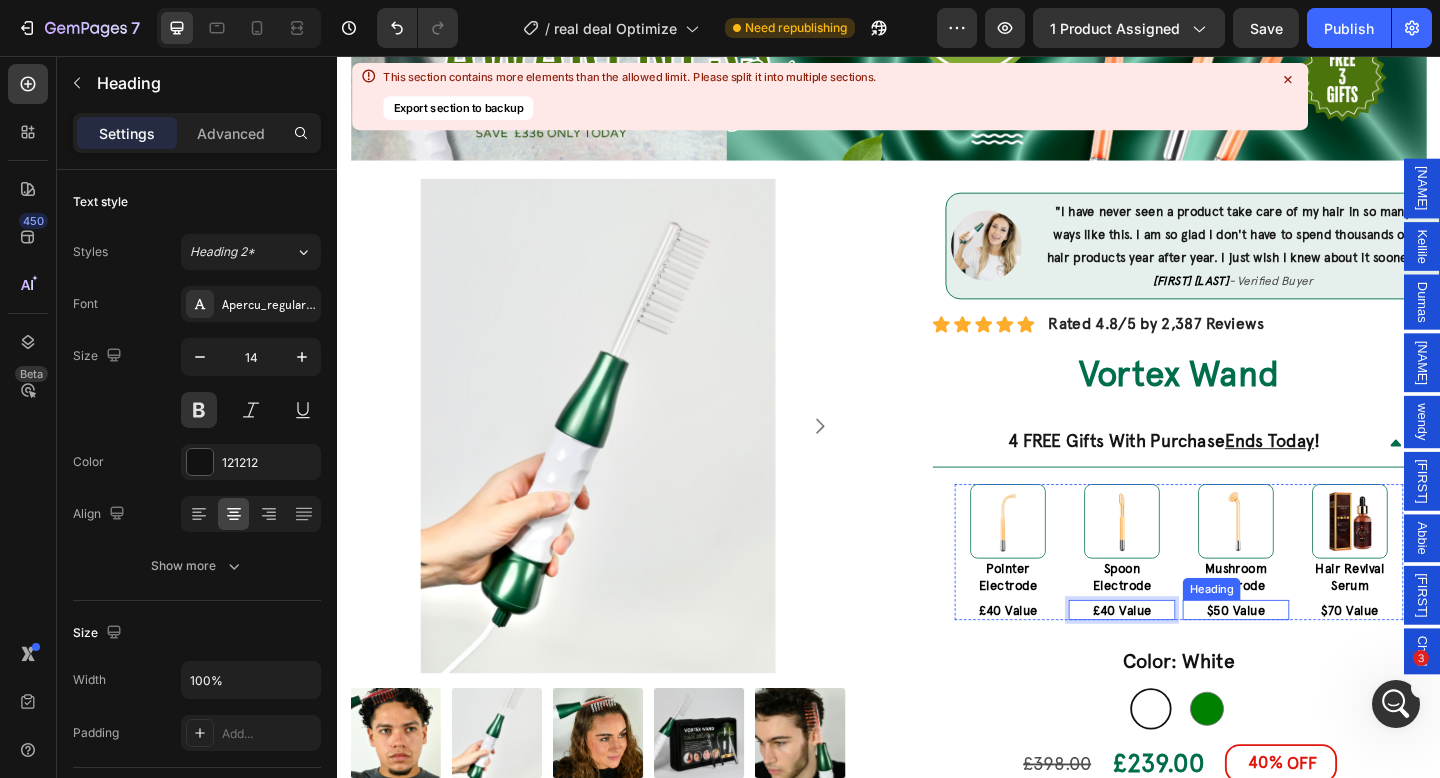 click on "$50 Value" at bounding box center (1315, 659) 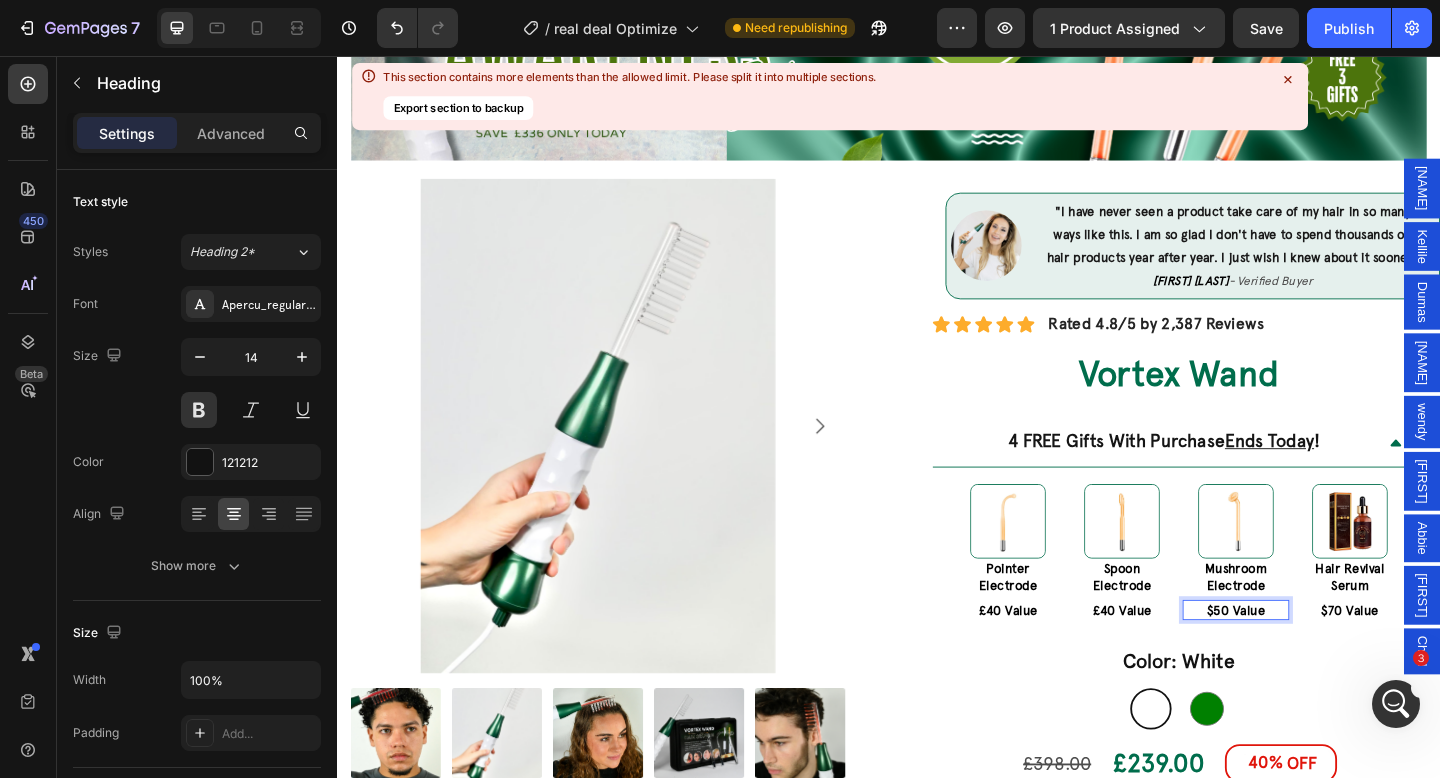 click on "$50 Value" at bounding box center (1315, 659) 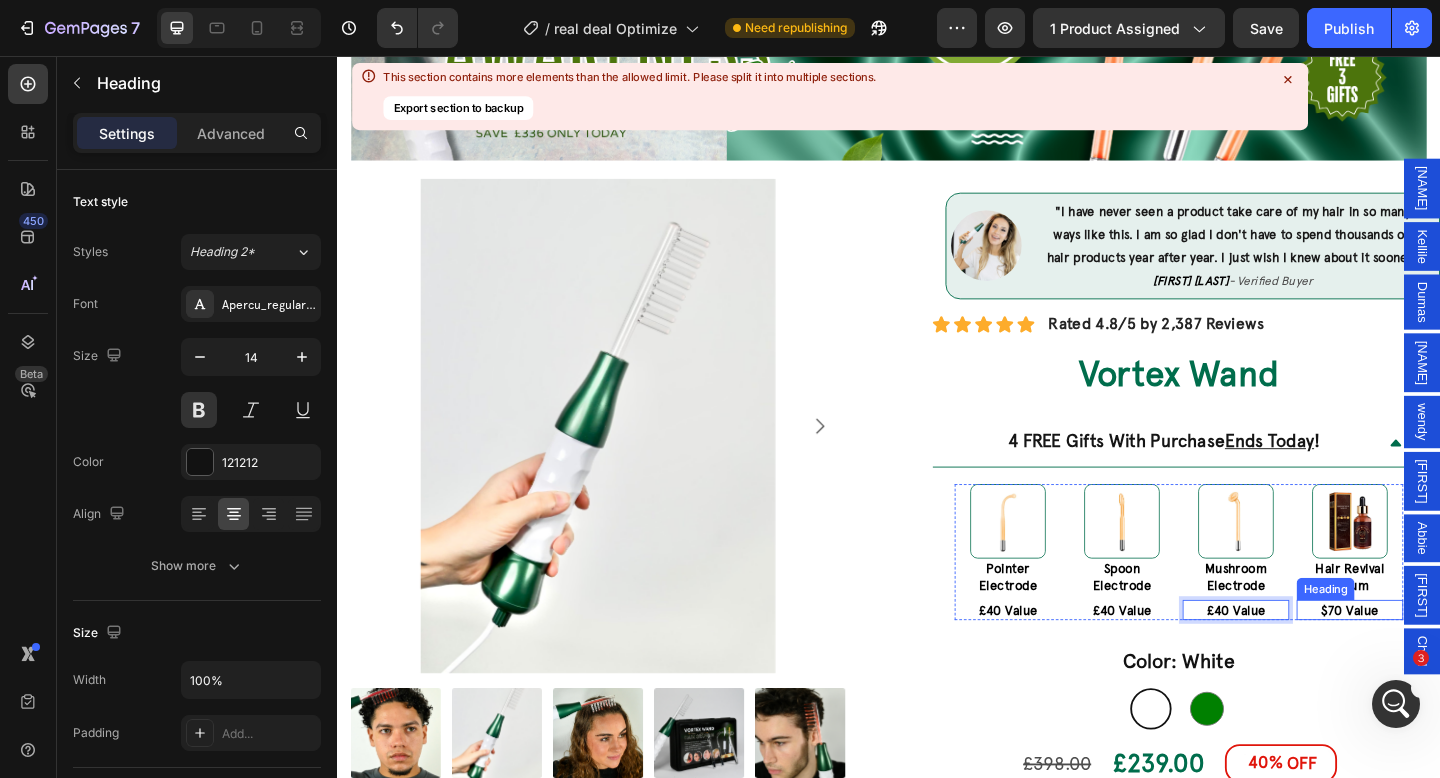 click on "$70 Value" at bounding box center (1439, 659) 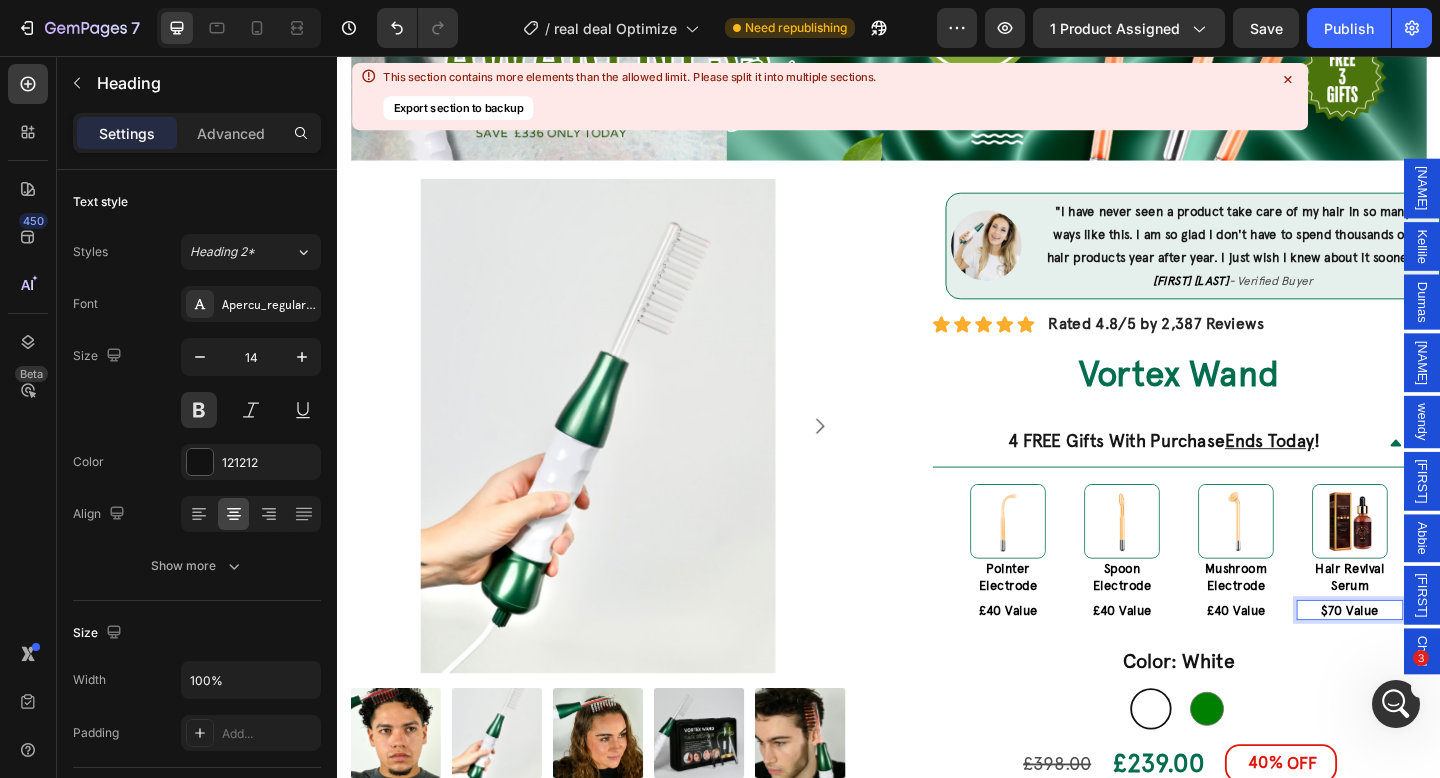 click on "$70 Value" at bounding box center [1439, 659] 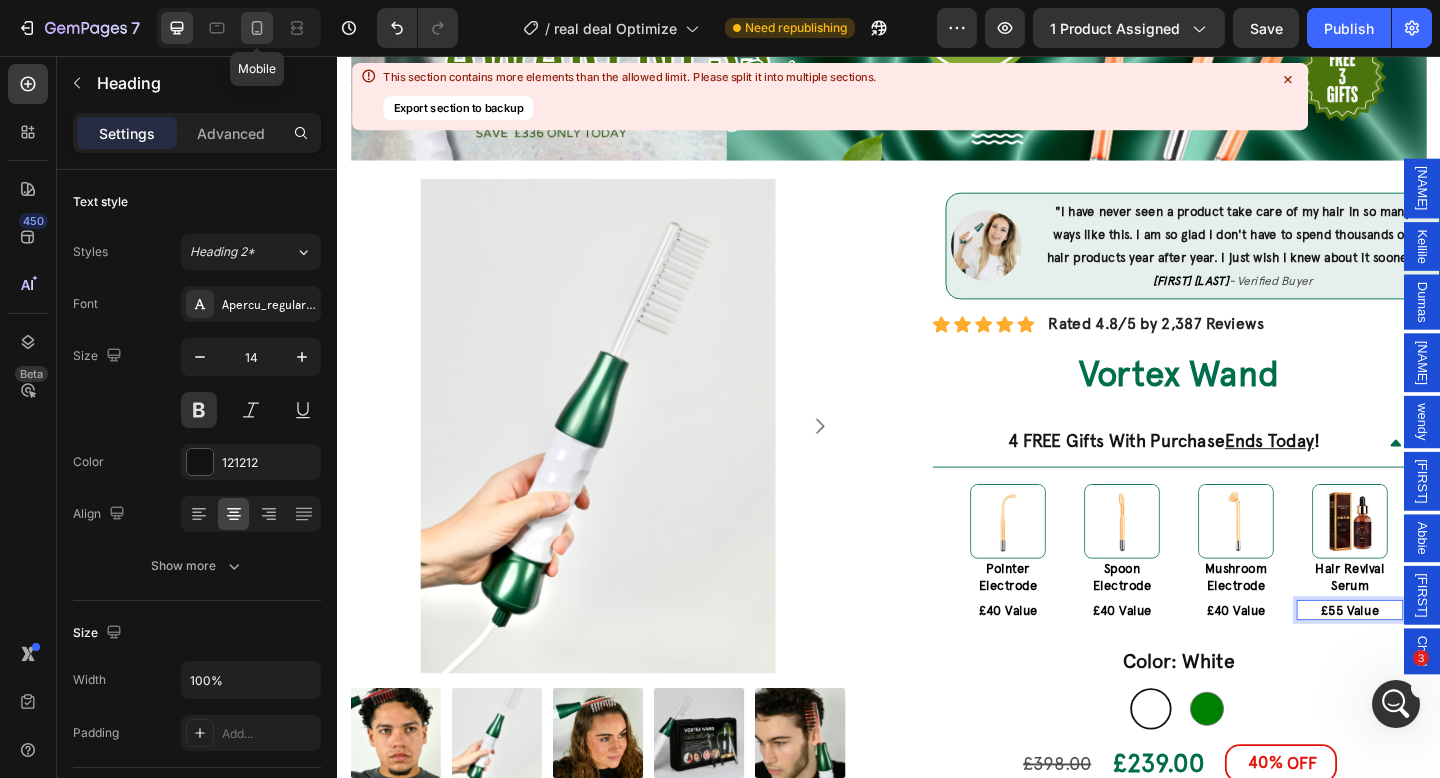 click 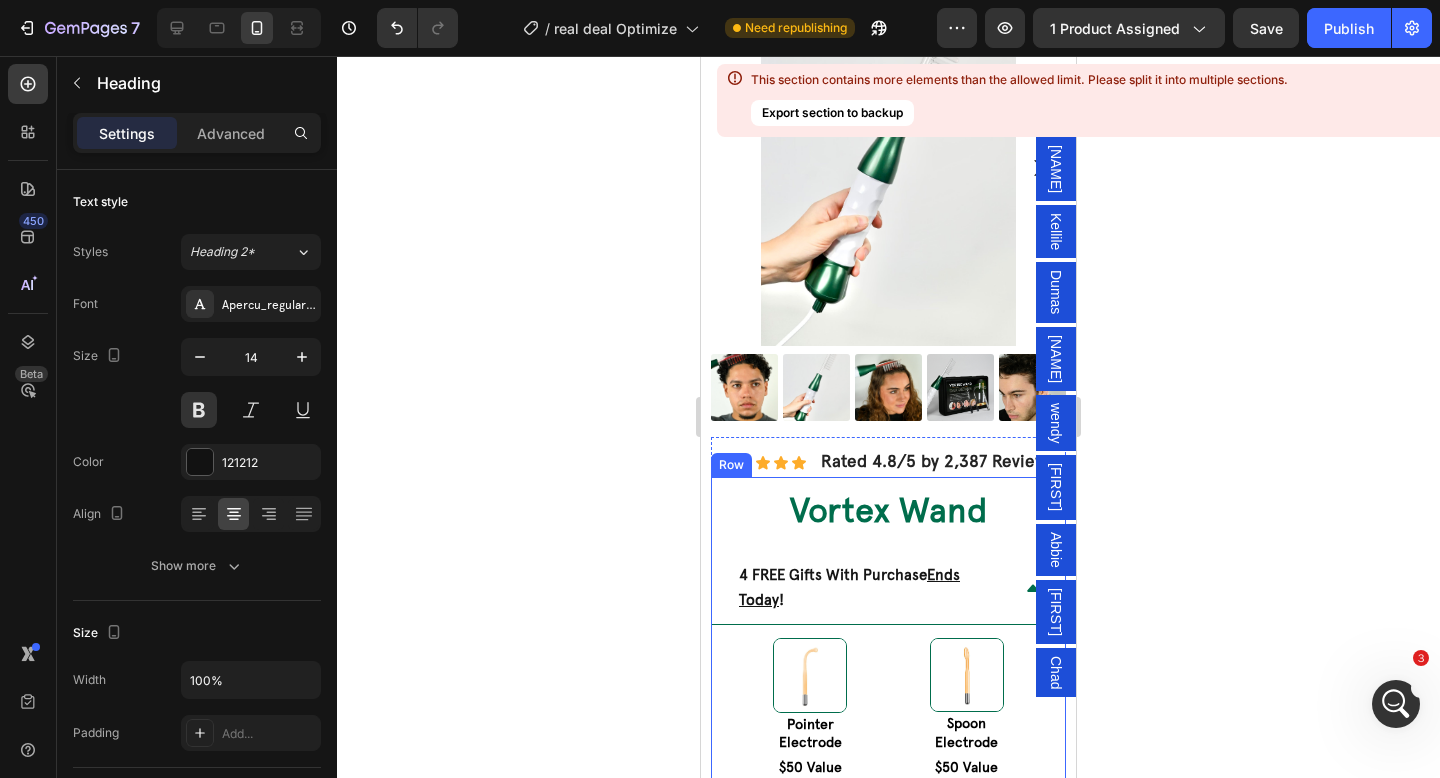 scroll, scrollTop: 501, scrollLeft: 0, axis: vertical 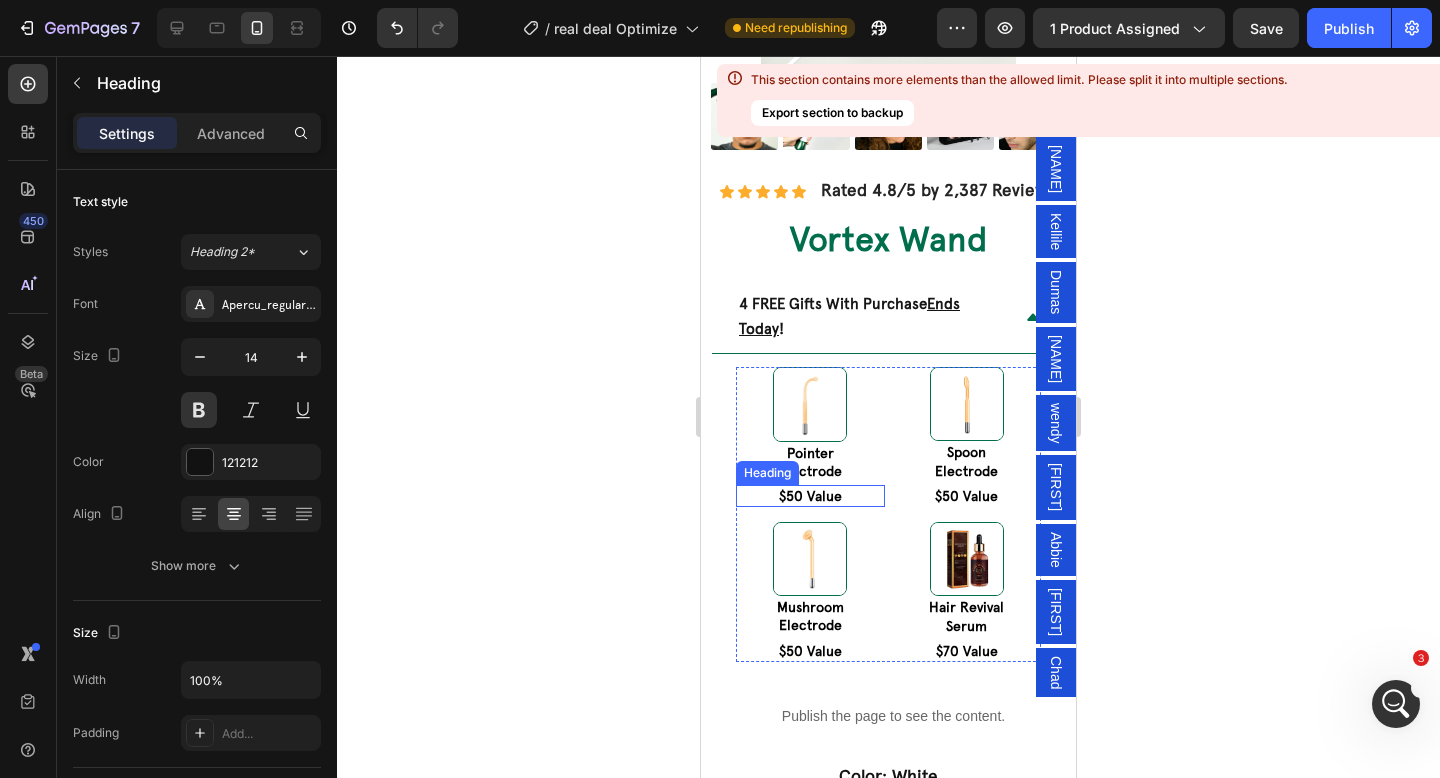 click on "$50 Value" at bounding box center [810, 496] 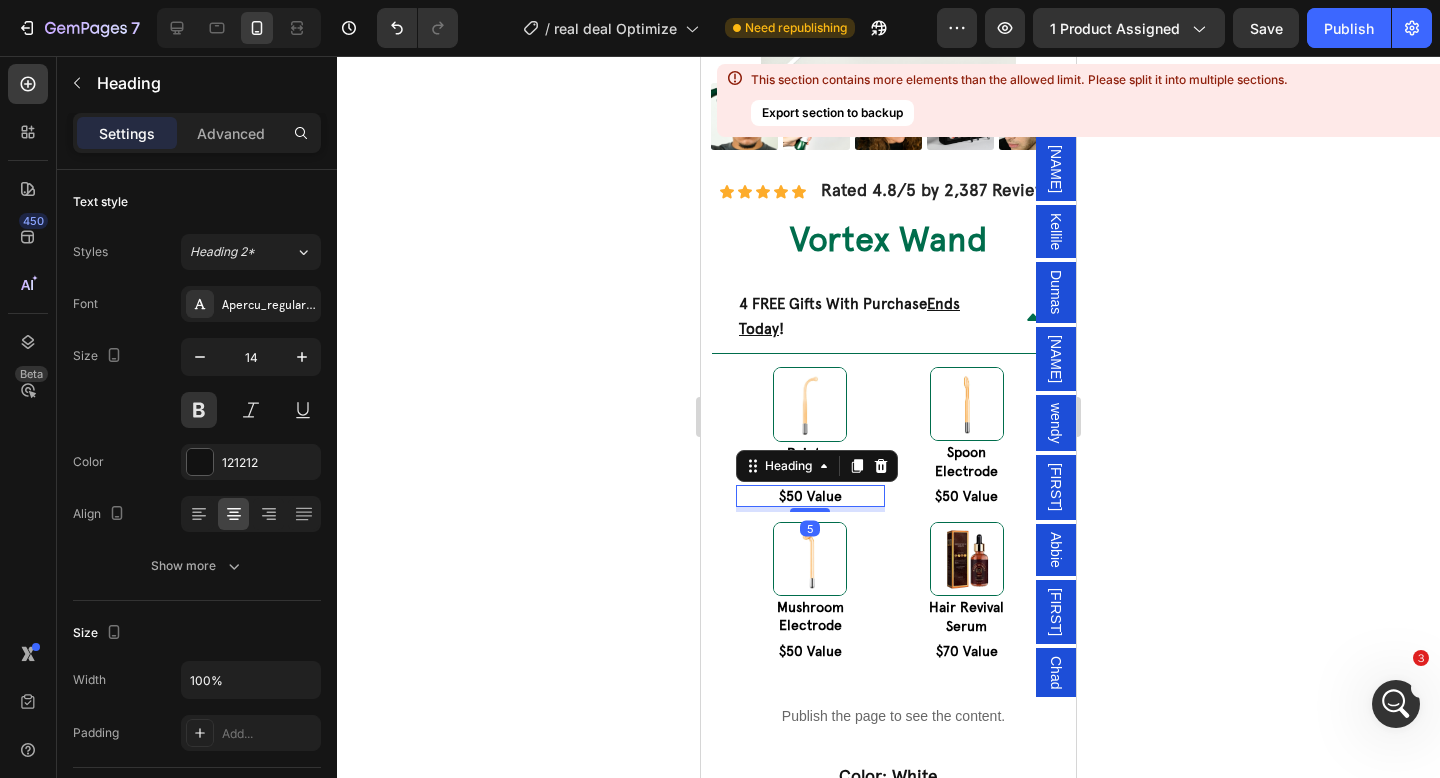 click on "$50 Value" at bounding box center (810, 496) 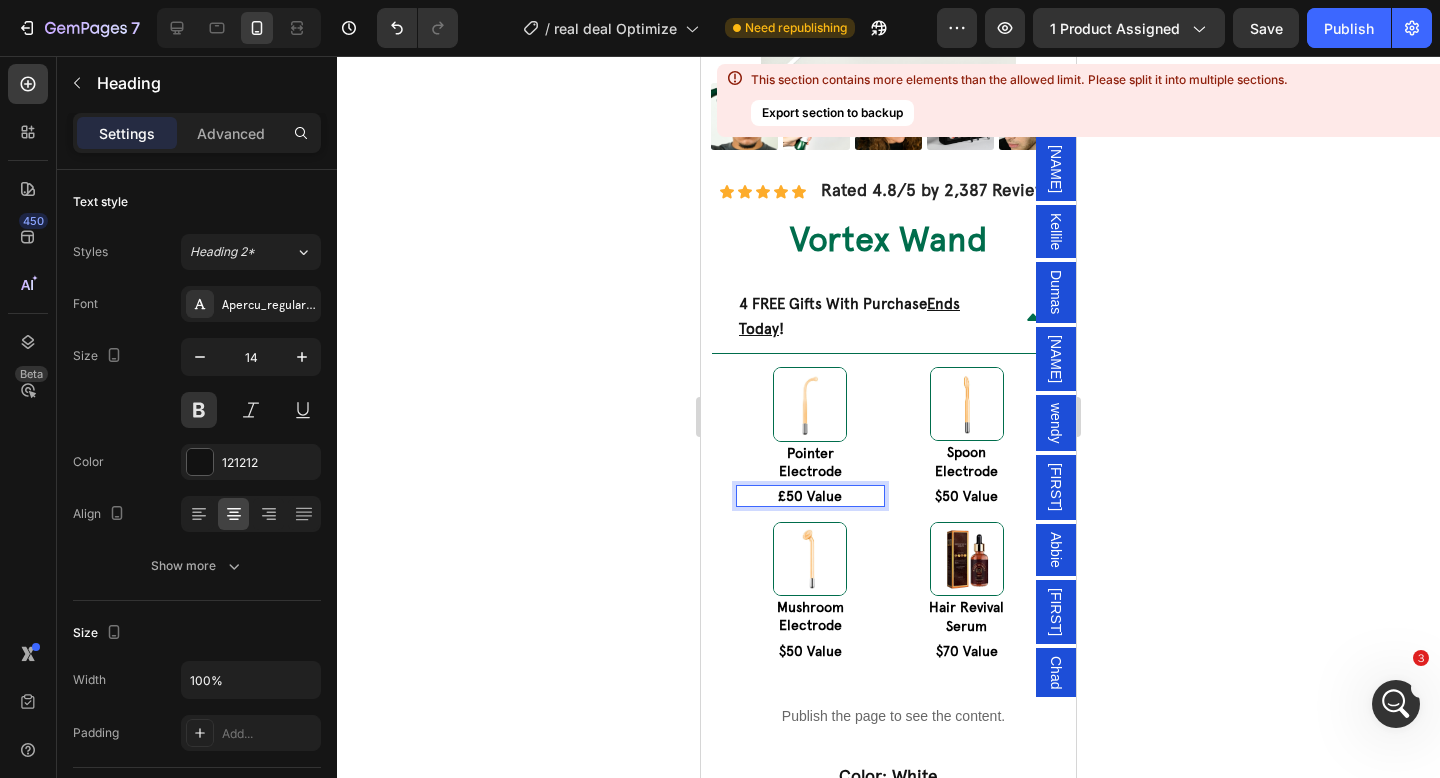 click on "£50 Value" at bounding box center [810, 496] 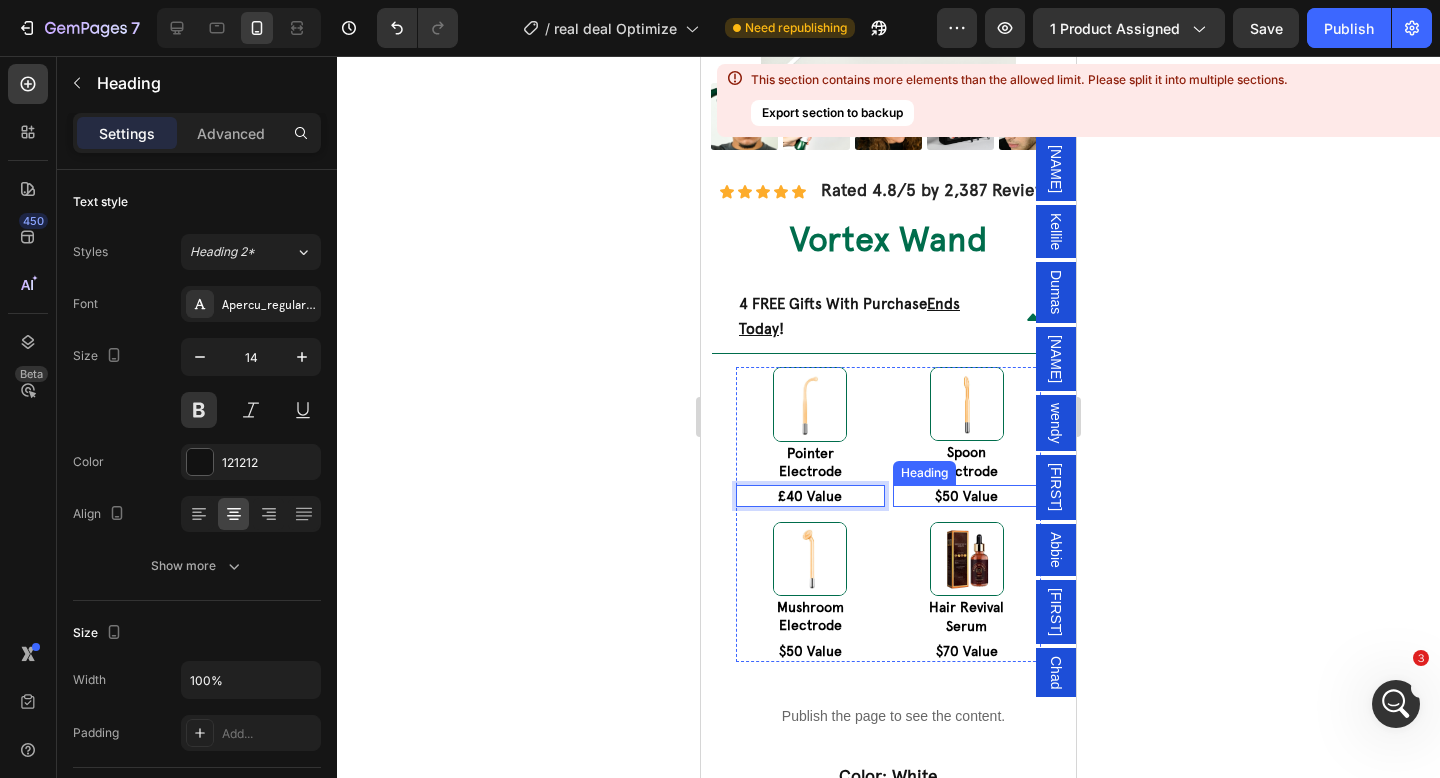 click on "$50 Value" at bounding box center [966, 496] 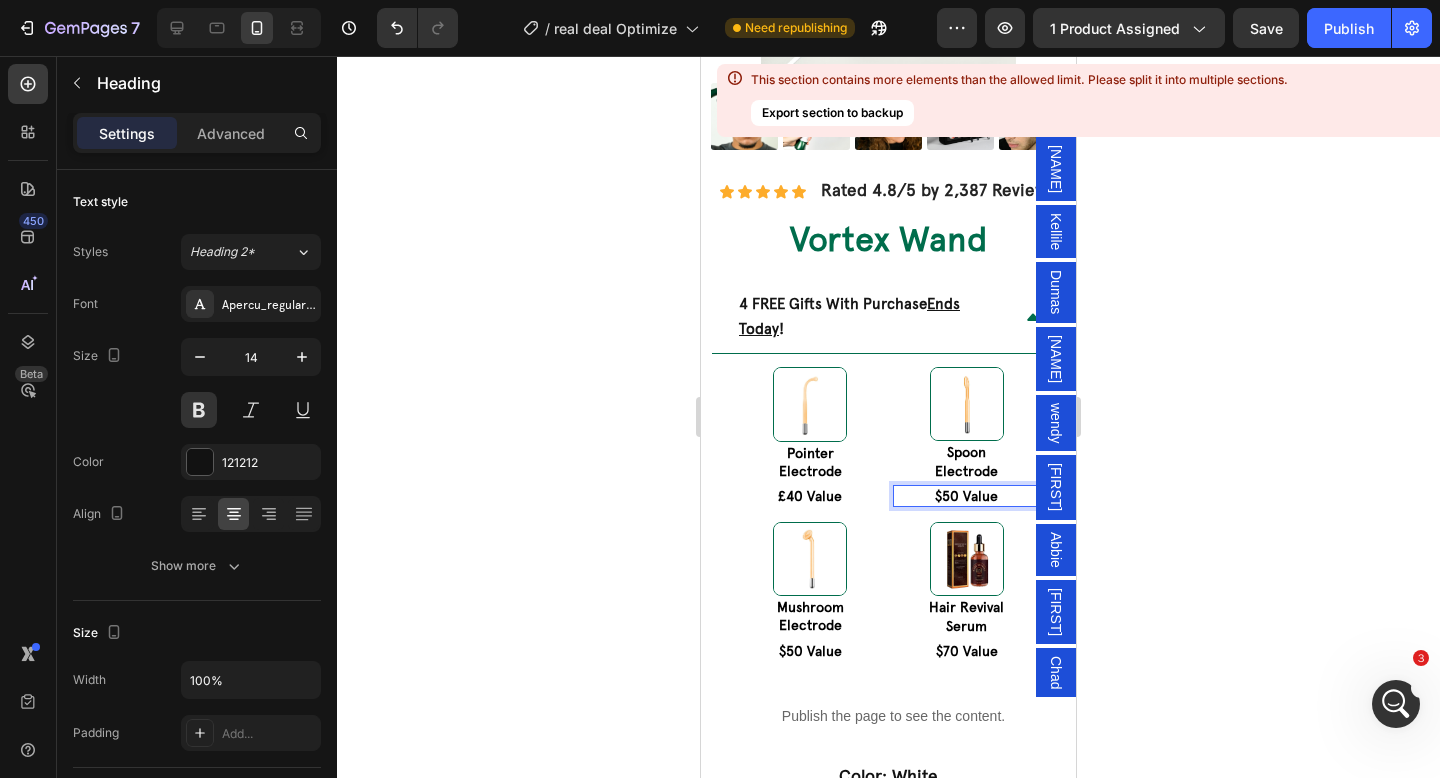 click on "$50 Value" at bounding box center (966, 496) 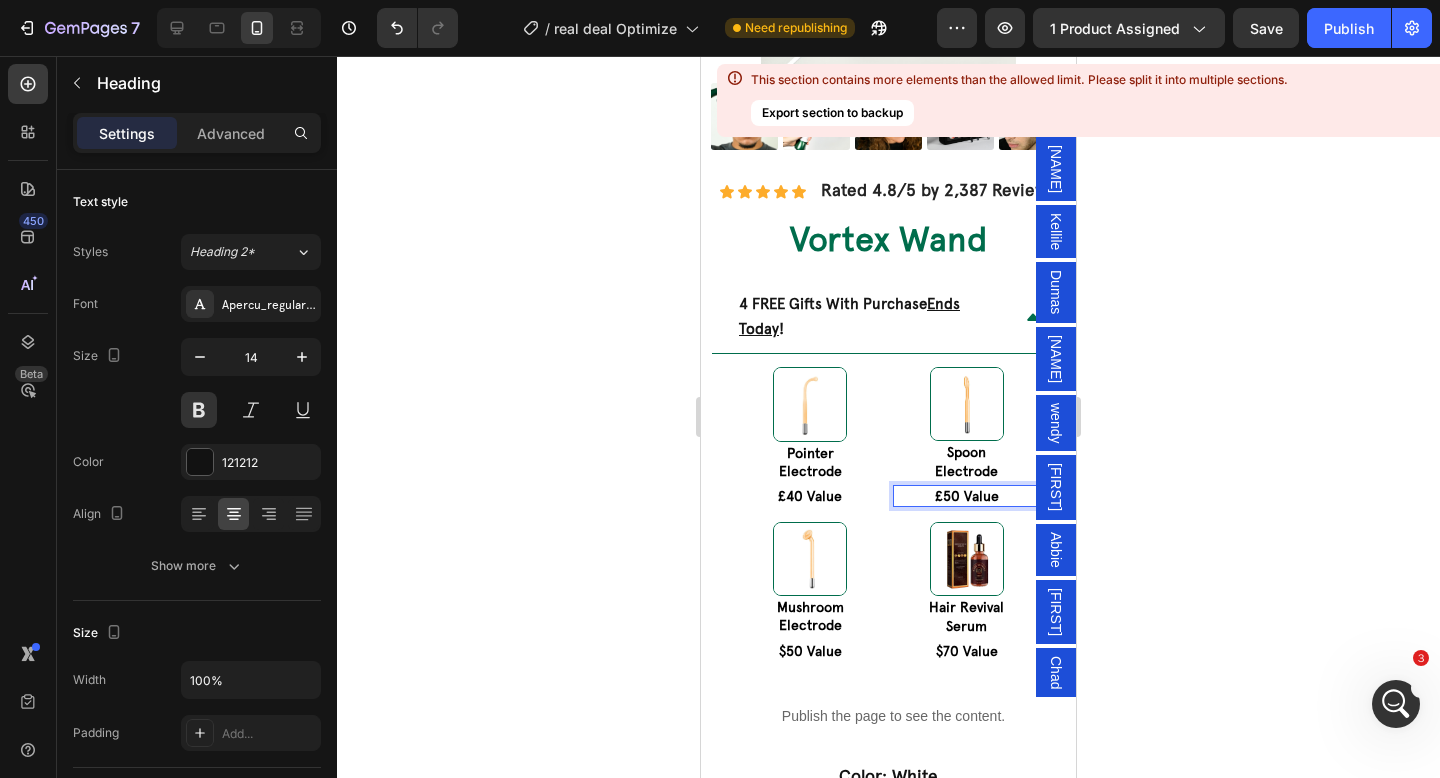 click on "£50 Value" at bounding box center [967, 496] 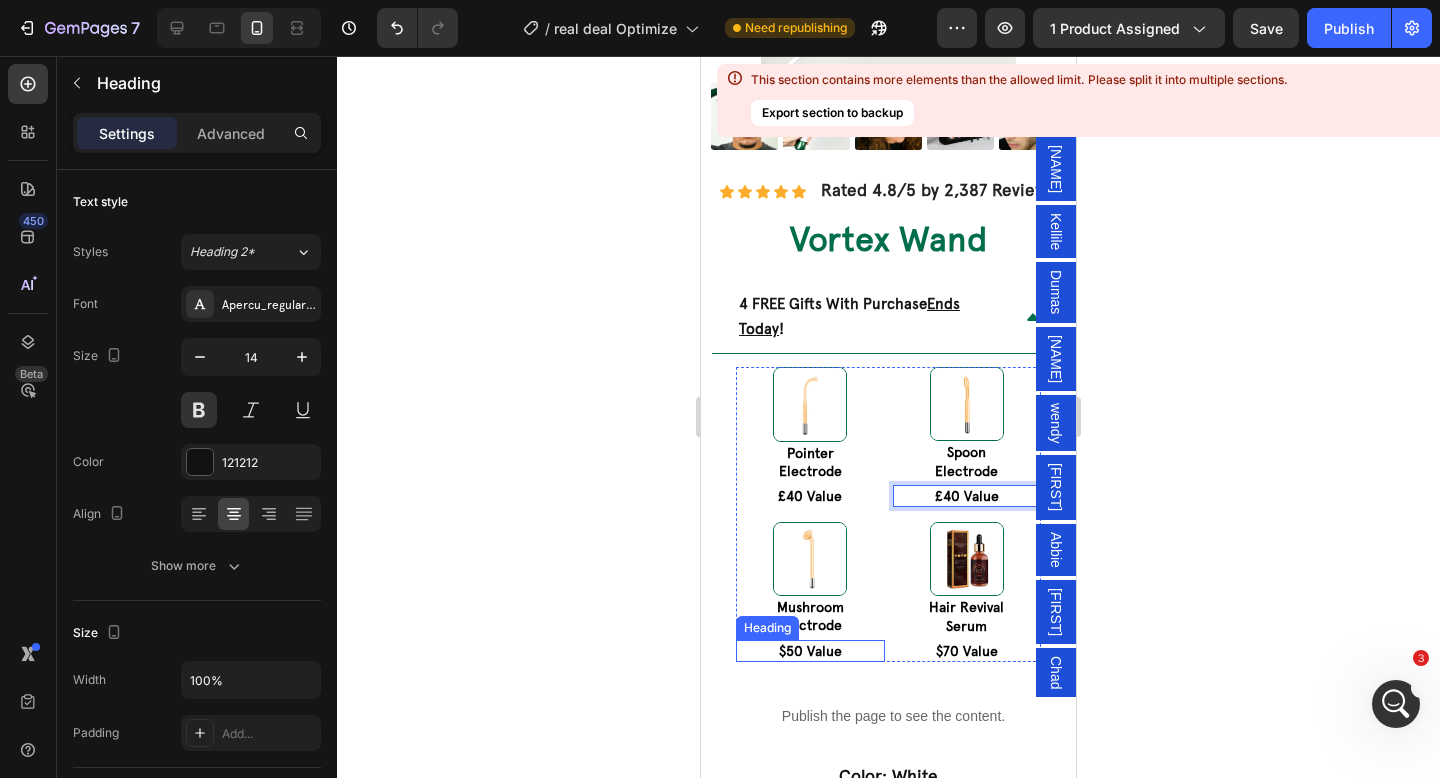 click on "$50 Value" at bounding box center [810, 651] 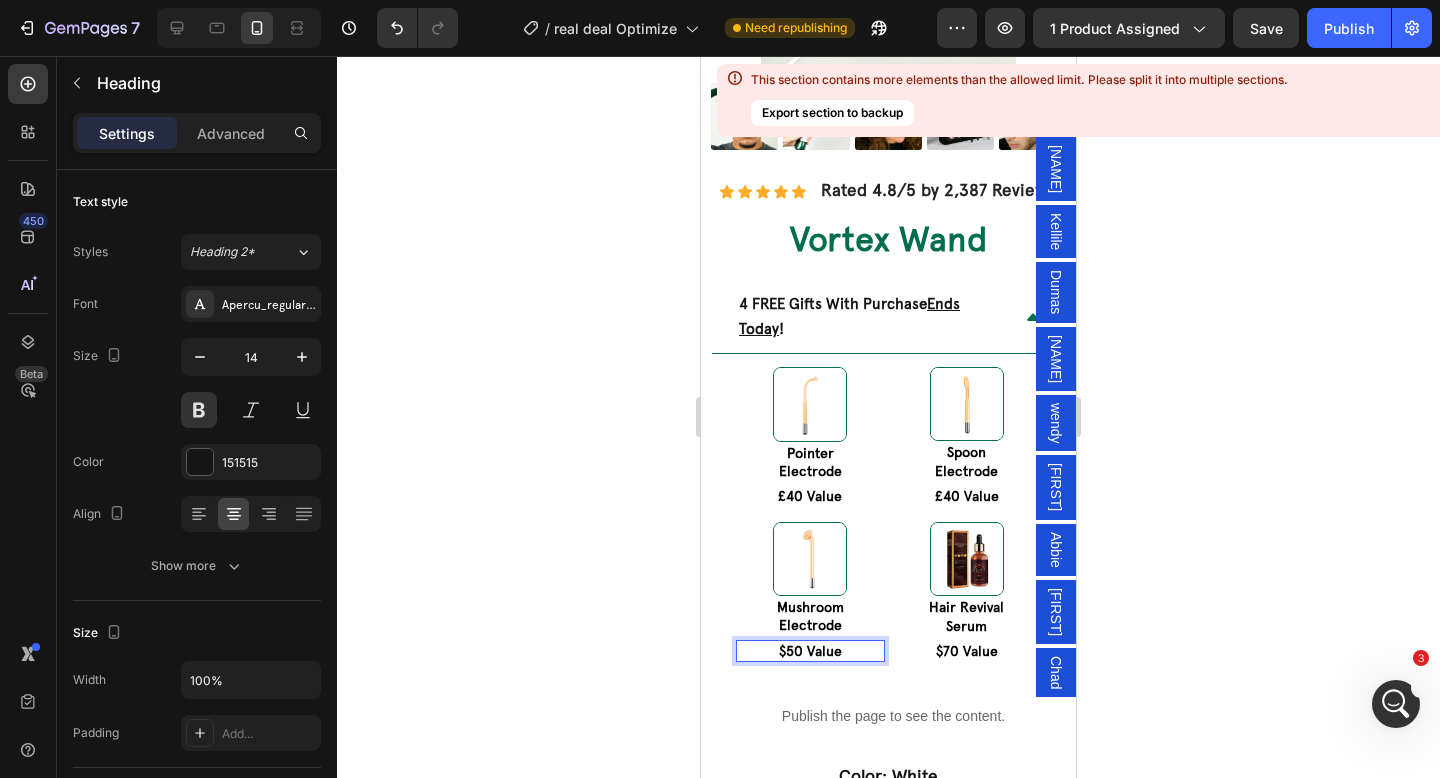 click on "$50 Value" at bounding box center [810, 651] 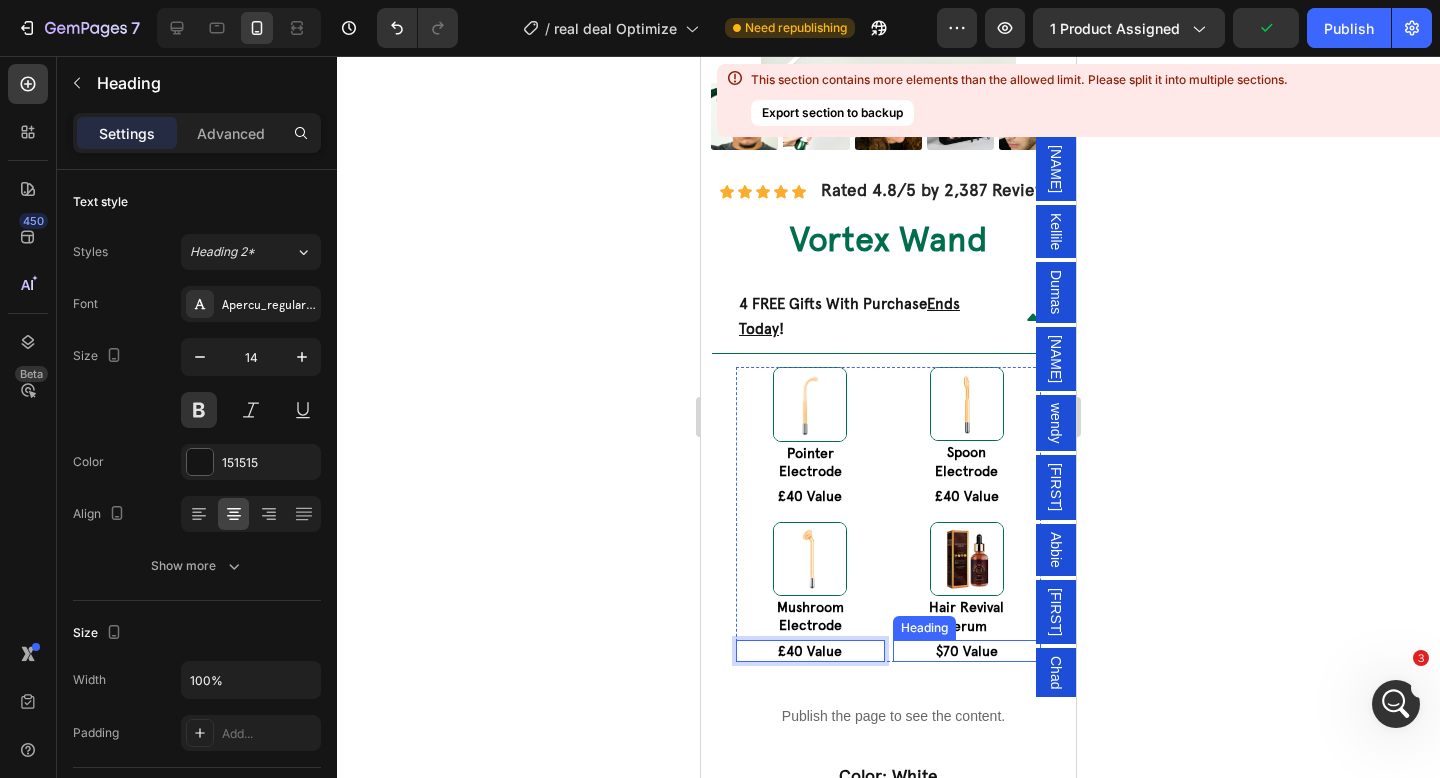 click on "$70 Value" at bounding box center (967, 651) 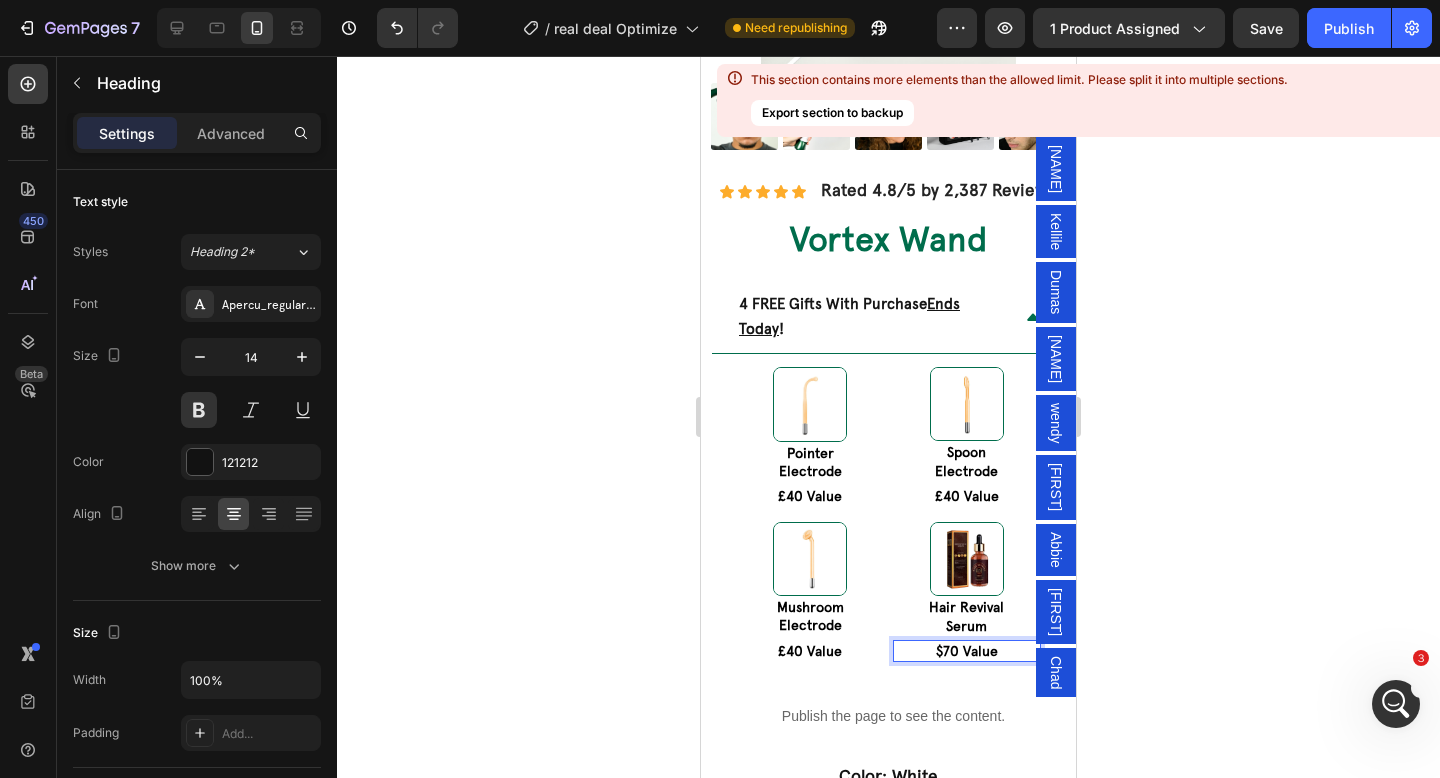 click on "$70 Value" at bounding box center [967, 651] 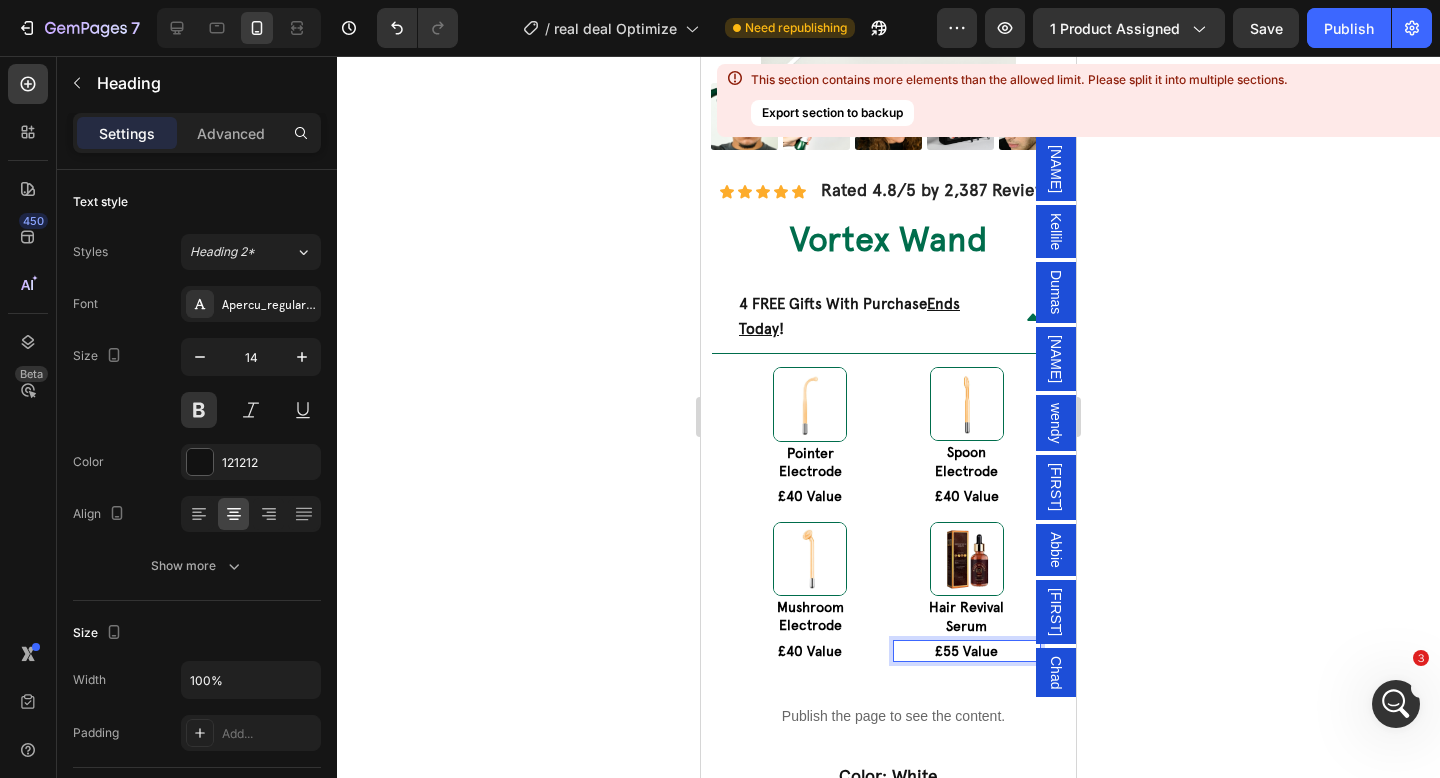 click 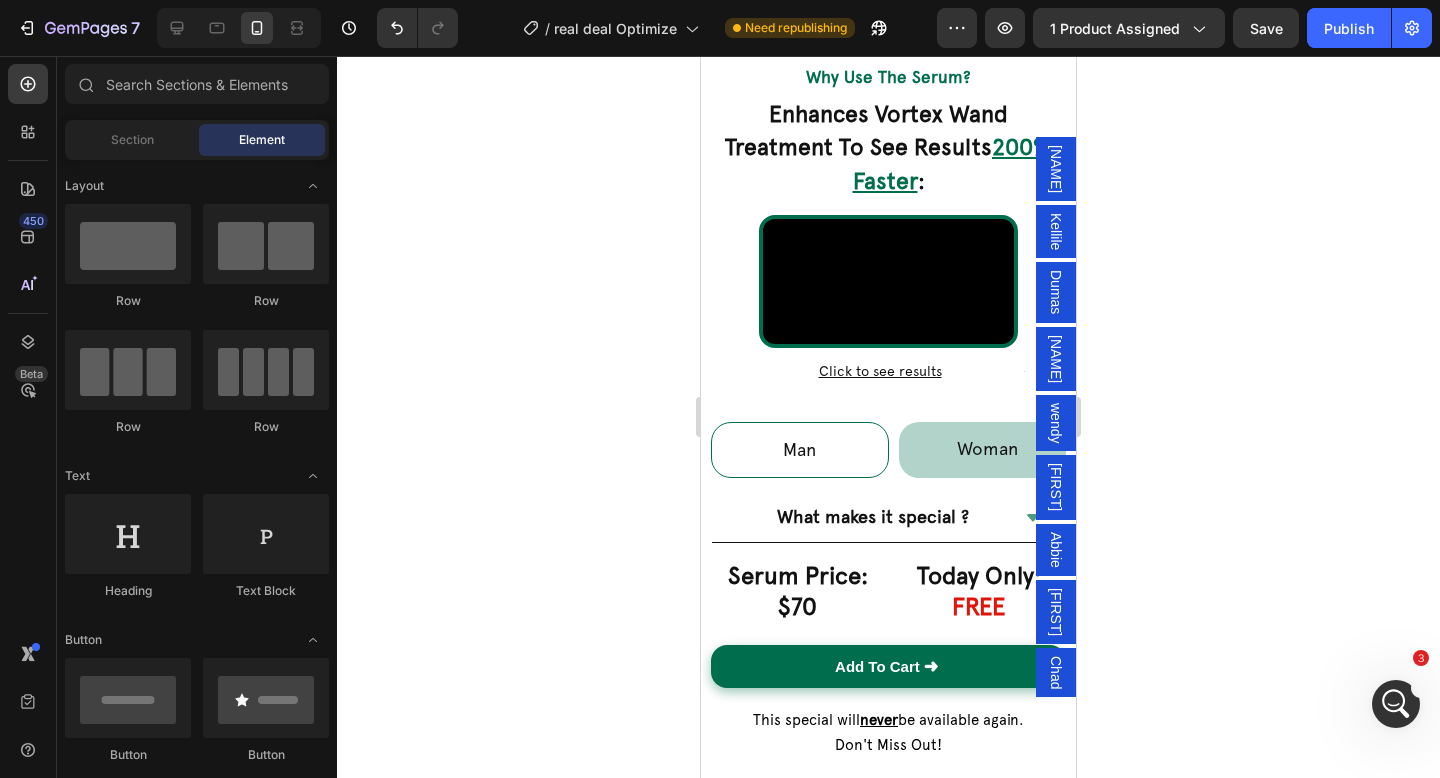 scroll, scrollTop: 10346, scrollLeft: 0, axis: vertical 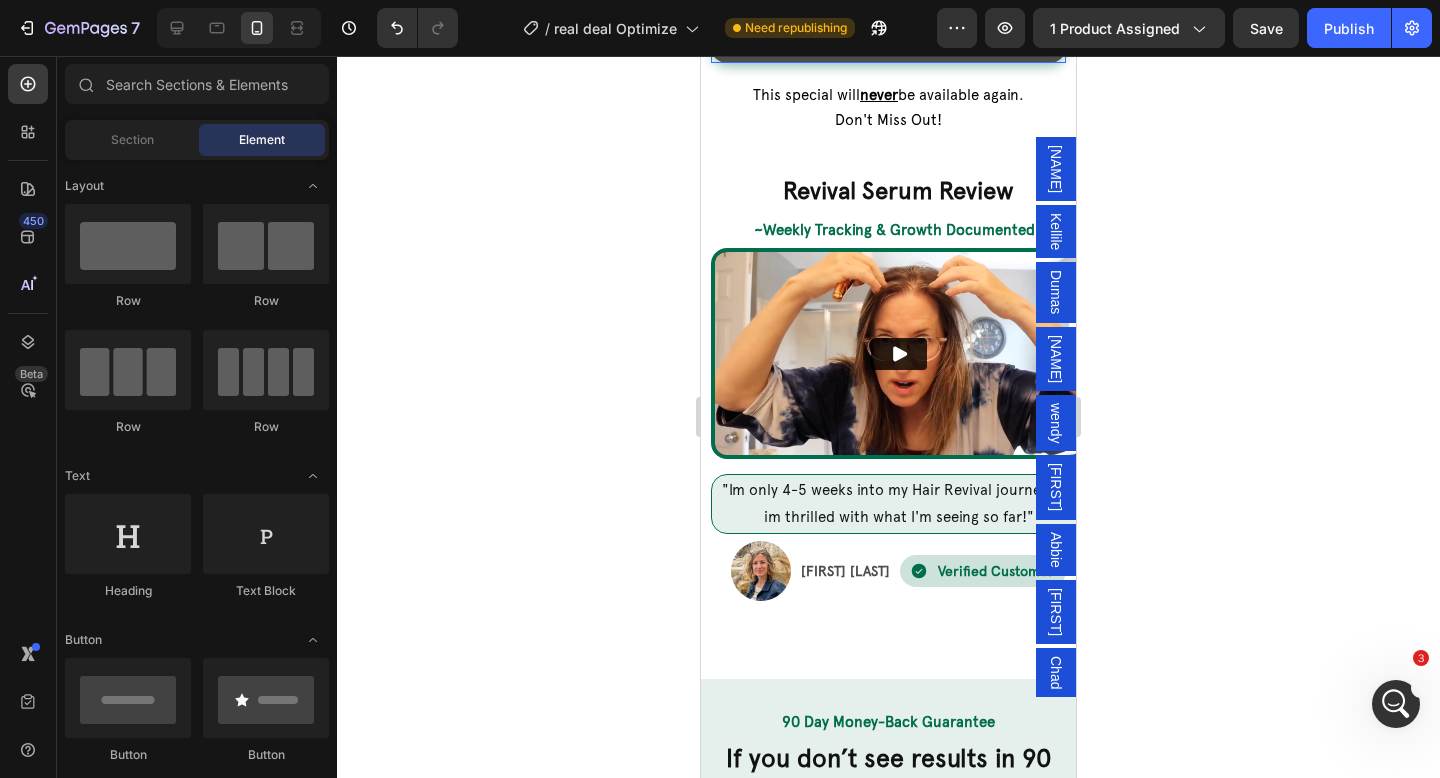 click on "Add To Cart ➜" at bounding box center (888, 41) 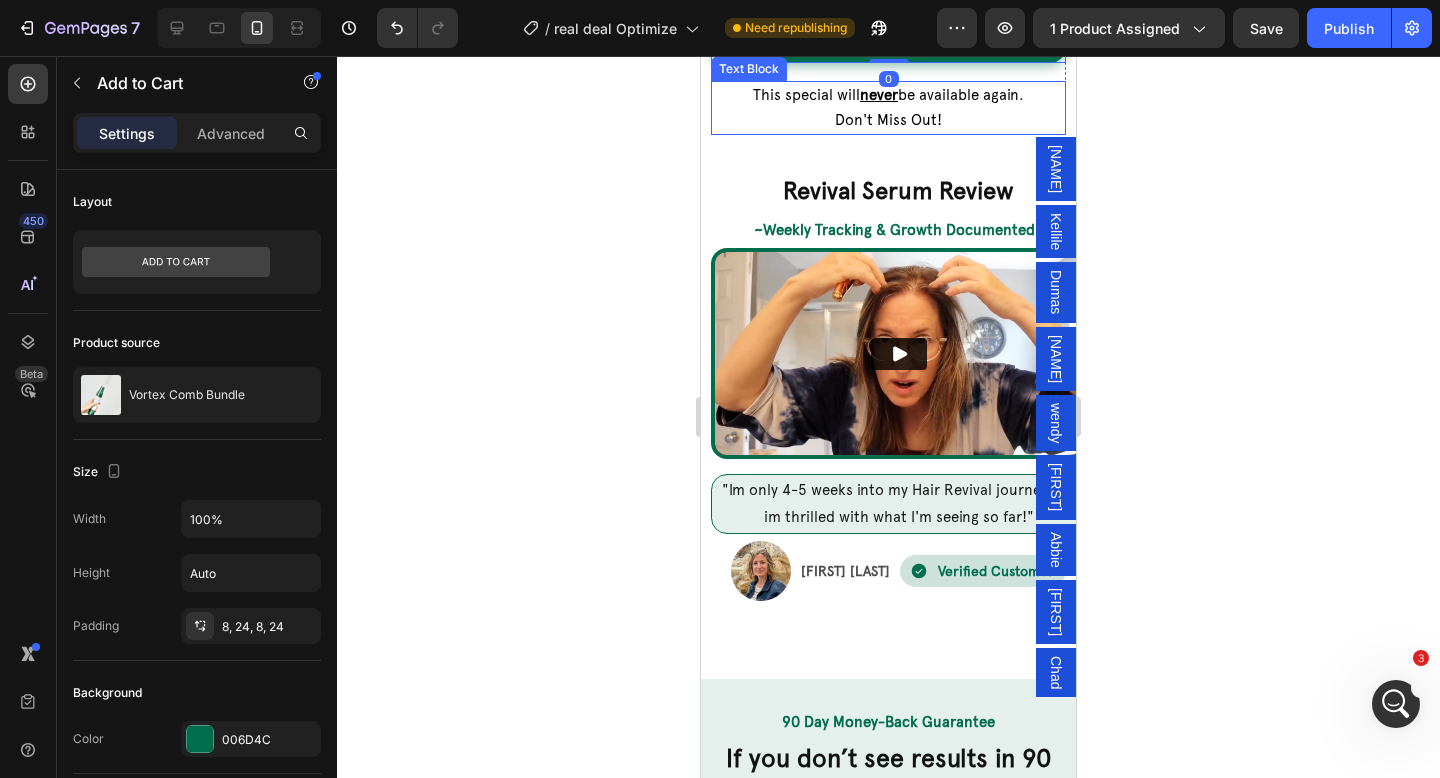 scroll, scrollTop: 10126, scrollLeft: 0, axis: vertical 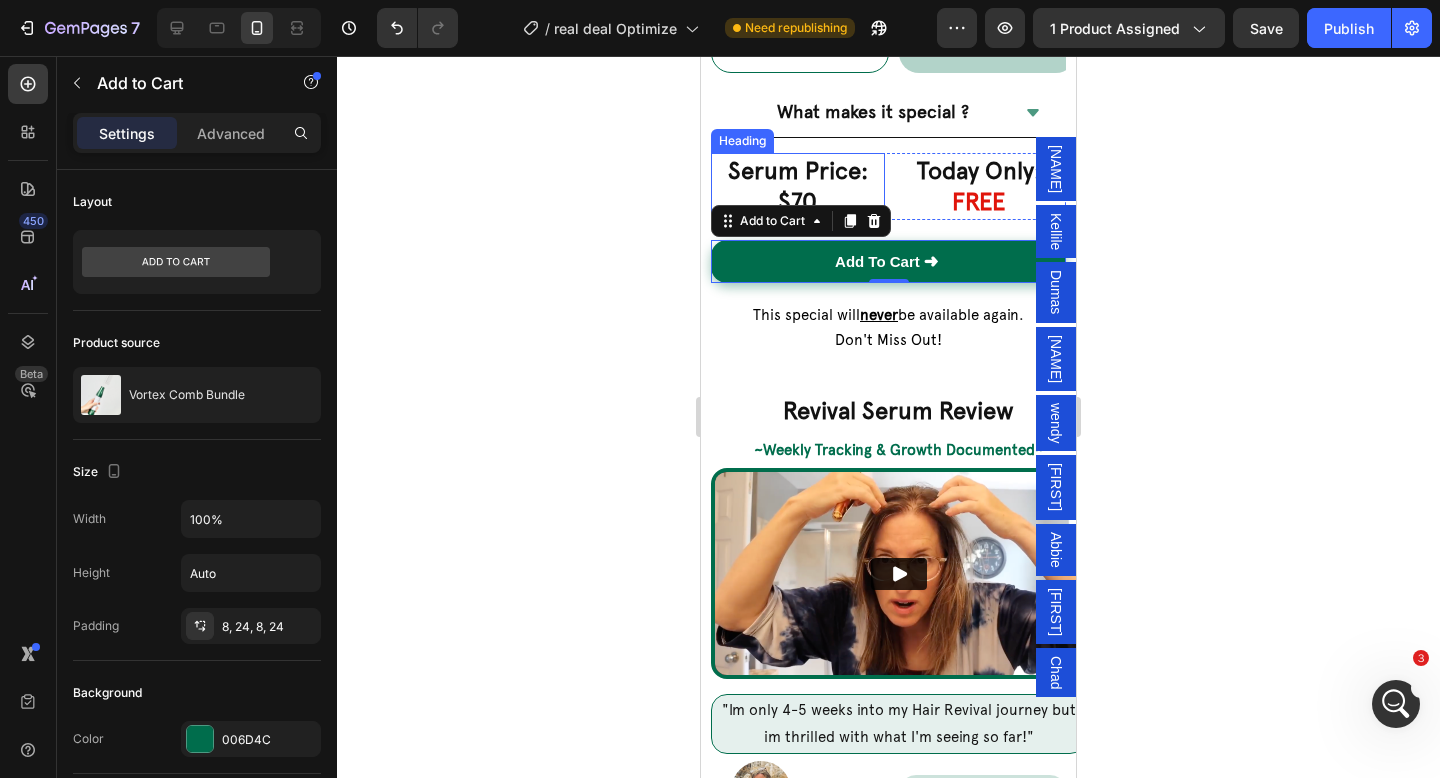 click on "Serum Price: $70" at bounding box center [798, 186] 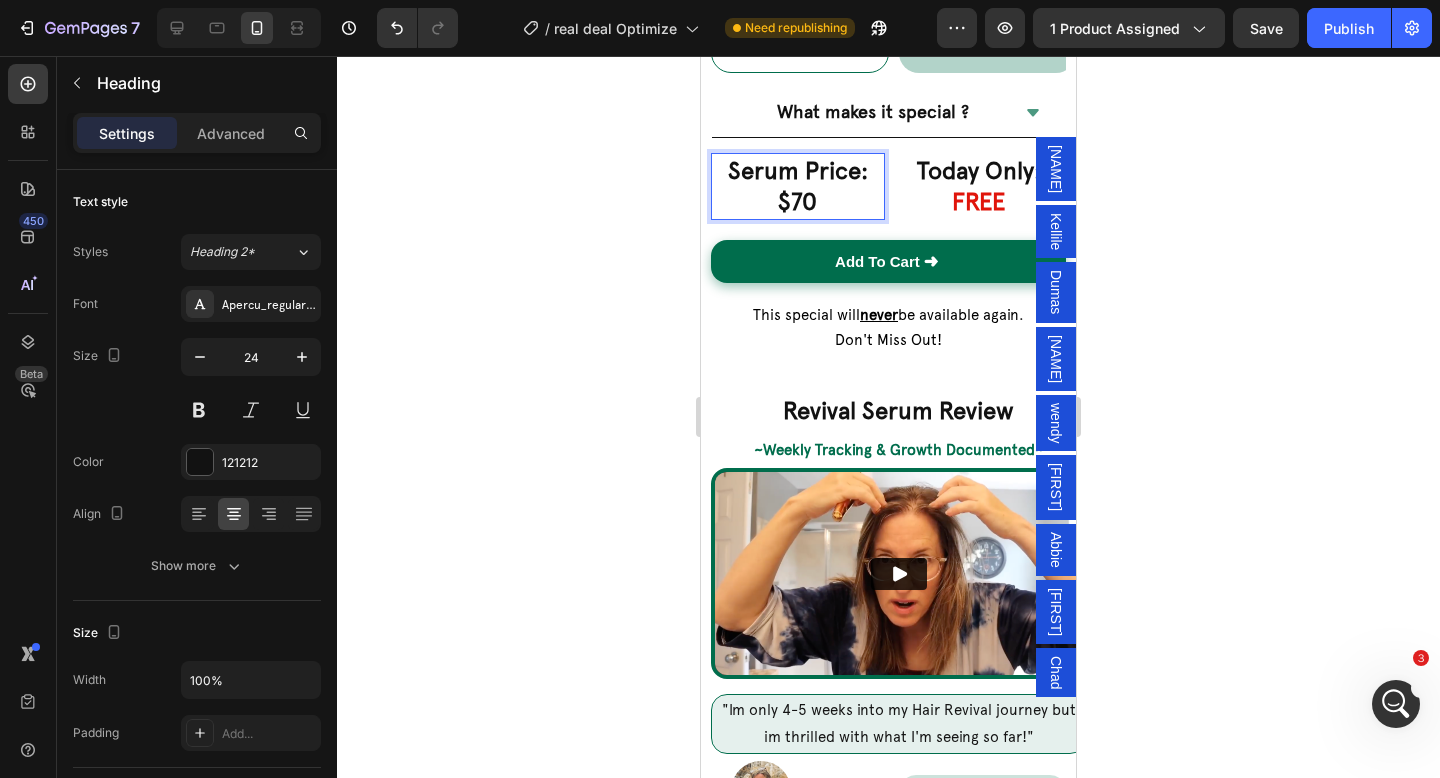 click on "Serum Price: $70" at bounding box center [798, 186] 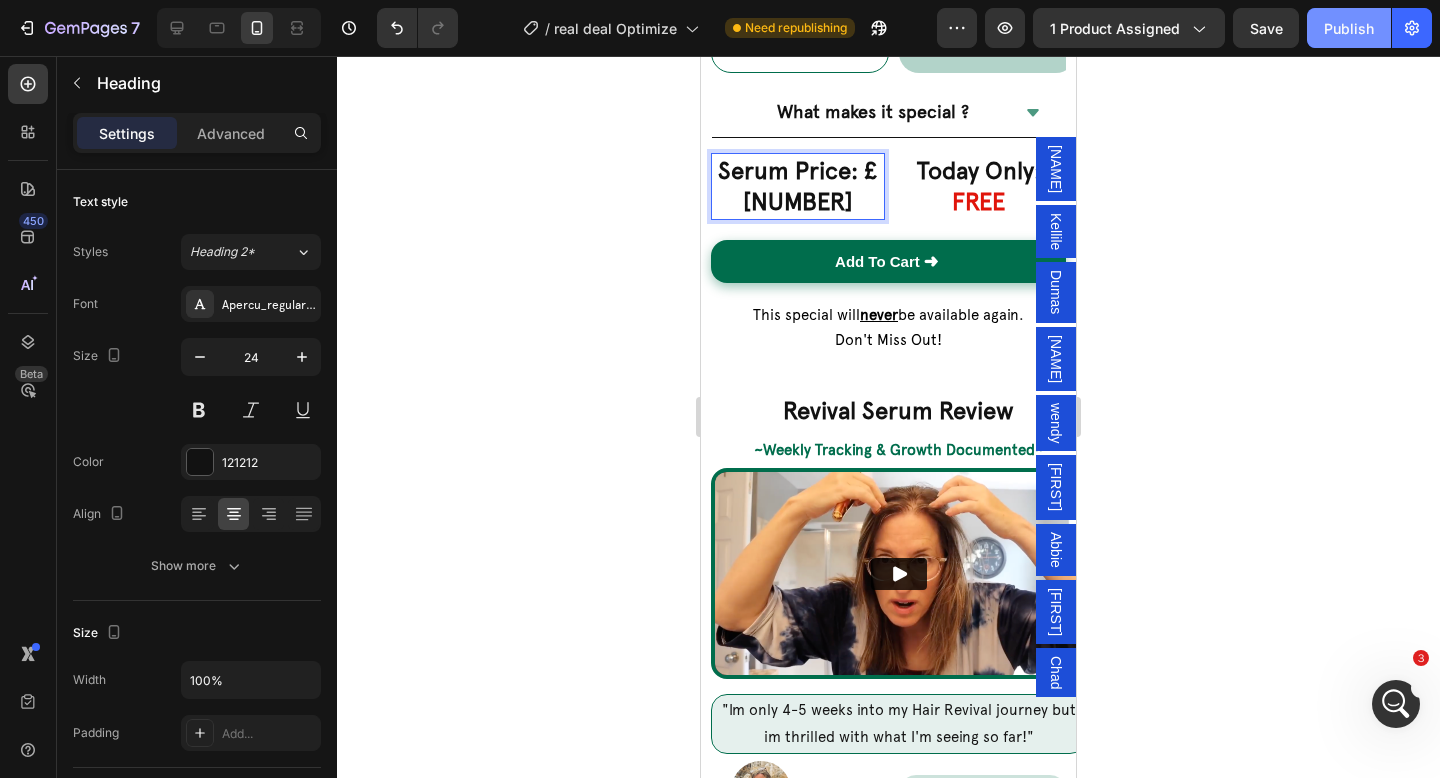 click on "Publish" at bounding box center (1349, 28) 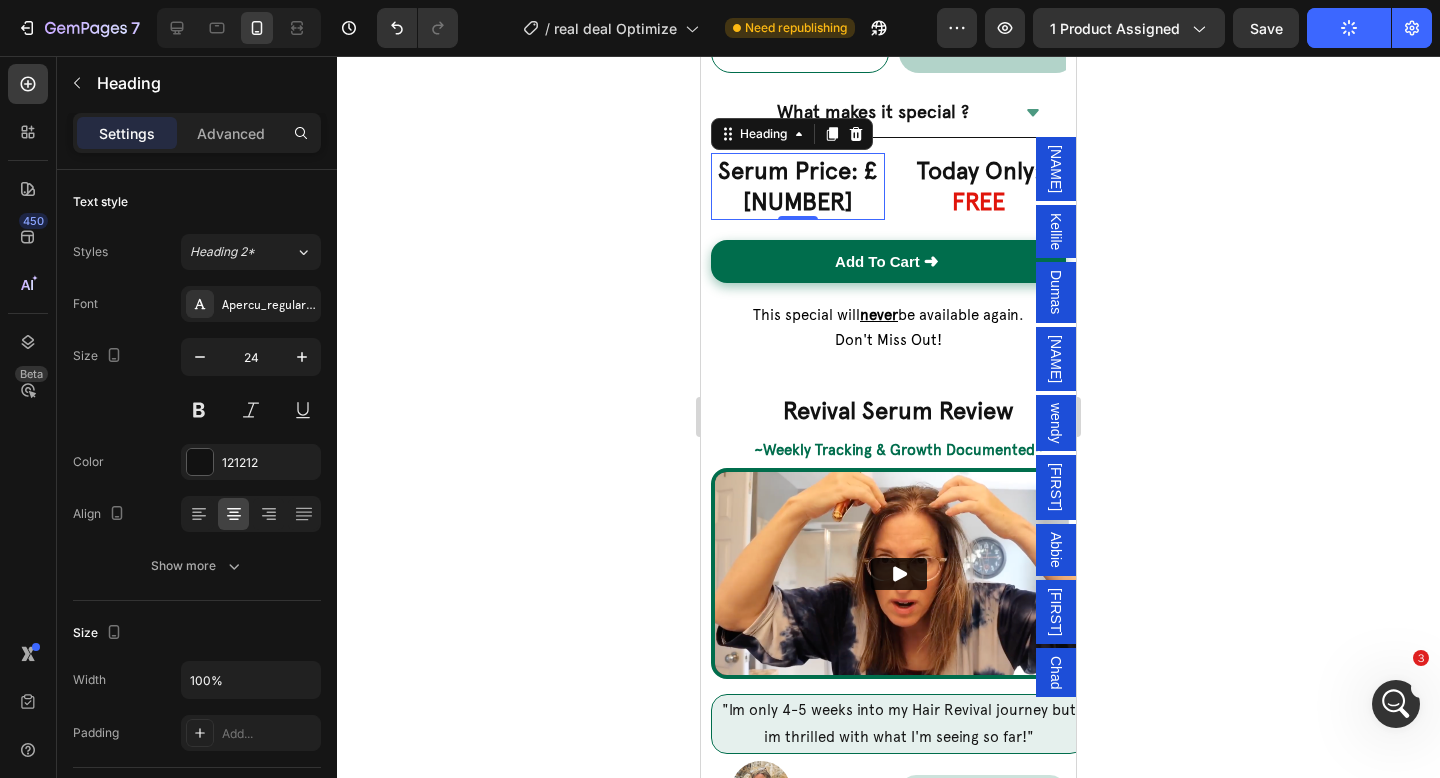 click 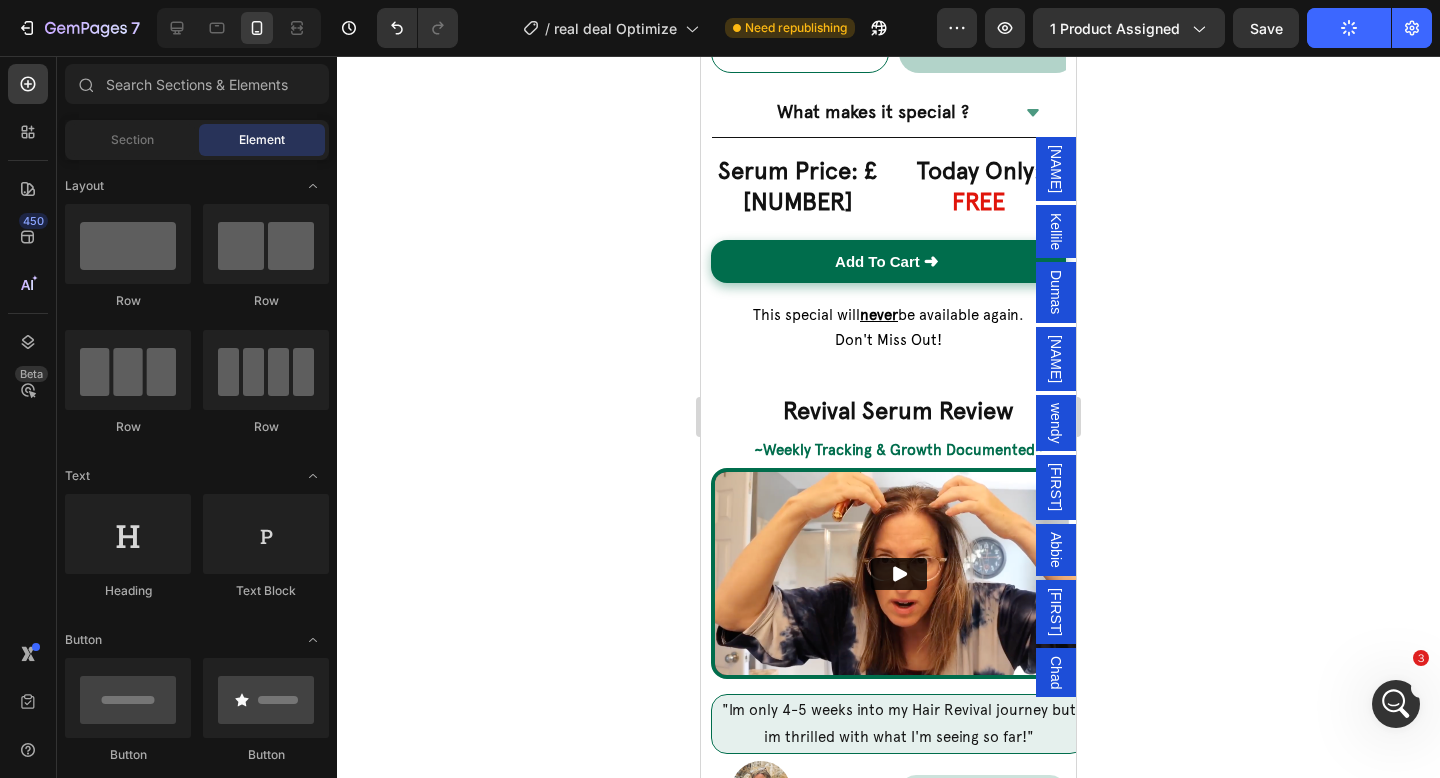 click at bounding box center [1396, 704] 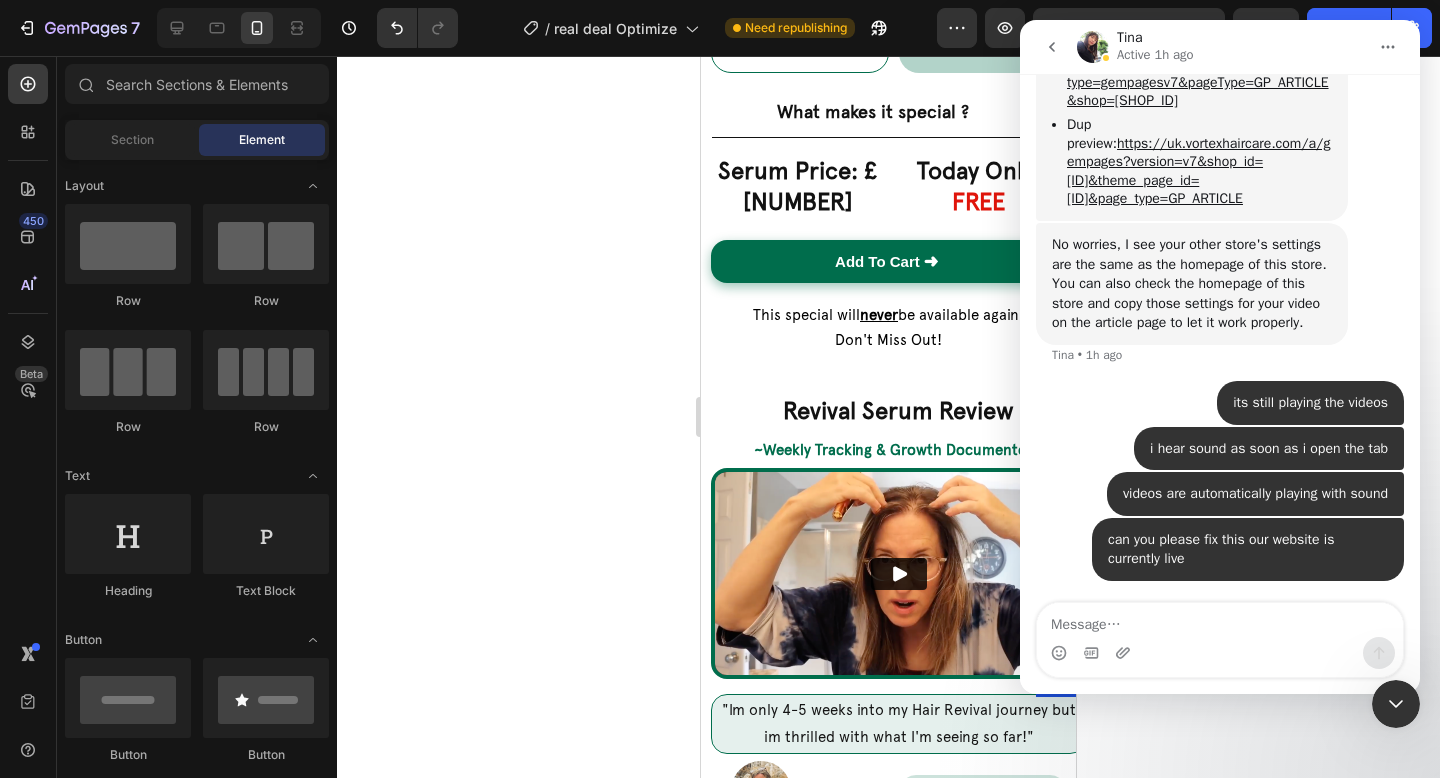 scroll, scrollTop: 12443, scrollLeft: 0, axis: vertical 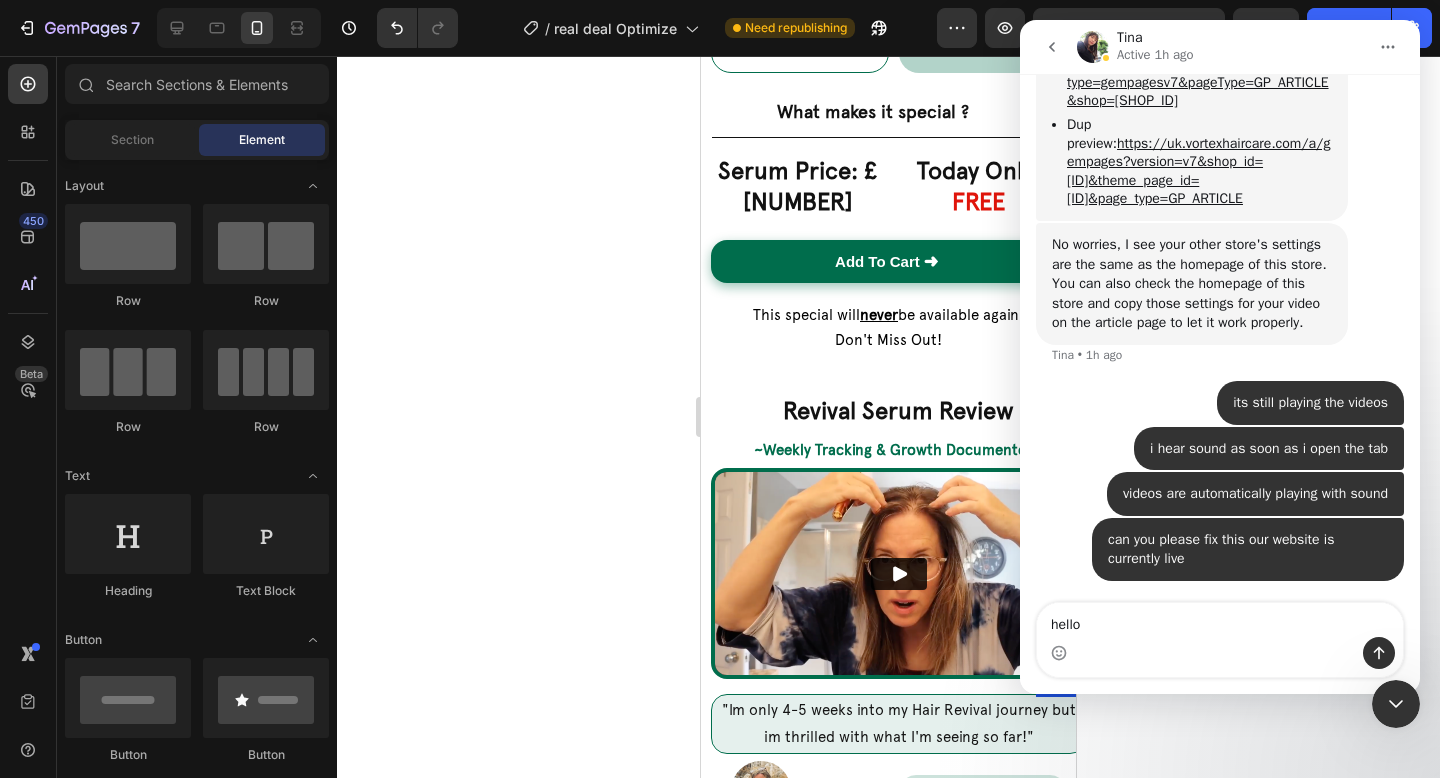 type on "hello?" 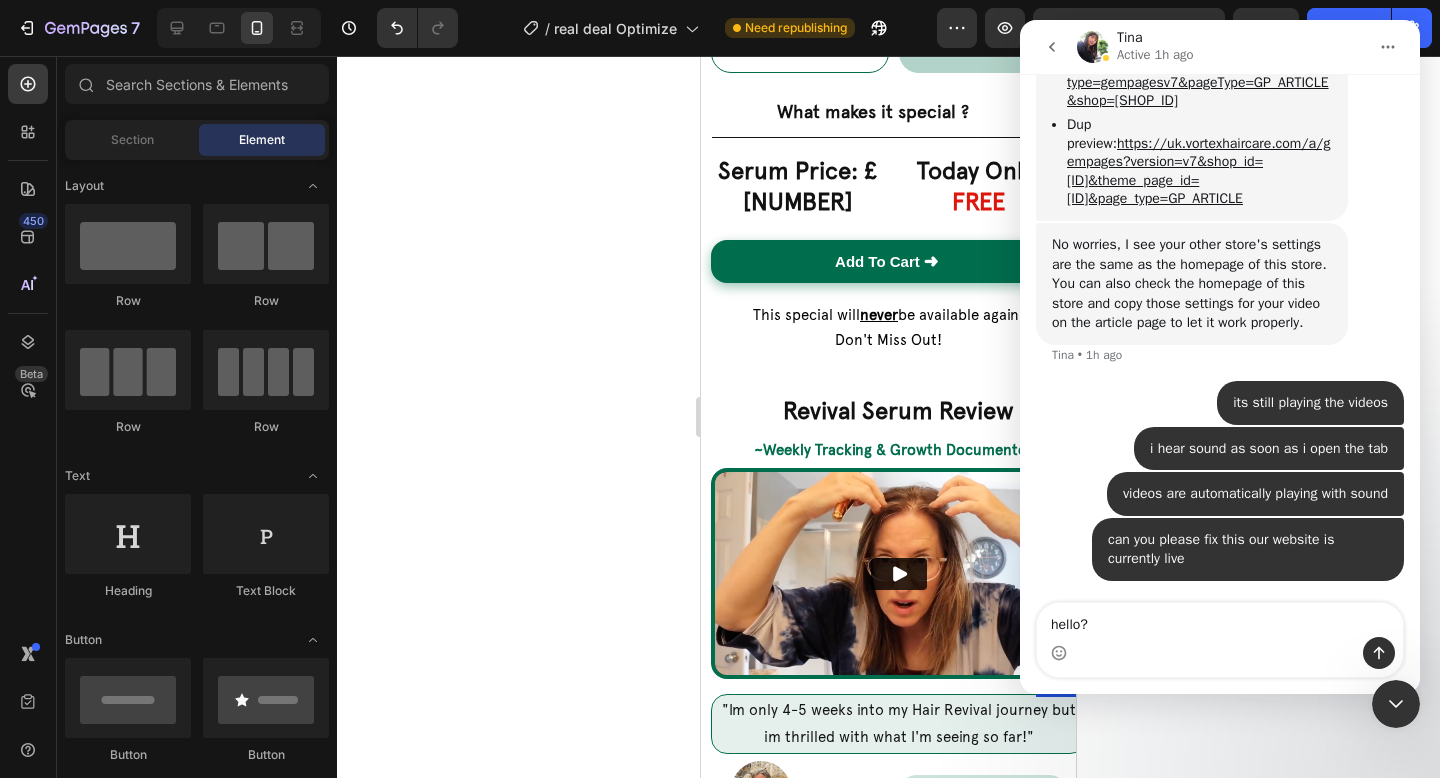 type 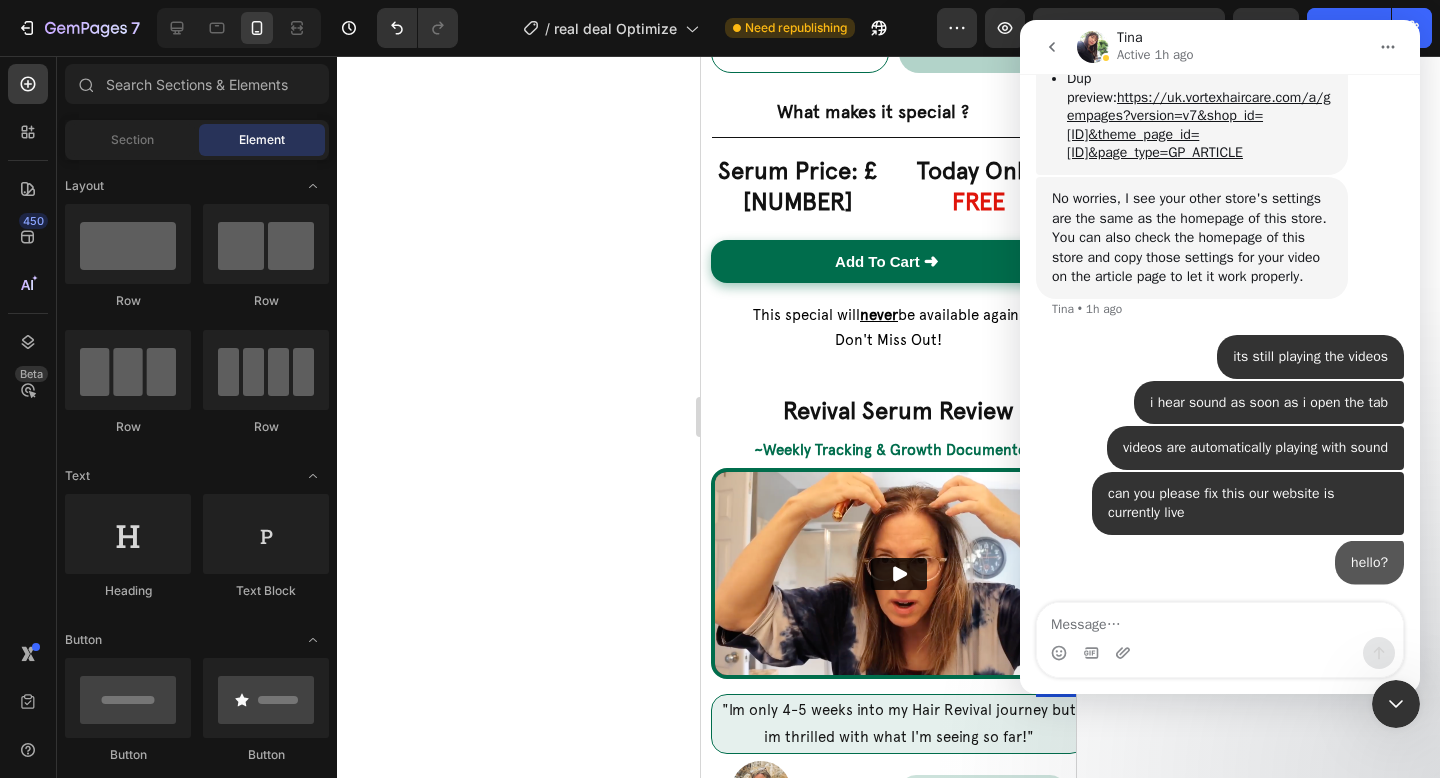 scroll, scrollTop: 12488, scrollLeft: 0, axis: vertical 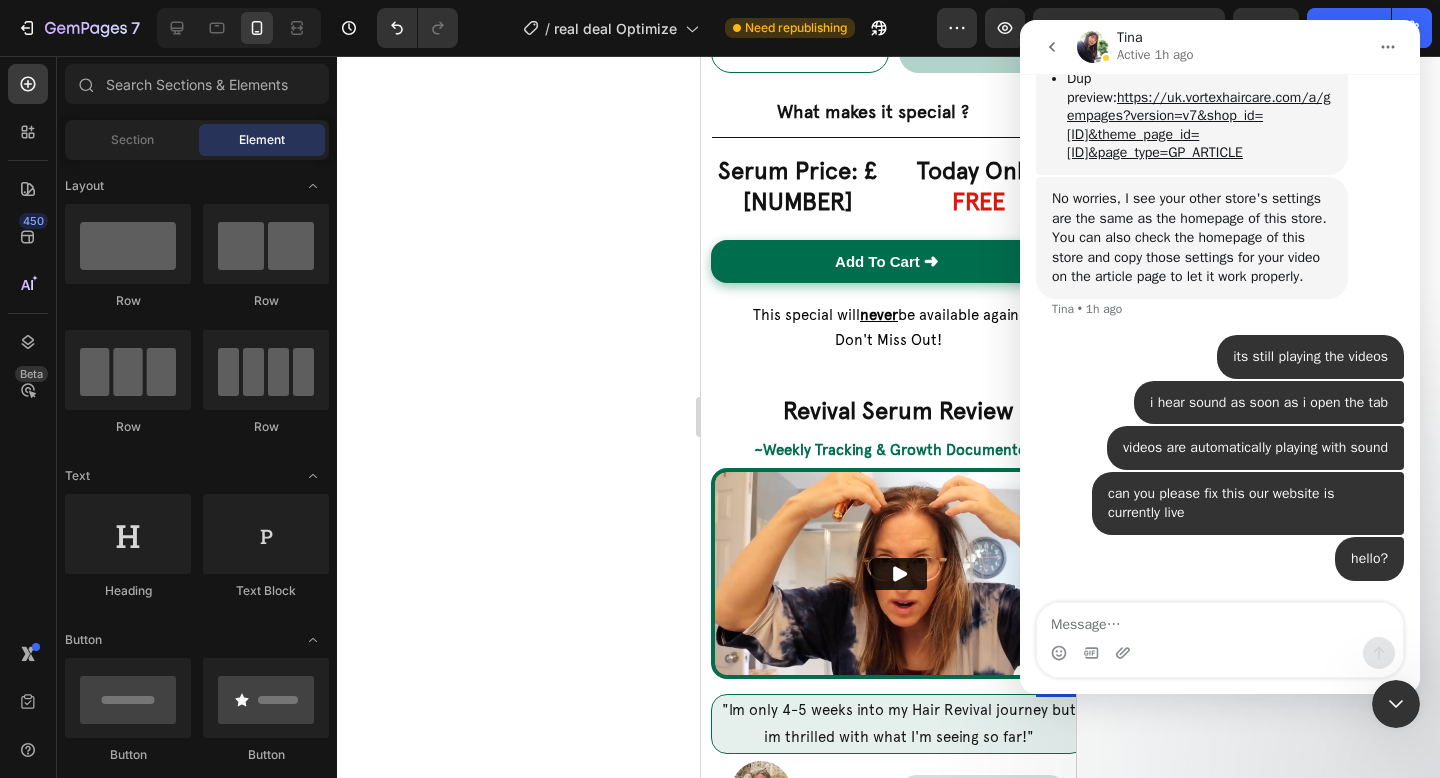 click 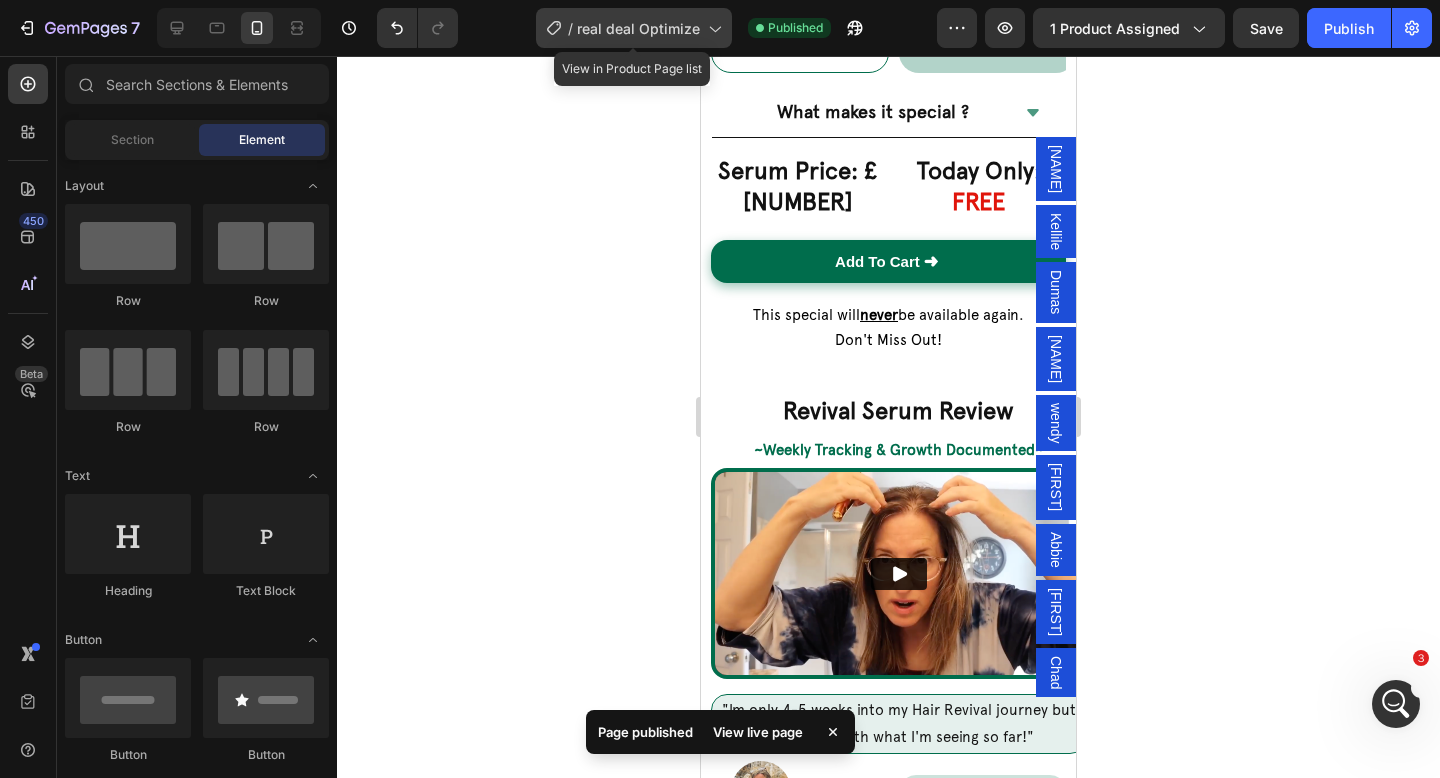 click on "/  real deal Optimize" 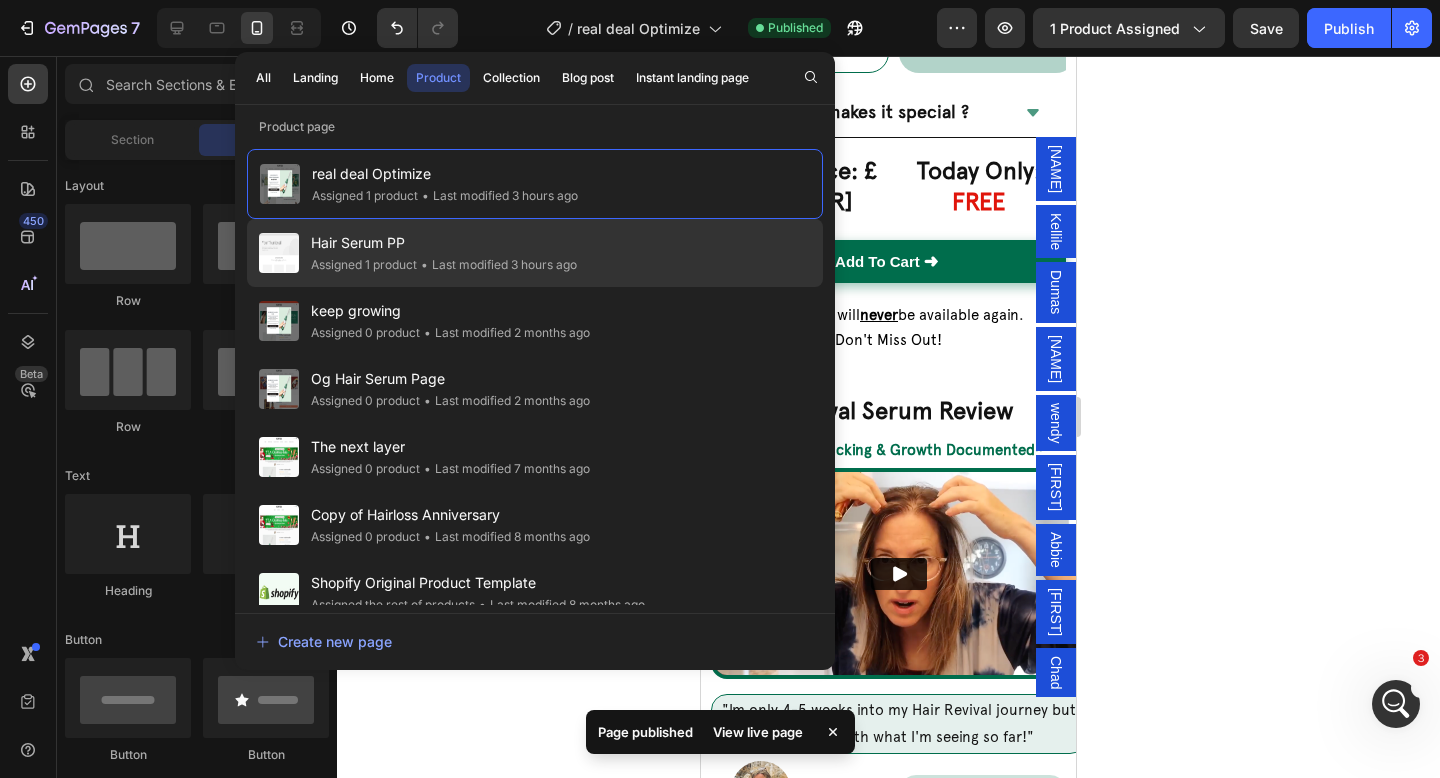click on "• Last modified 3 hours ago" 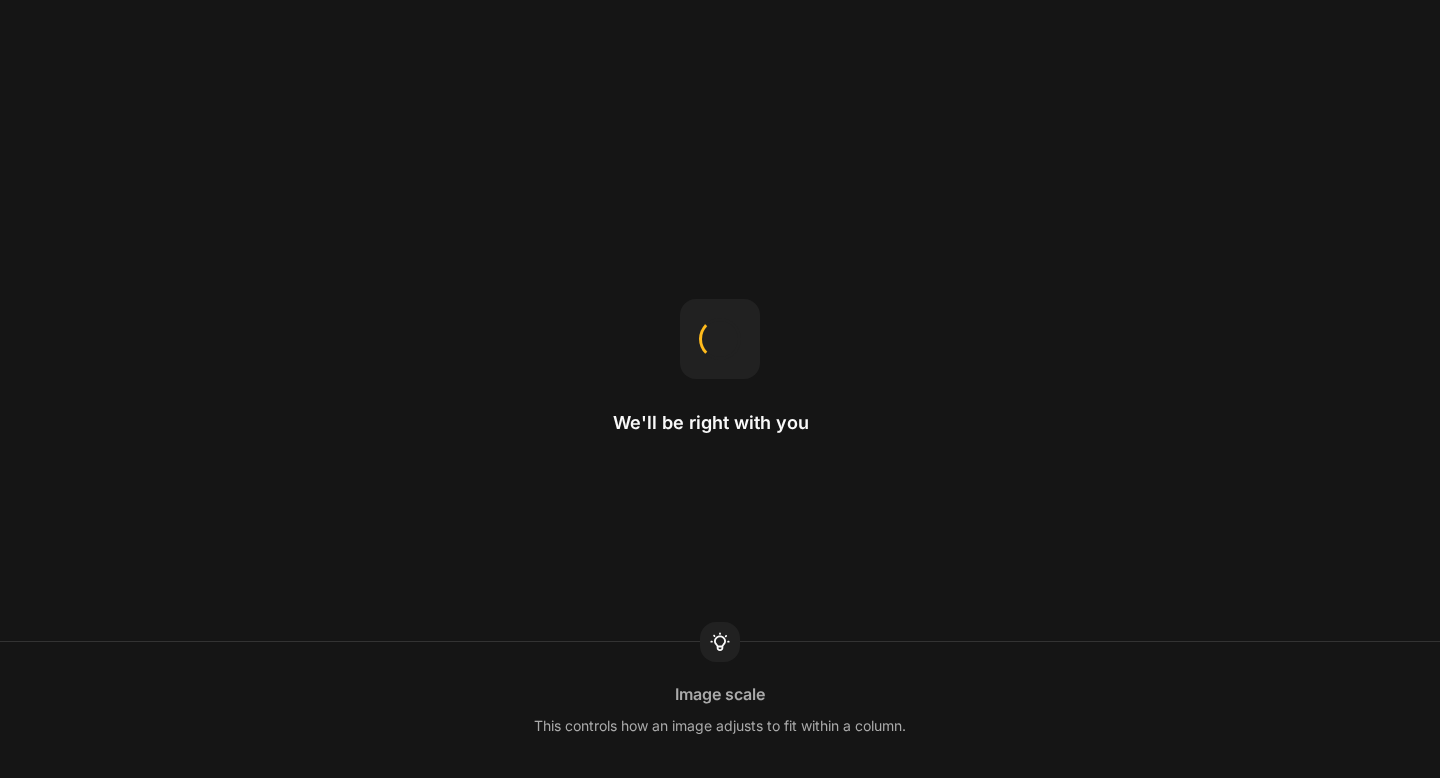 scroll, scrollTop: 0, scrollLeft: 0, axis: both 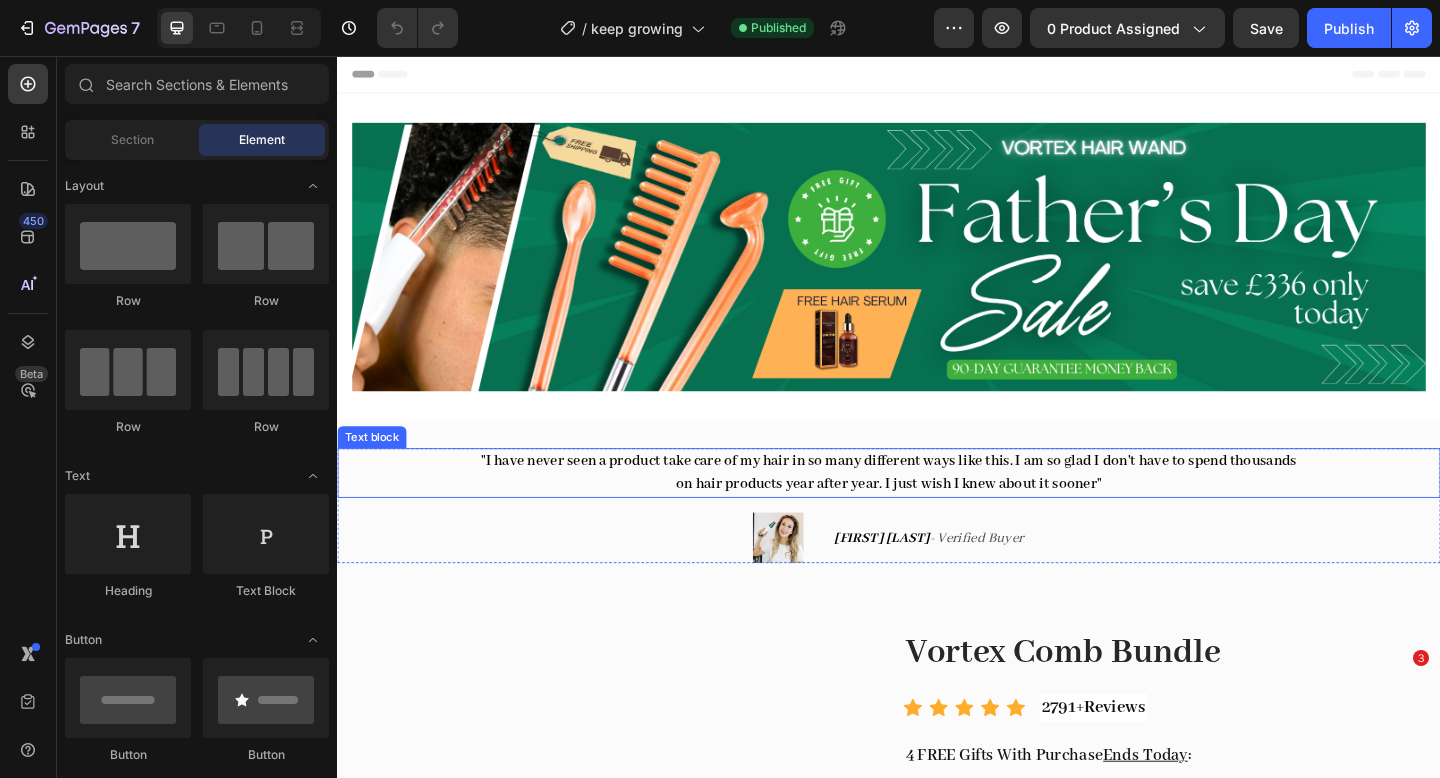 radio on "false" 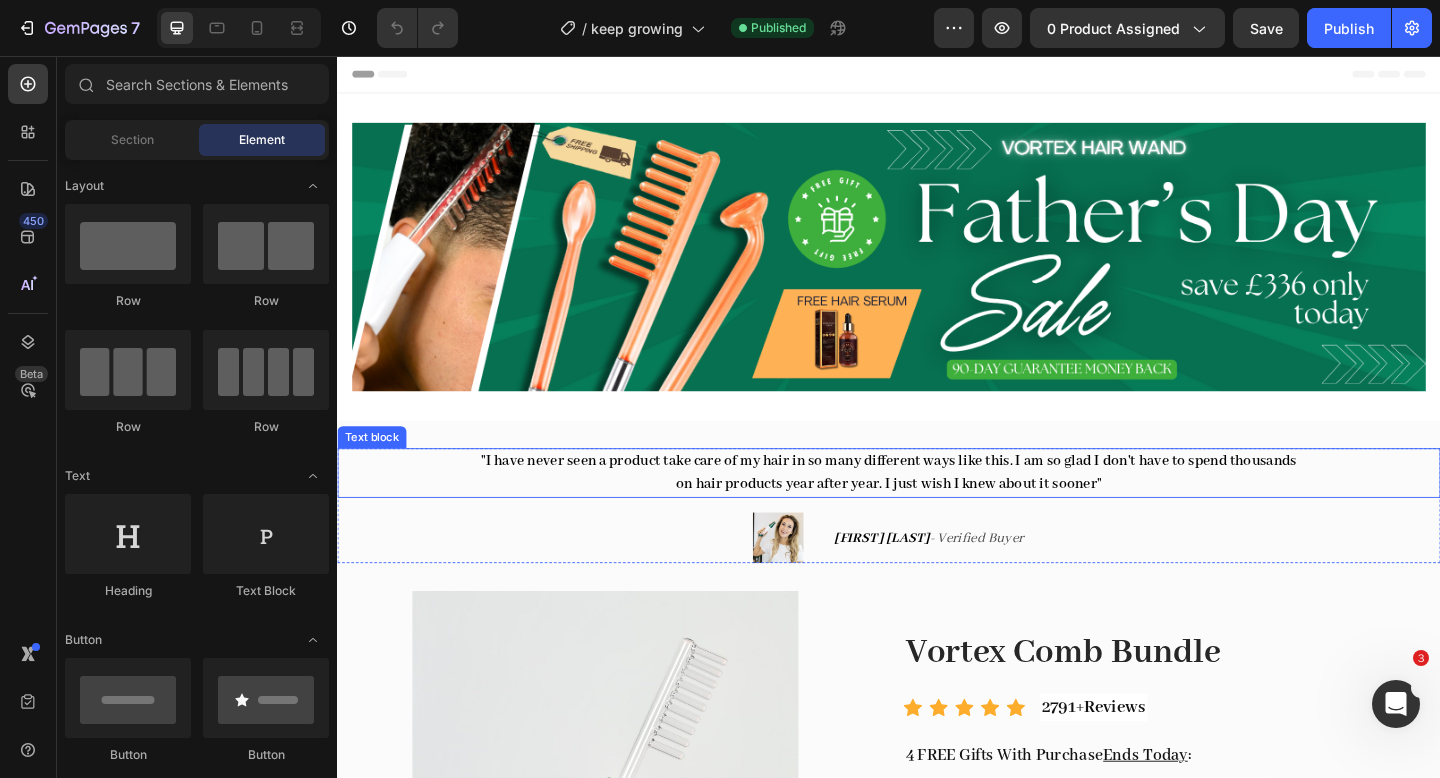 scroll, scrollTop: 0, scrollLeft: 0, axis: both 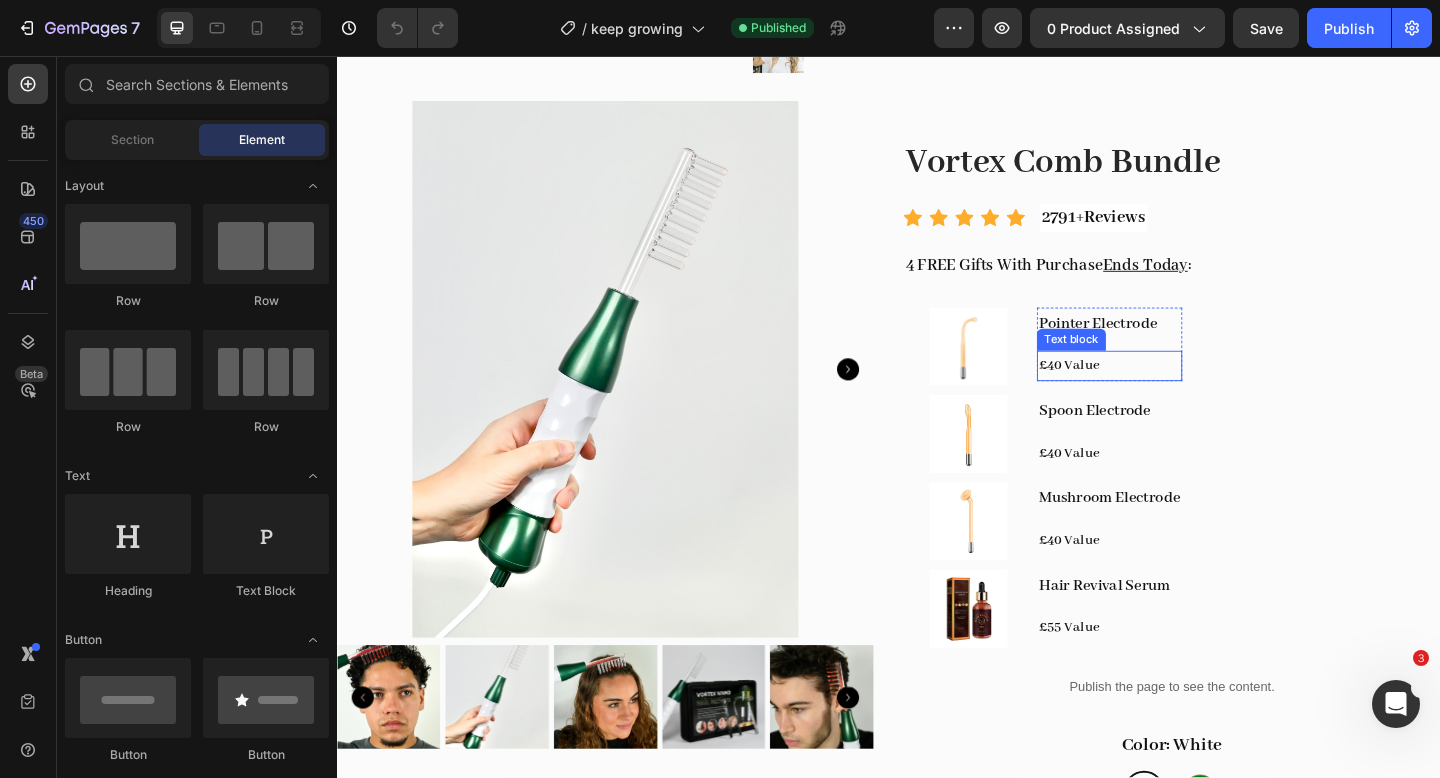 click on "£40 Value" at bounding box center [1177, 393] 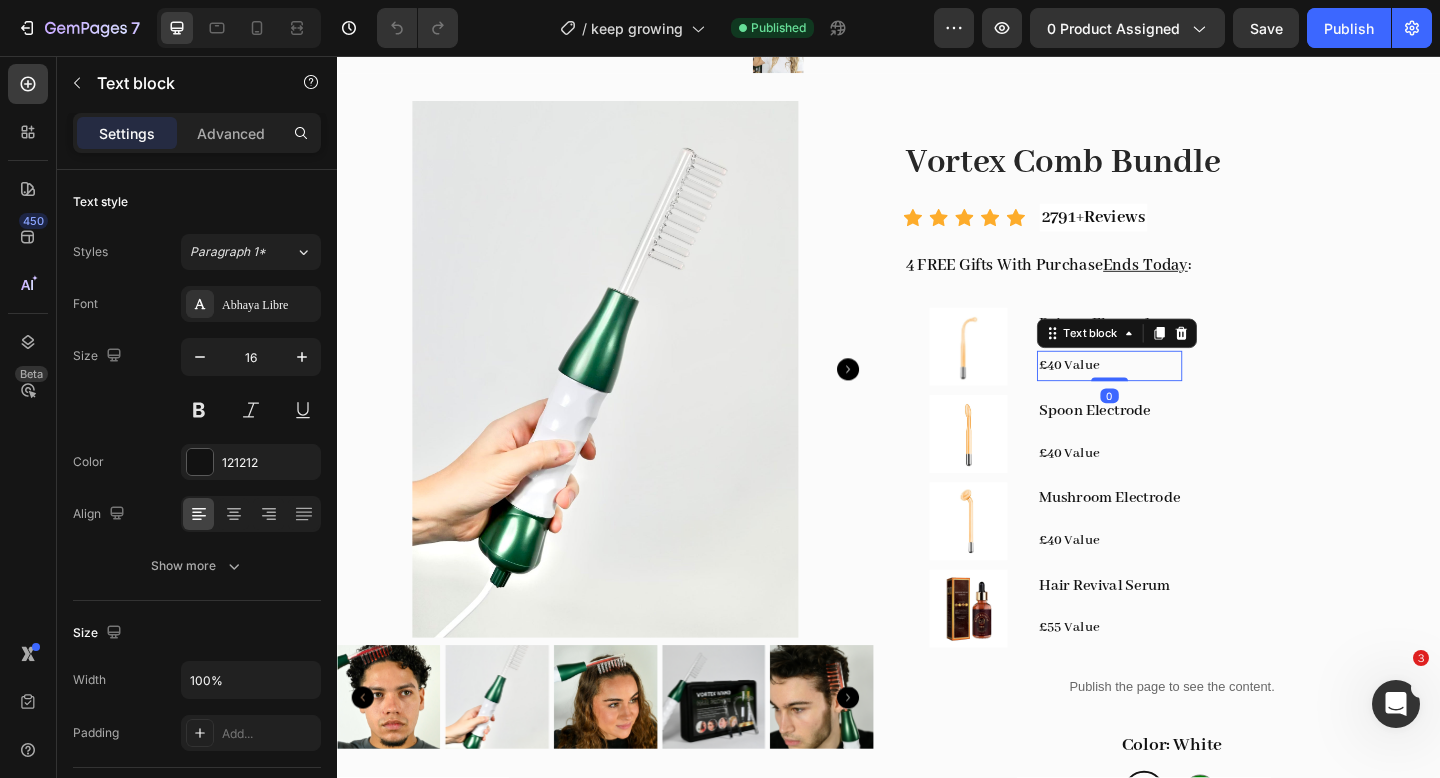 click on "£40 Value" at bounding box center (1177, 393) 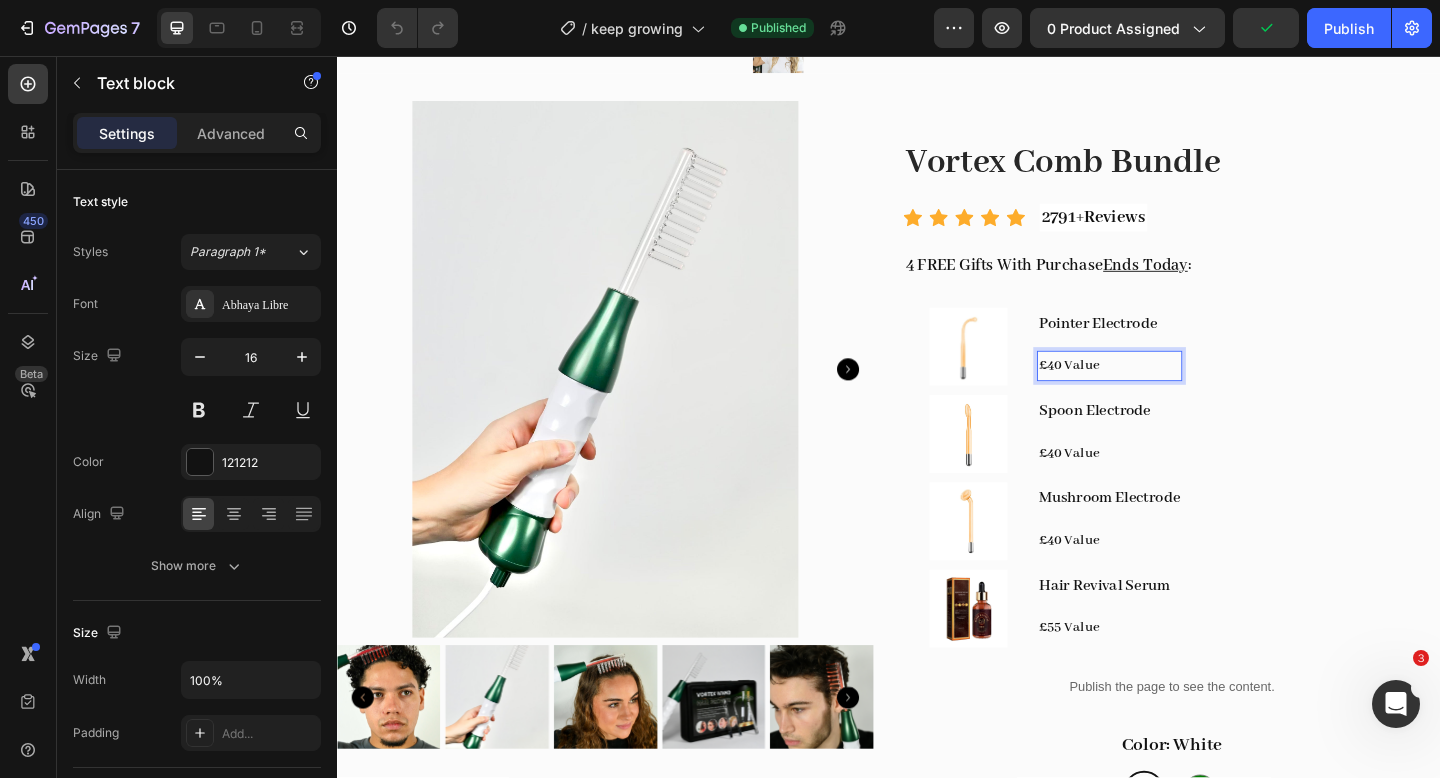 click on "£40 Value" at bounding box center (1177, 393) 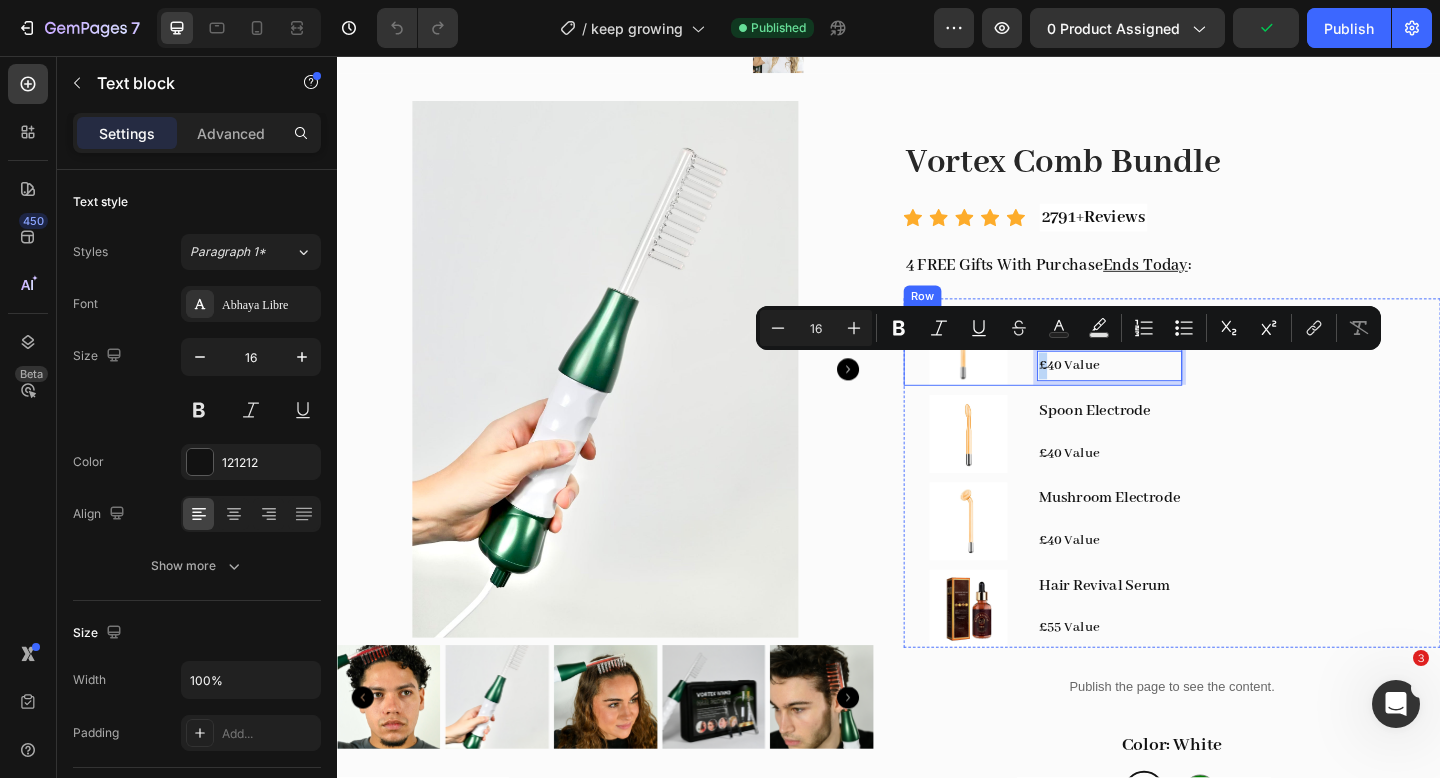 drag, startPoint x: 1110, startPoint y: 392, endPoint x: 1097, endPoint y: 395, distance: 13.341664 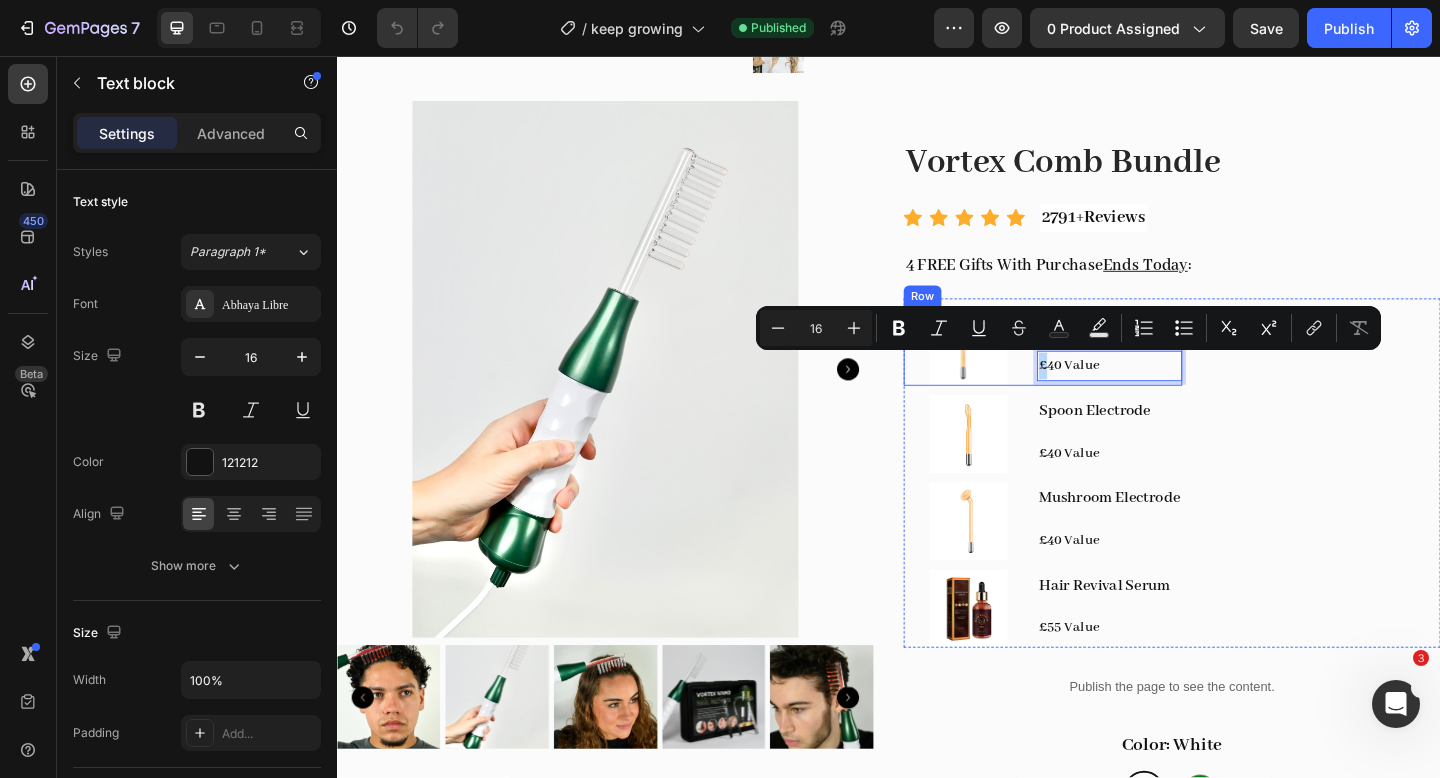 copy on "£" 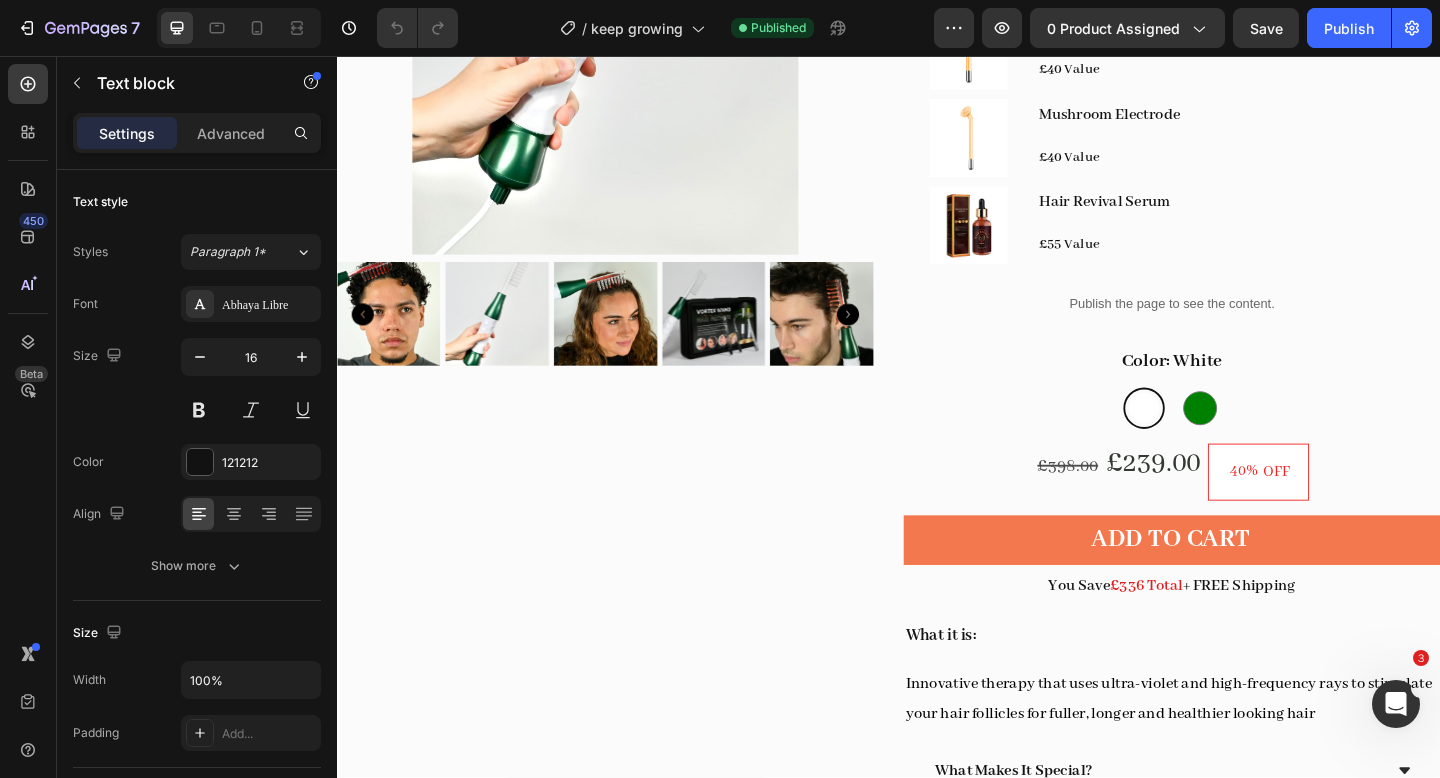 scroll, scrollTop: 943, scrollLeft: 0, axis: vertical 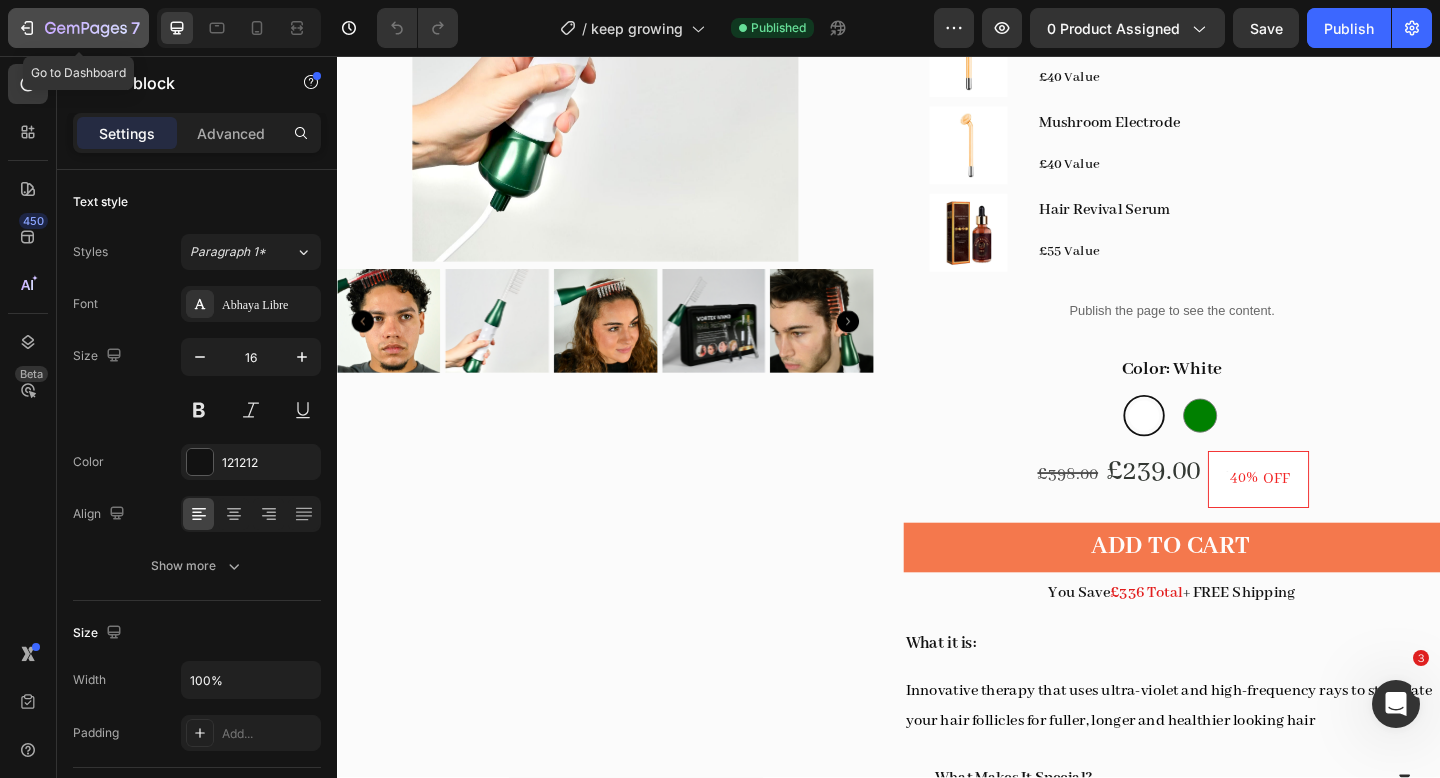 click 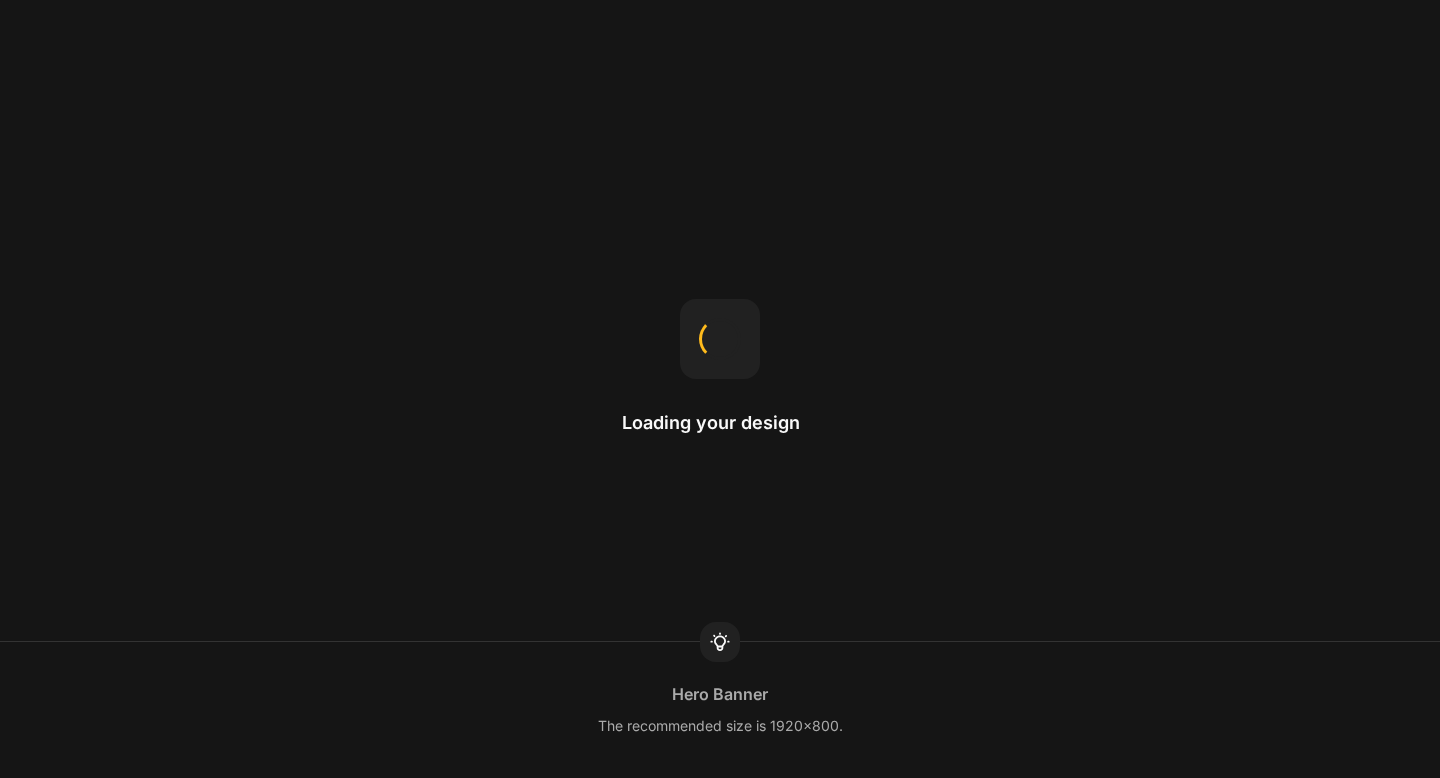 scroll, scrollTop: 0, scrollLeft: 0, axis: both 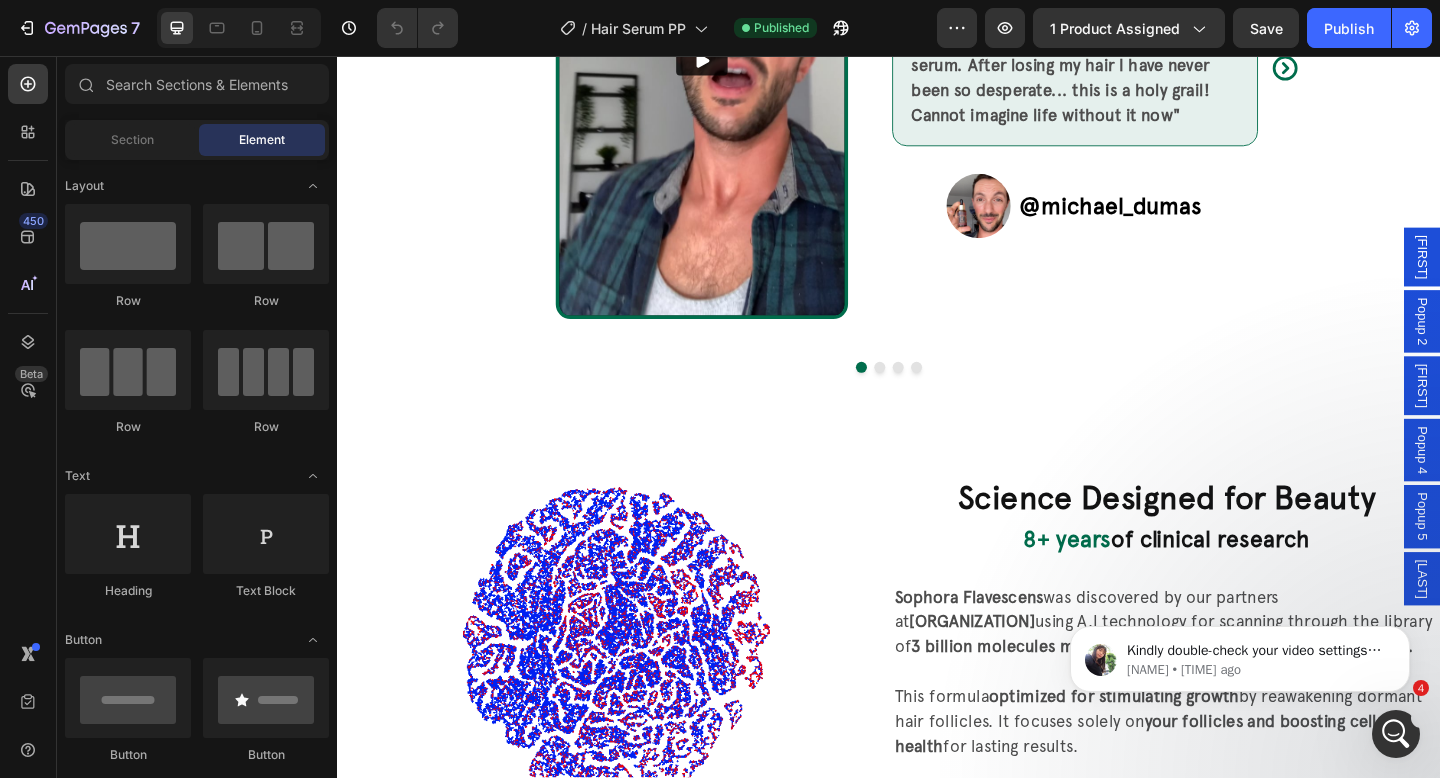 click 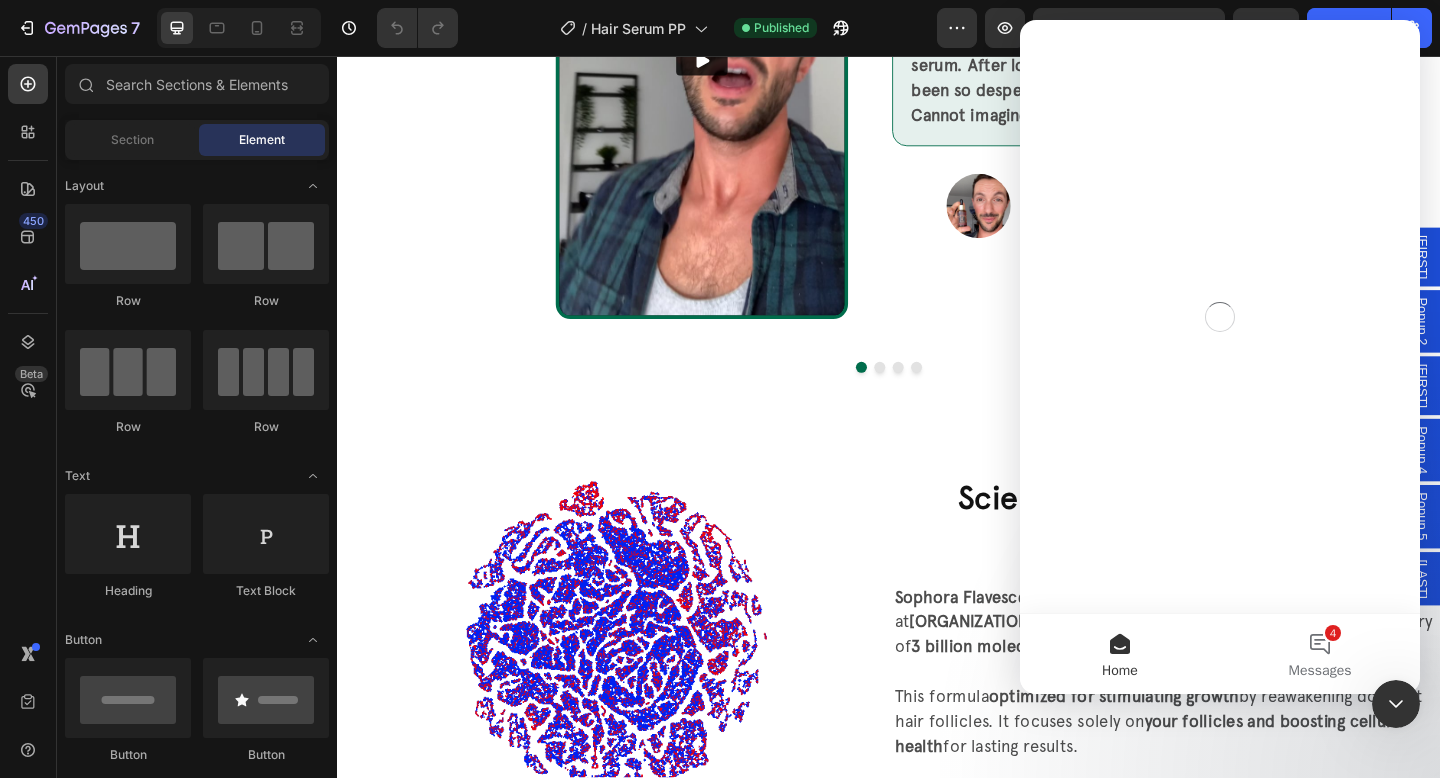 scroll, scrollTop: 0, scrollLeft: 0, axis: both 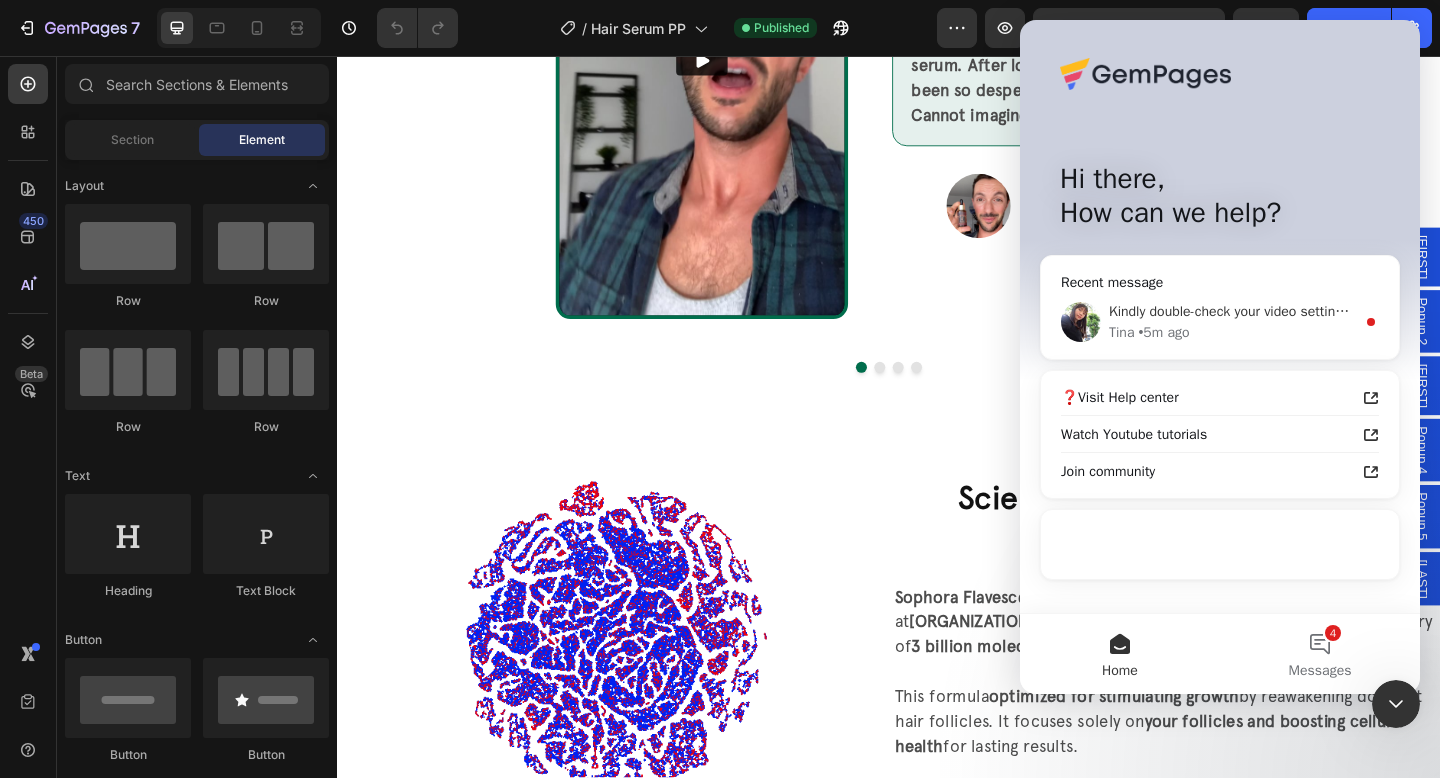click on "Kindly double-check your video settings and tune off the sound settings to see if it works for you." at bounding box center (1405, 311) 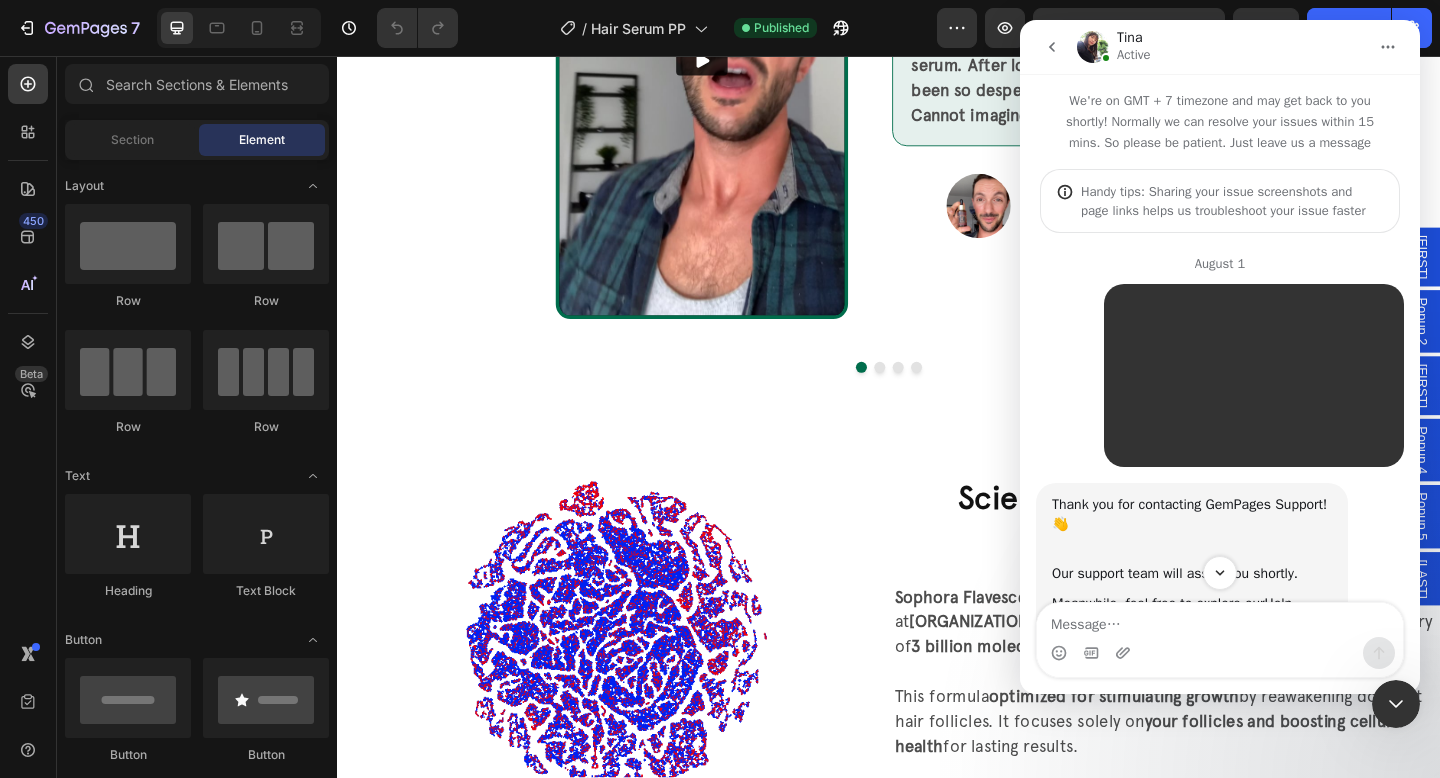 scroll, scrollTop: 3, scrollLeft: 0, axis: vertical 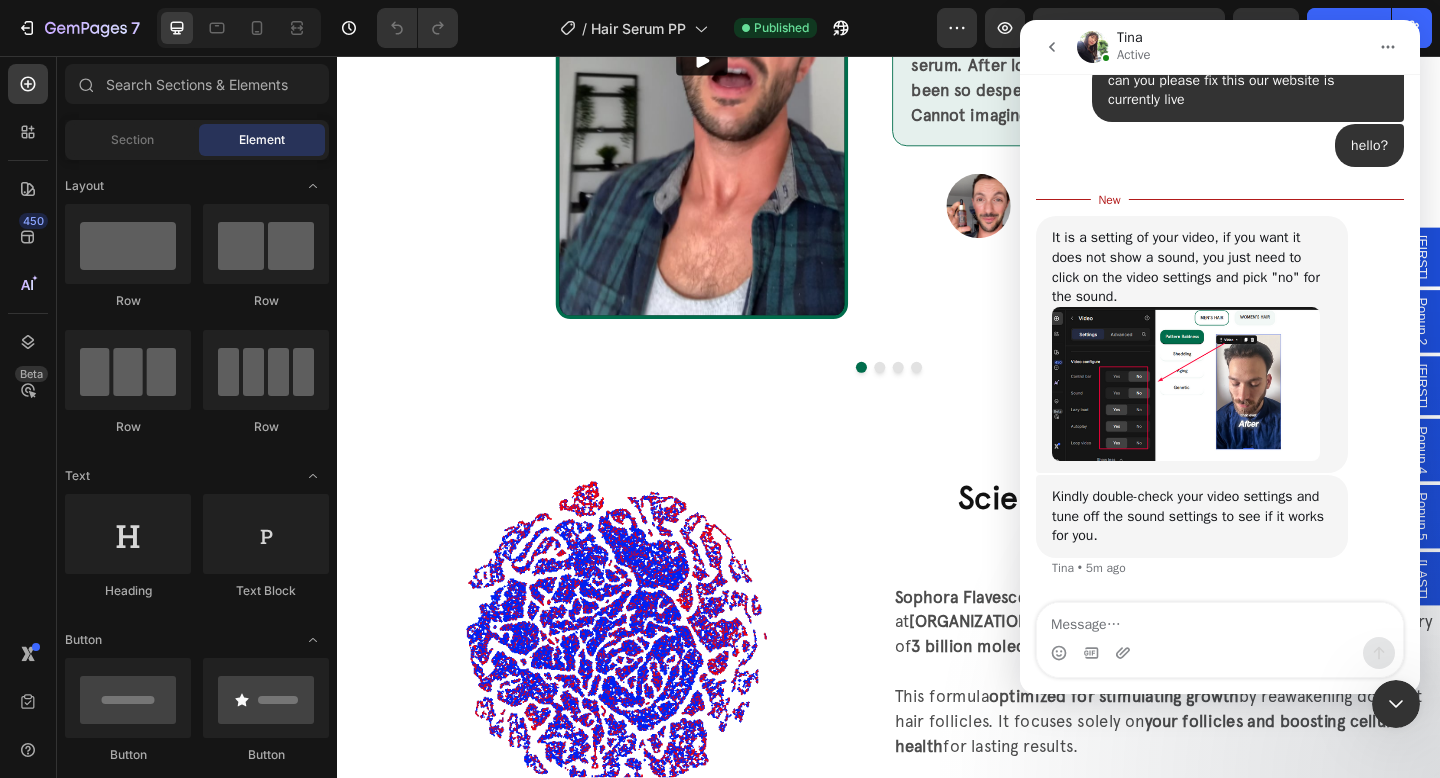 click at bounding box center (1186, 384) 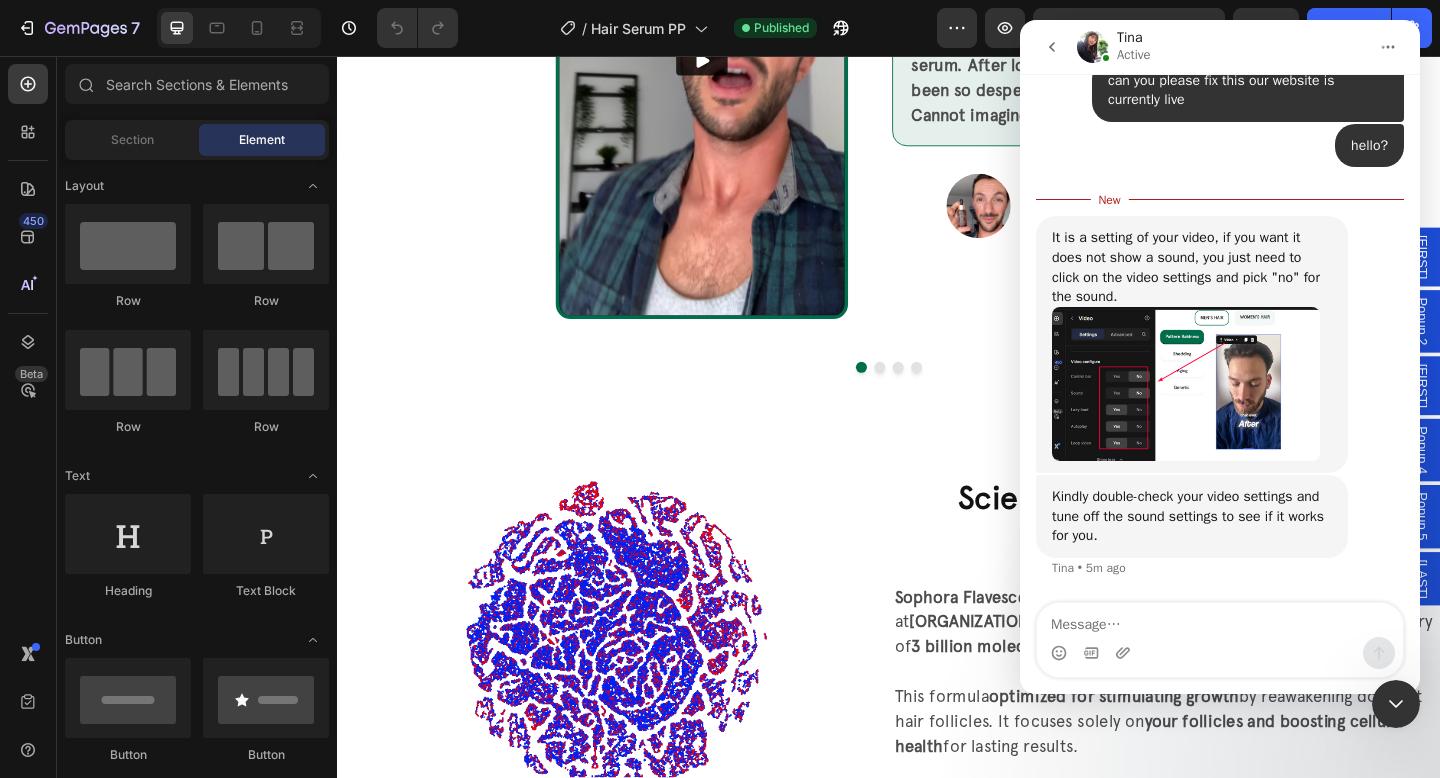scroll, scrollTop: 0, scrollLeft: 0, axis: both 